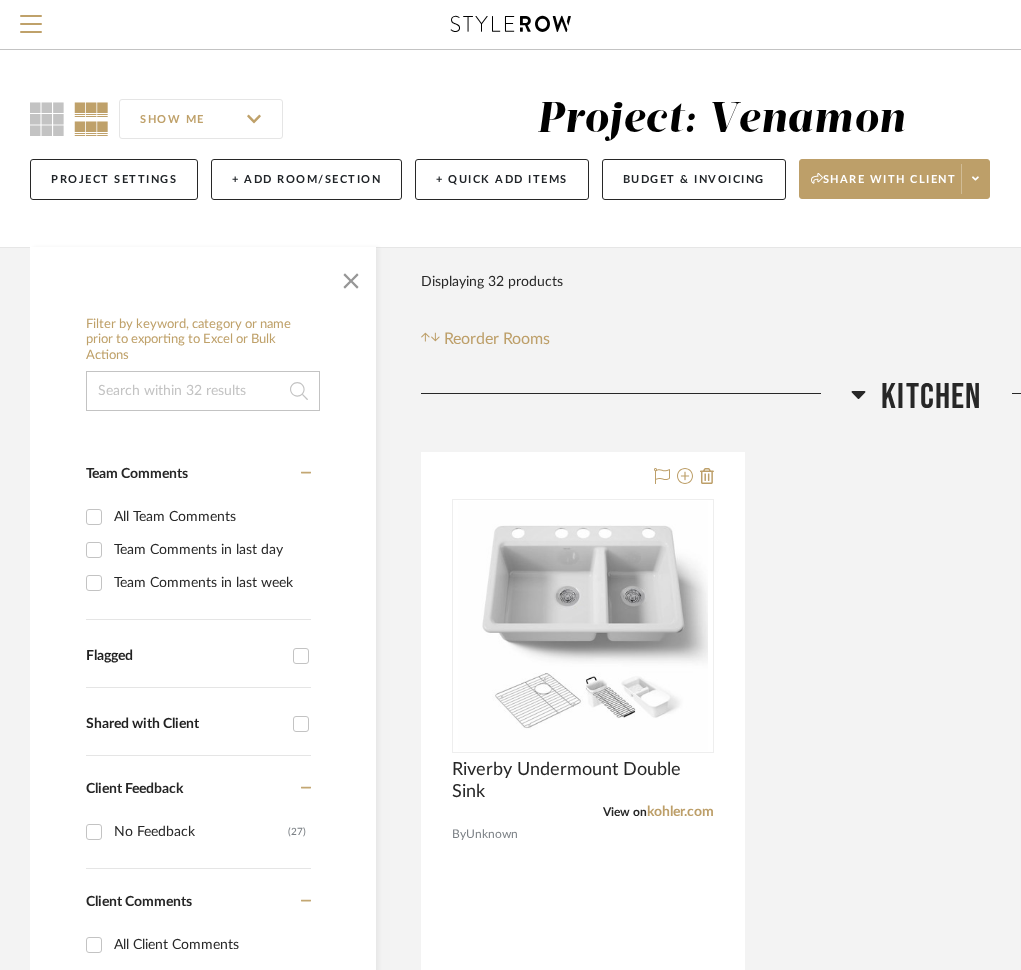 scroll, scrollTop: 149, scrollLeft: 0, axis: vertical 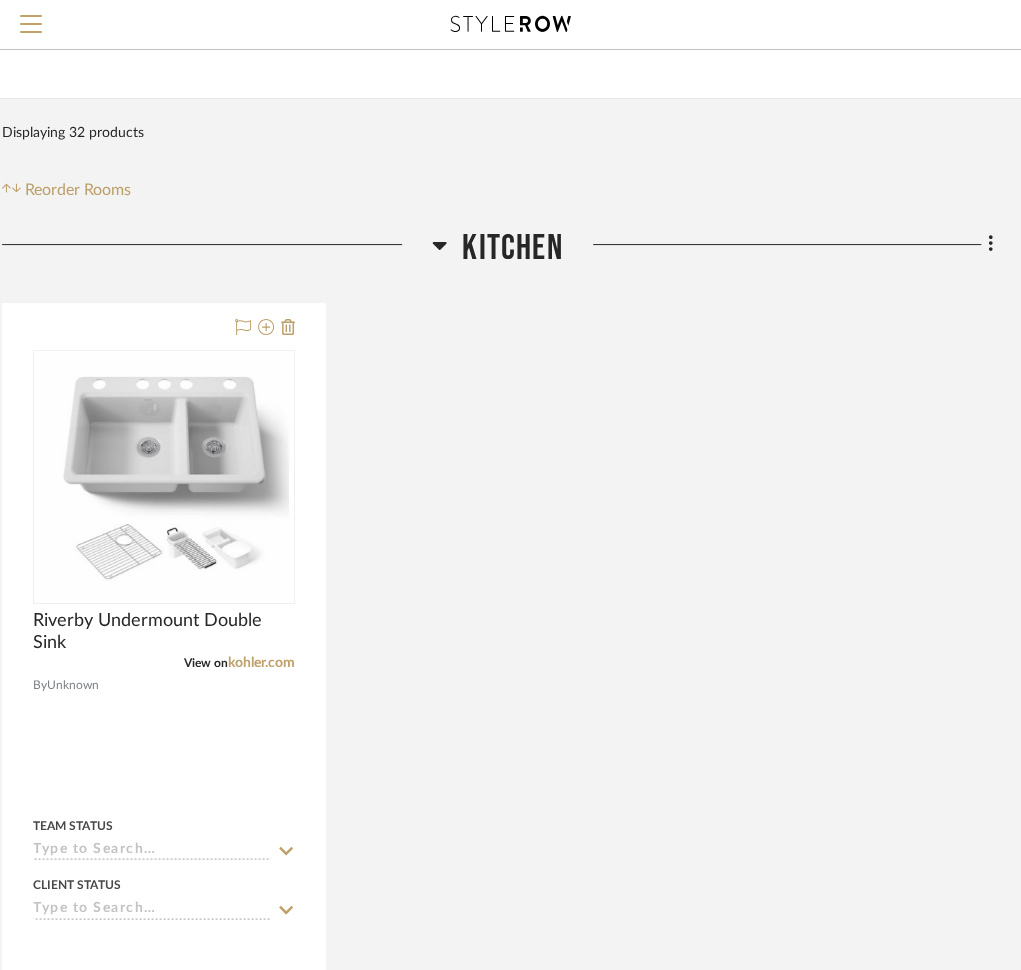 click on "Filter by keyword, category or name prior to exporting to Excel or Bulk Actions Team Comments All Team Comments Team Comments in last day Team Comments in last week Flagged Shared with Client Client Feedback No Feedback (27) Client Comments All Client Comments Client Comments in last day Client Comments in last week Added To PO Category Tables (7) Seating (4) Lighting (9) Bath (6) Rugs (4) Hardware (2) Brand Arhaus (7) Crate and Barrel (1) Frontgate (1) Heatwave (3) Loloi Rugs (4) Luxe Furniture & Design (2) McGee and Co (1) Overlees (4) Pottery Barn (3) Restoration Hardware (1) Stoffer Home (3) West Elm (1) Upload Method Clipped (31) Uploaded (1) Added By [NAME] (18) [NAME] (13) [NAME] (1) Item Type Product (32) Lead Time Weeks In Stock Price 0 7,500 + 0 7500 Filter Products Displaying 32 products Reorder Rooms LOADING Kitchen Riverby Undermount Double Sink View on kohler.com By Unknown Team Status Client Status" 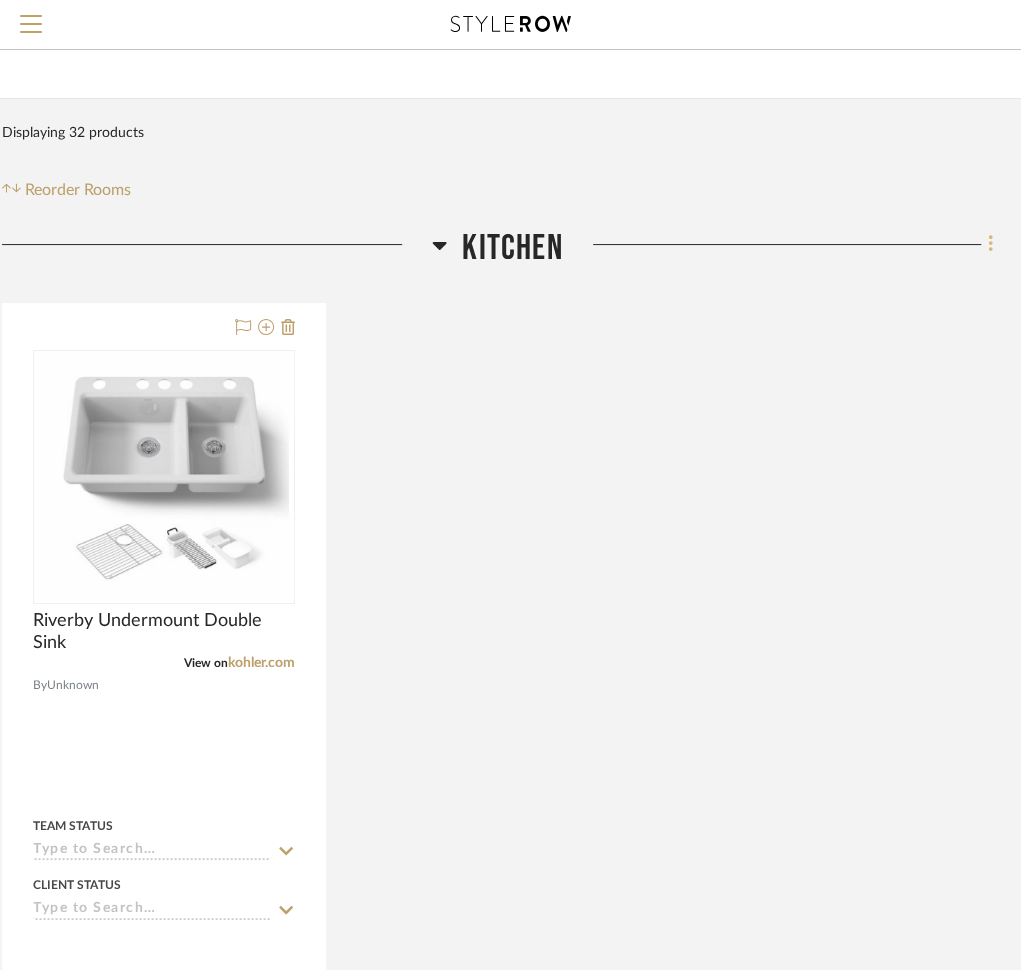 click 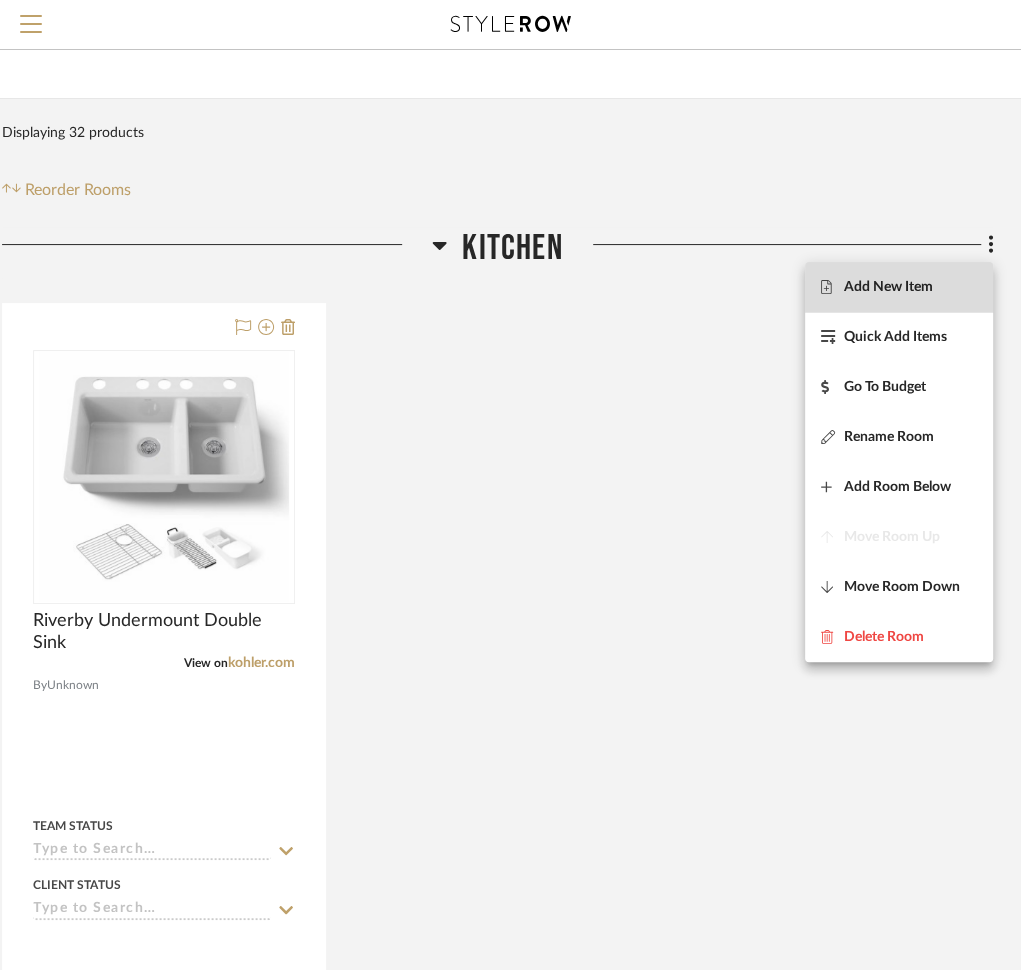 click on "Add New Item" at bounding box center (888, 286) 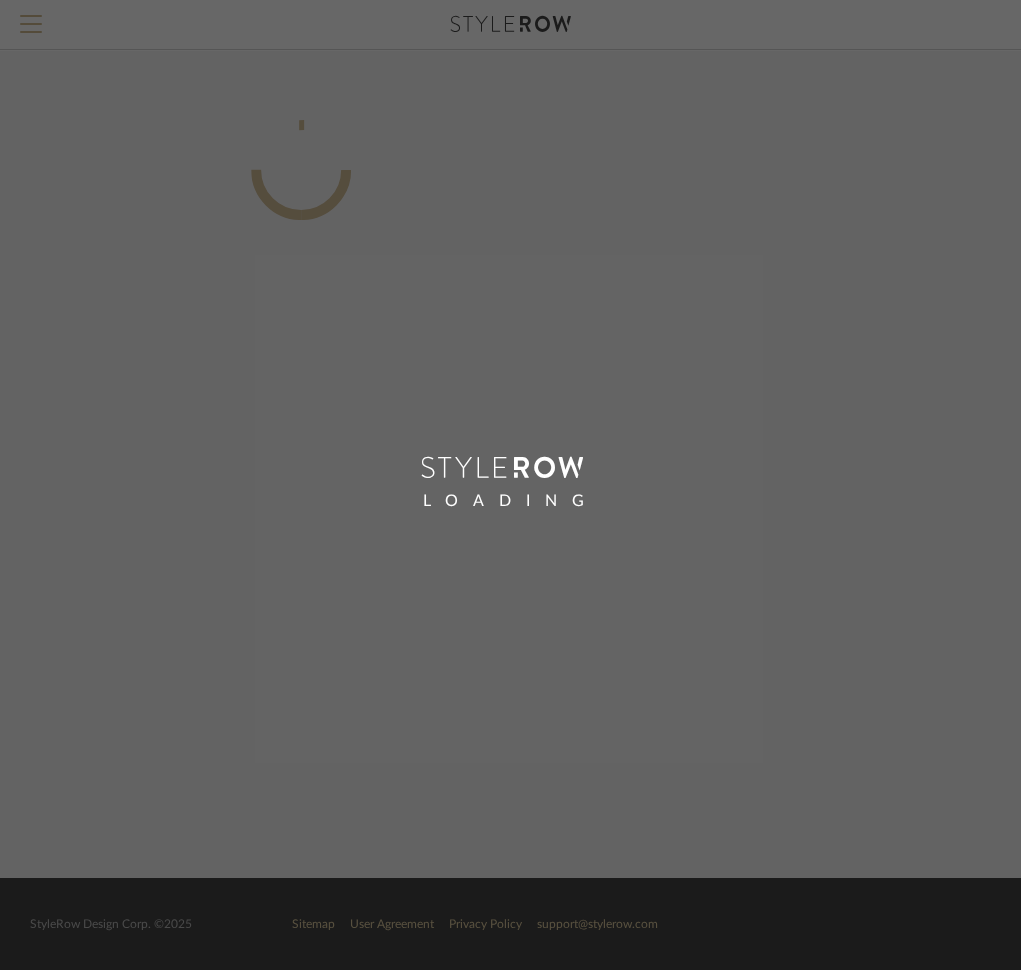 scroll, scrollTop: 0, scrollLeft: 405, axis: horizontal 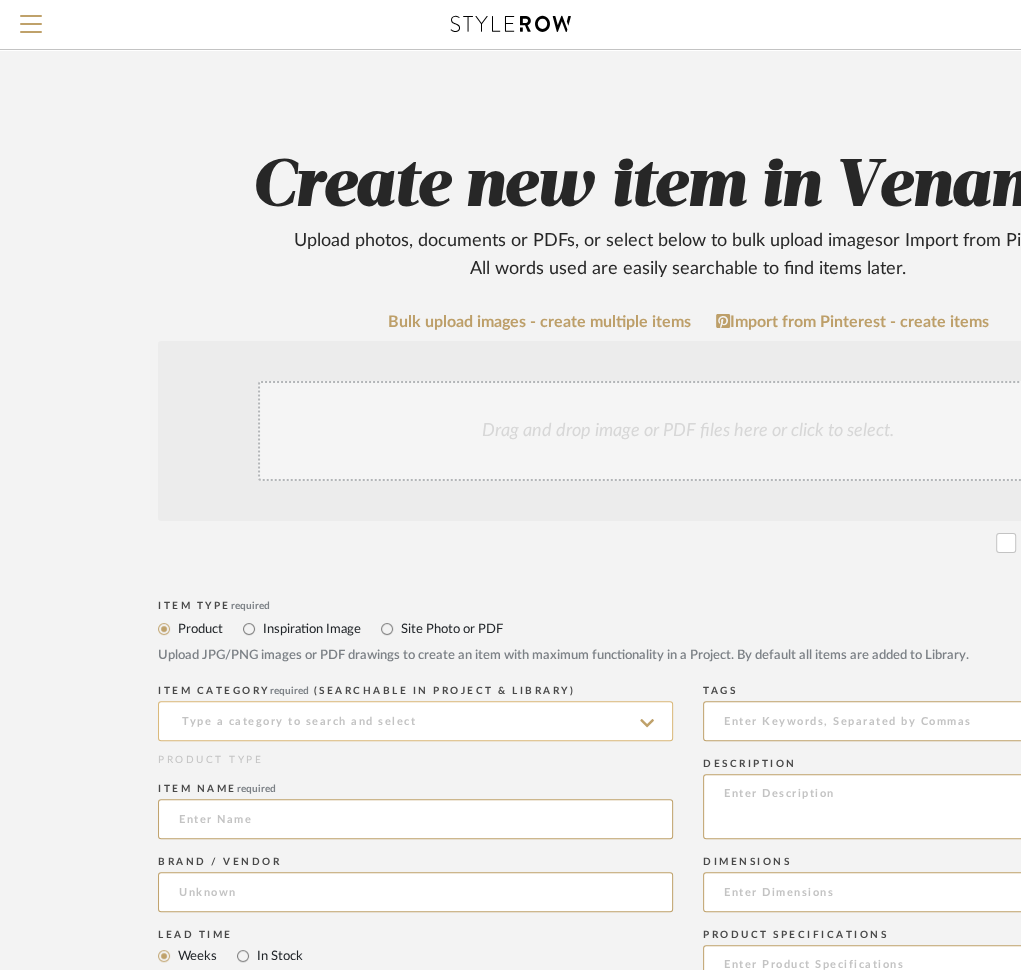 click 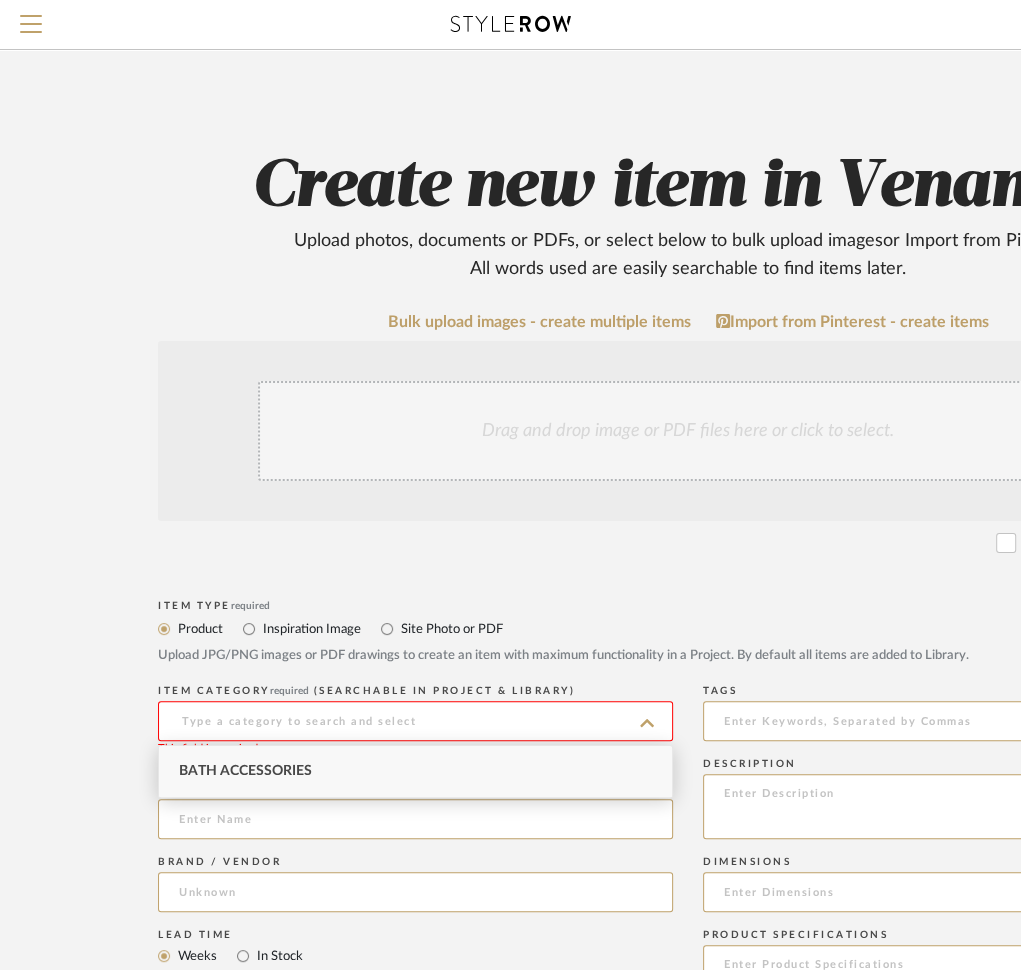 click on "Bath Accessories" at bounding box center (245, 771) 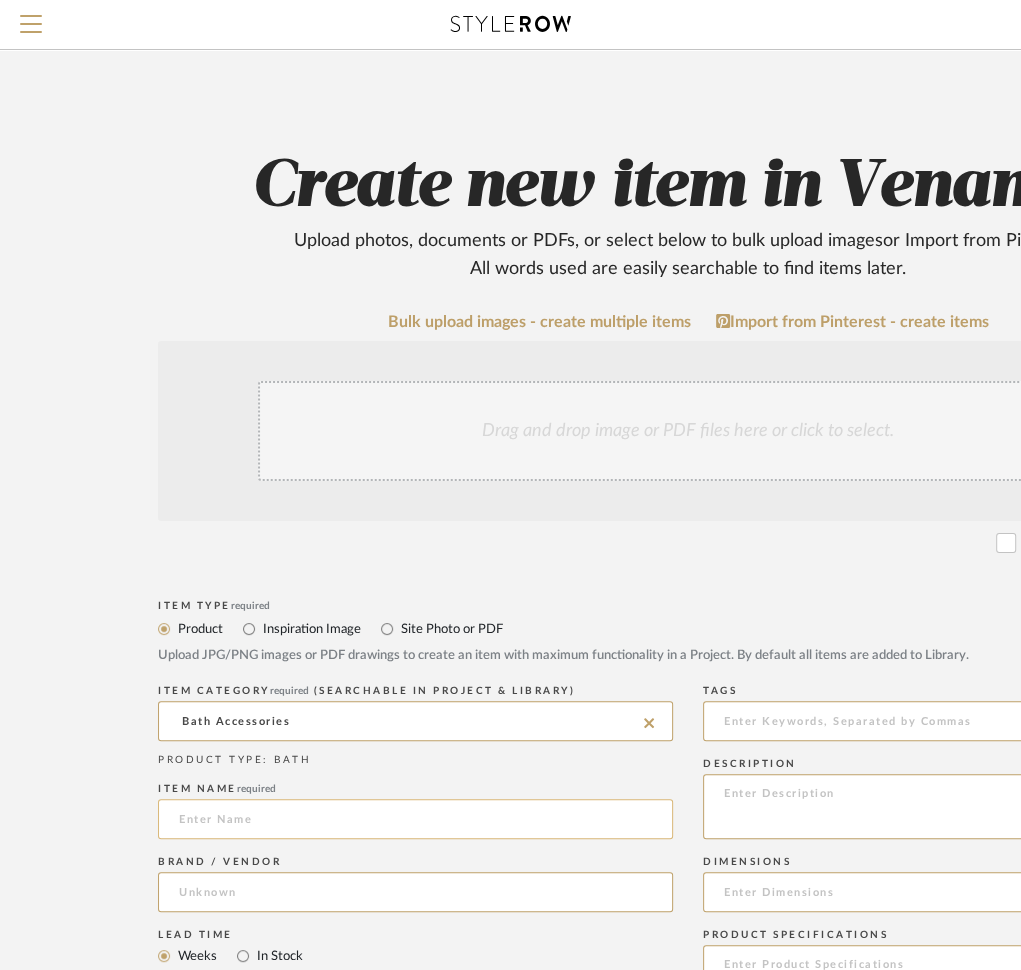 click 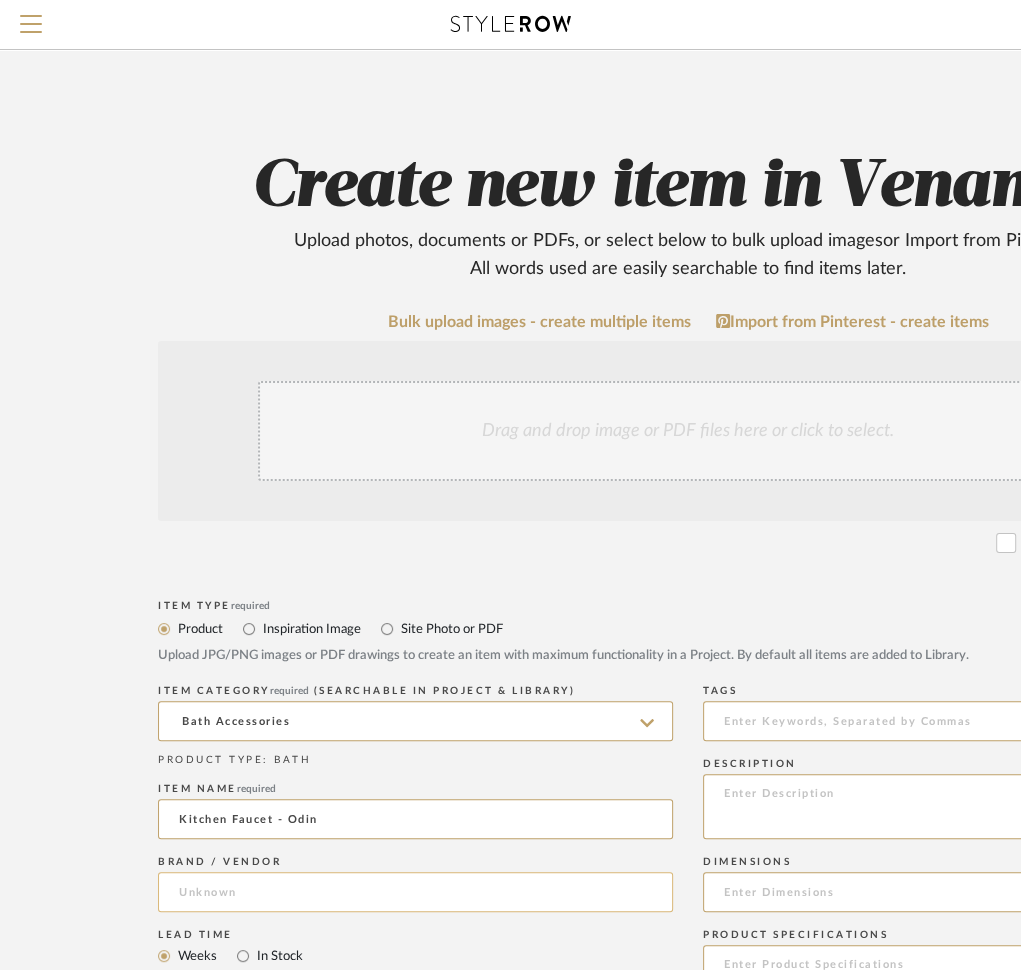type on "Kitchen Faucet - Odin" 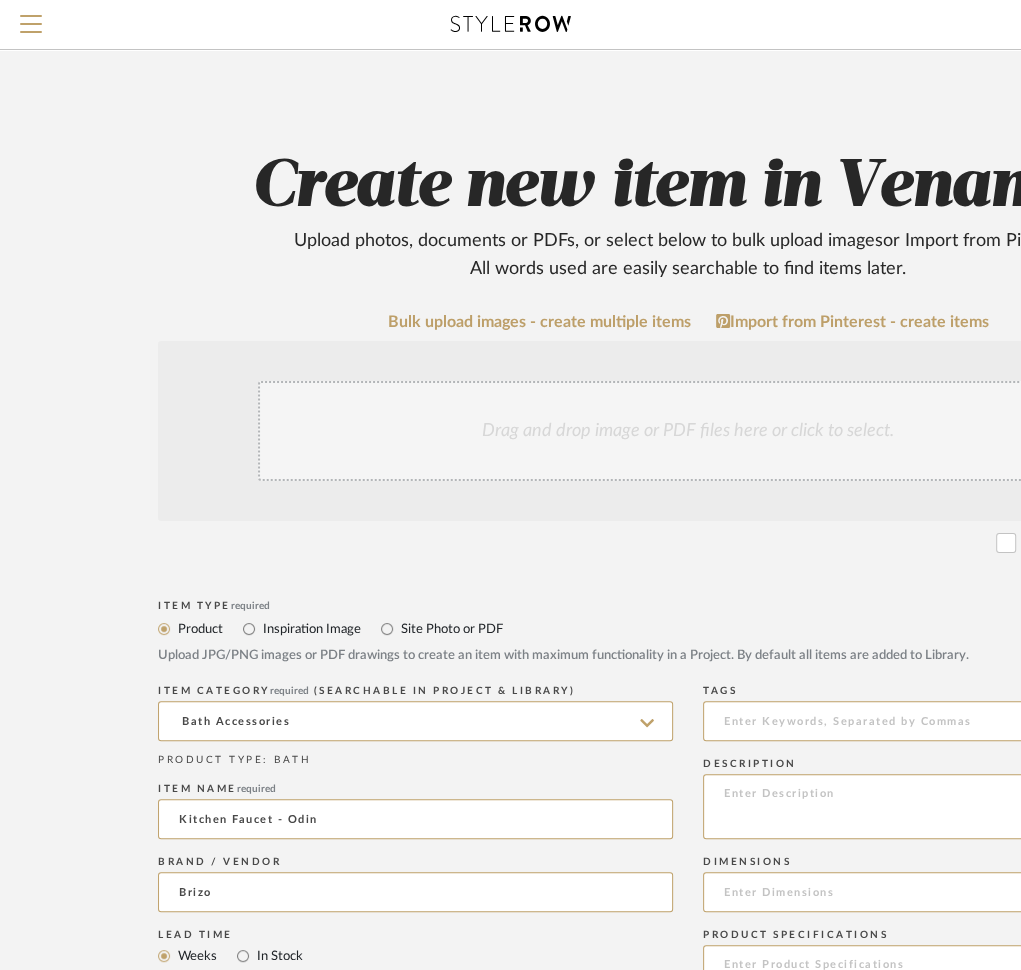 type on "Brizo" 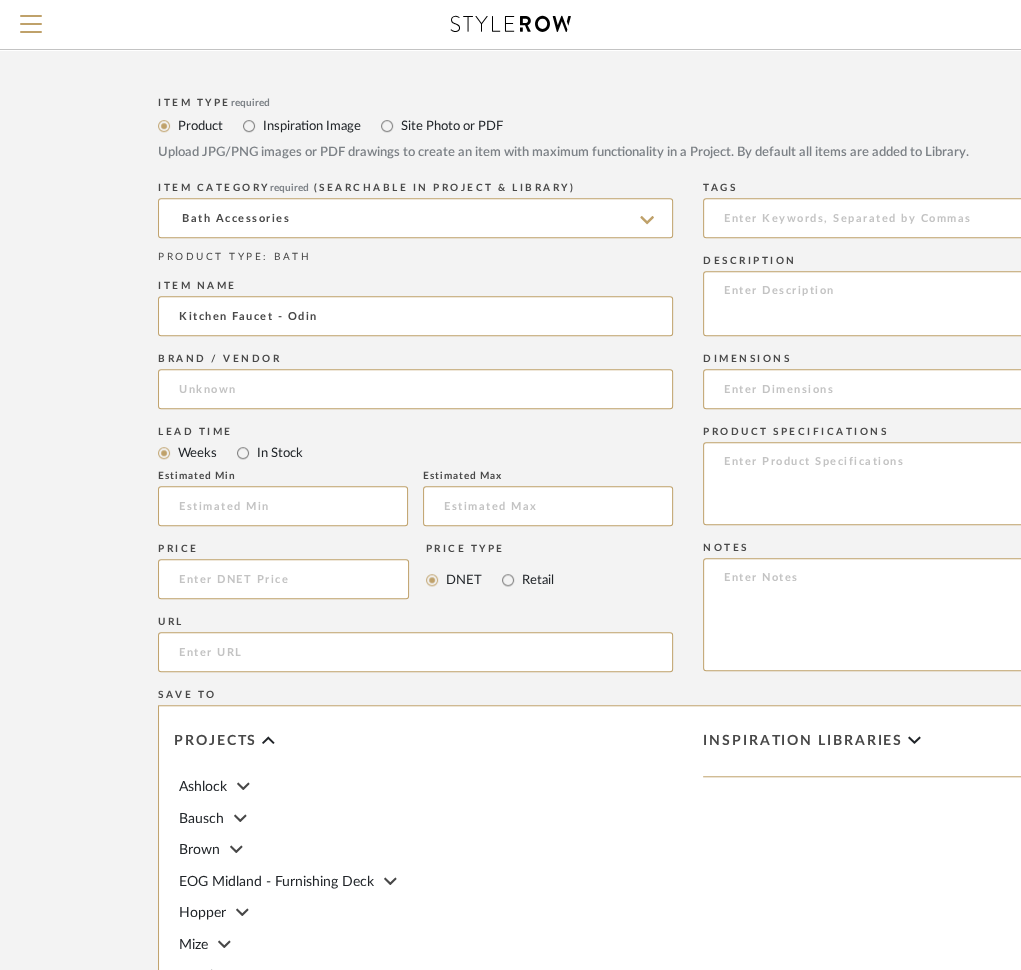 scroll, scrollTop: 720, scrollLeft: 32, axis: both 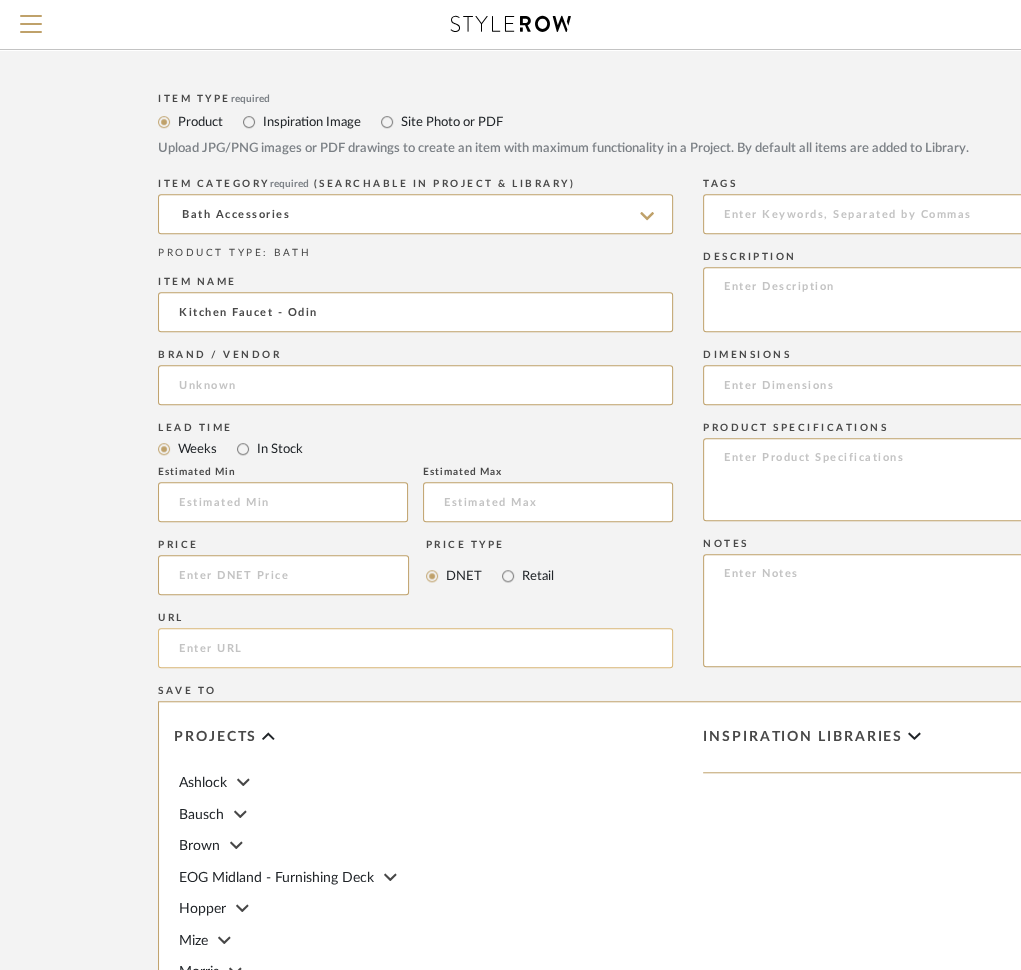 click 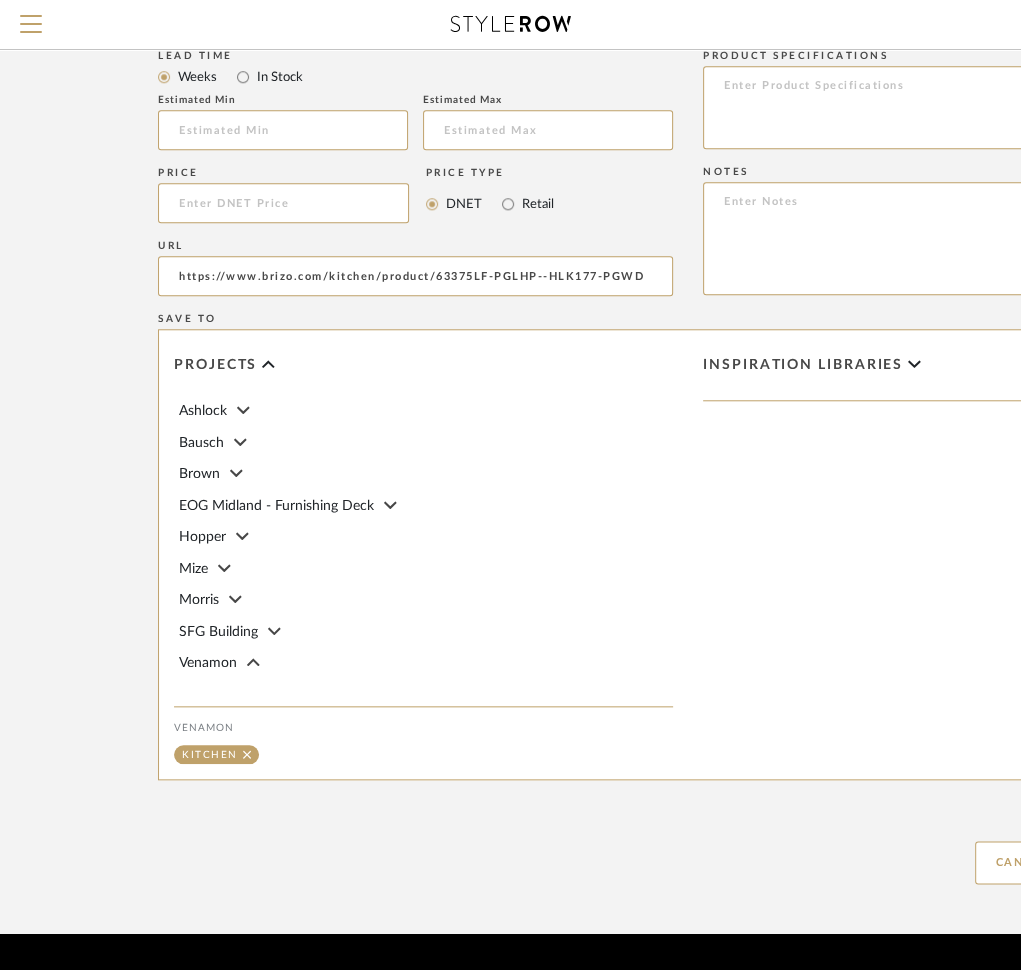 scroll, scrollTop: 1148, scrollLeft: 32, axis: both 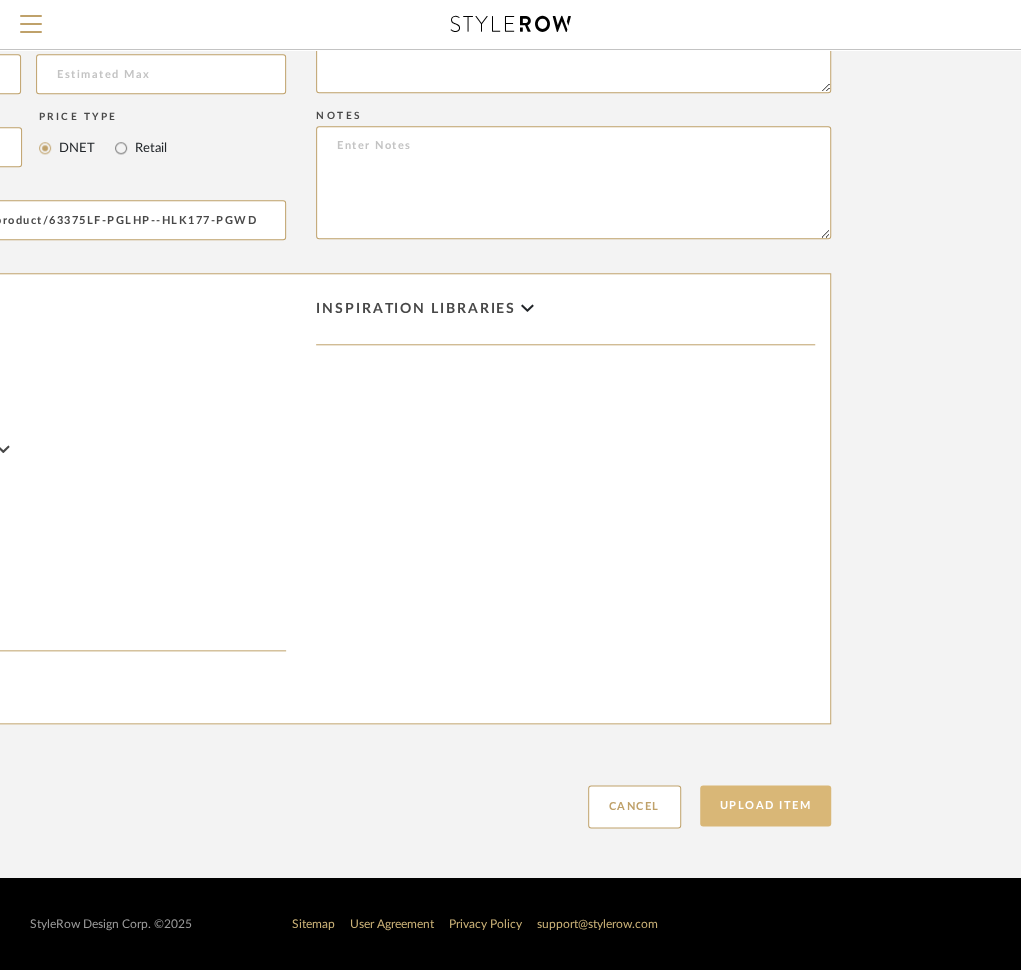 type on "https://www.brizo.com/kitchen/product/63375LF-PGLHP--HLK177-PGWD" 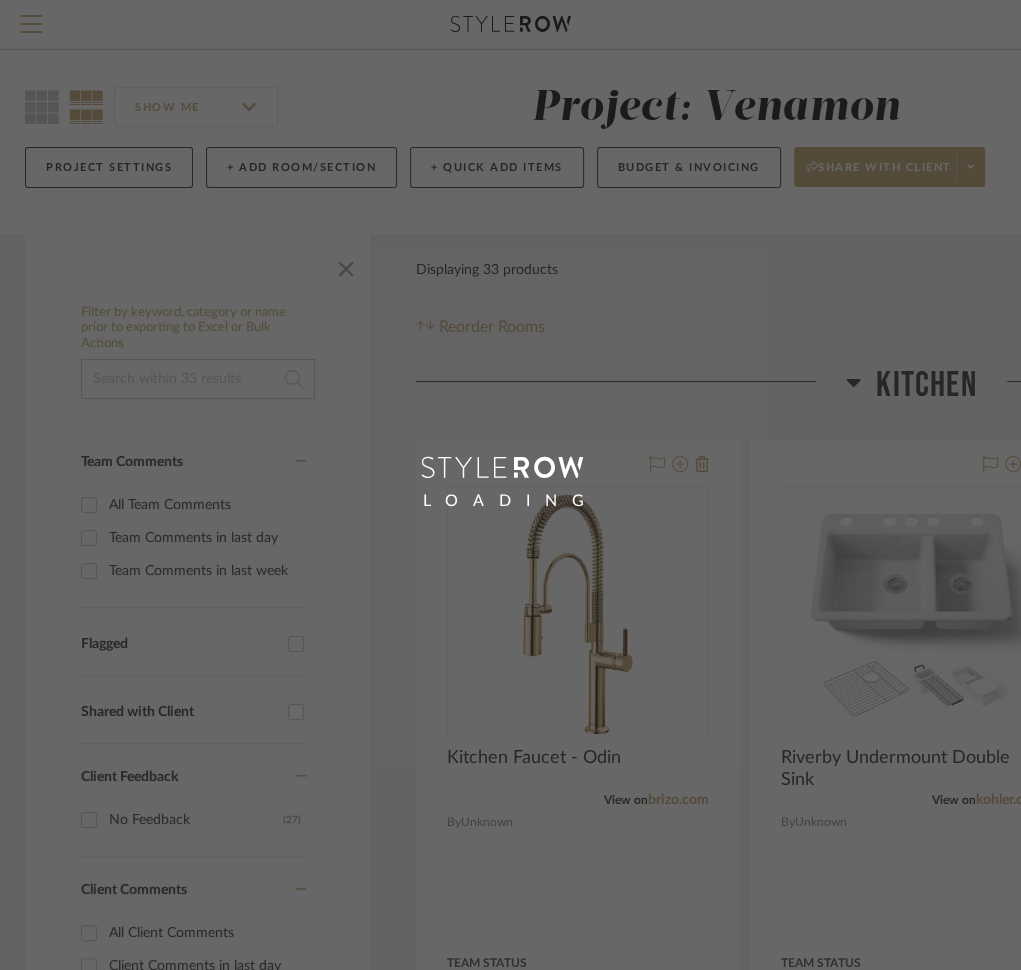 scroll, scrollTop: 0, scrollLeft: 0, axis: both 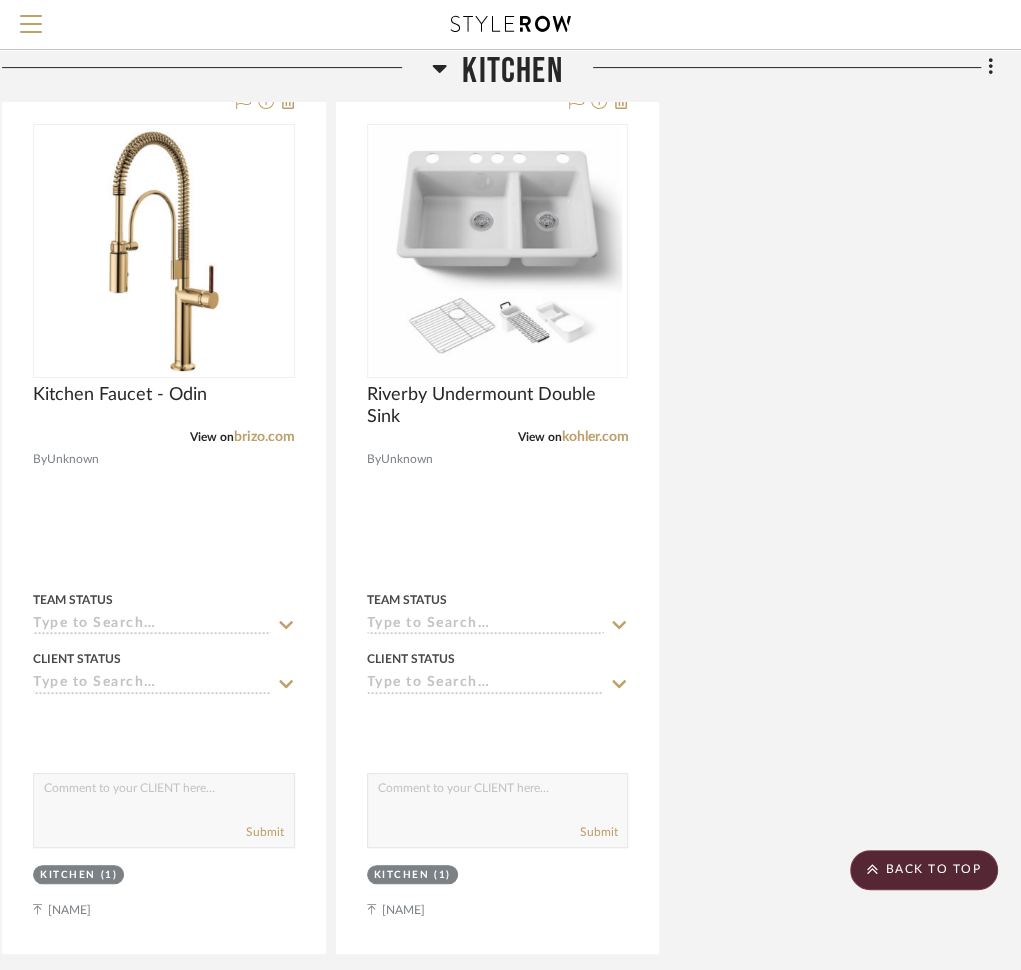 click on "Filter by keyword, category or name prior to exporting to Excel or Bulk Actions Team Comments All Team Comments Team Comments in last day Team Comments in last week Flagged Shared with Client Client Feedback No Feedback  (27)  Client Comments All Client Comments Client Comments in last day Client Comments in last week Added To PO Category  Tables   (7)   Seating   (4)   Lighting   (9)   Bath   (7)   Rugs   (4)   Hardware   (2)  Brand Arhaus  (7)  Crate and Barrel  (1)  Frontgate  (1)  Heatwave  (3)  Loloi Rugs  (4)  Luxe Furniture & Design  (2)  McGee and Co  (1)  Overlees  (4)  Pottery Barn  (3)  Restoration Hardware  (1)  Stoffer Home  (3)  West Elm  (1)  Upload Method Clipped  (31)  Uploaded  (2)  Added By Cortney McClure  (18)  Laura Golay  (13)  Jennifer Tate  (2)  Item Type Product  (33)  Lead Time Weeks In Stock Price 0  7,500 +  0 7500  Filter Products   Displaying 33 products  Reorder Rooms LOADING Kitchen  Kitchen Faucet - Odin  View on  brizo.com  By  Unknown
Team Status Client Status  Submit" 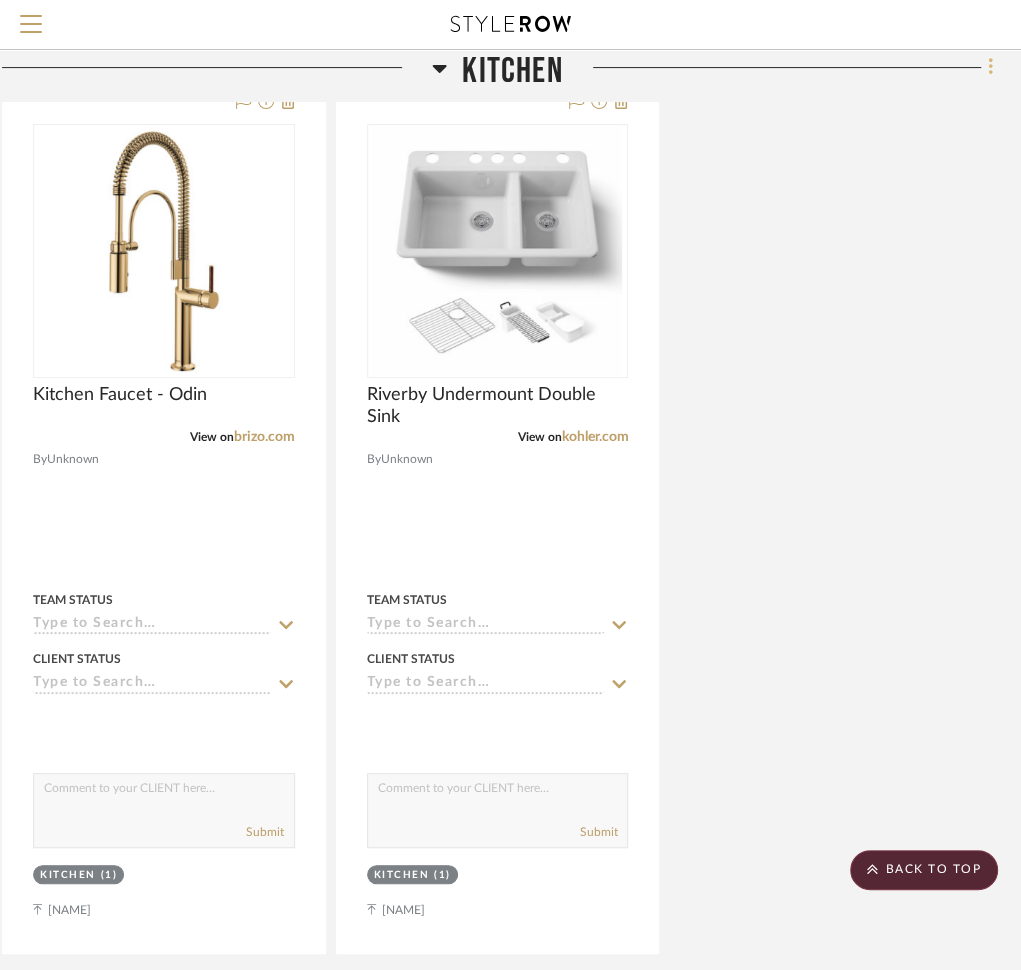 click 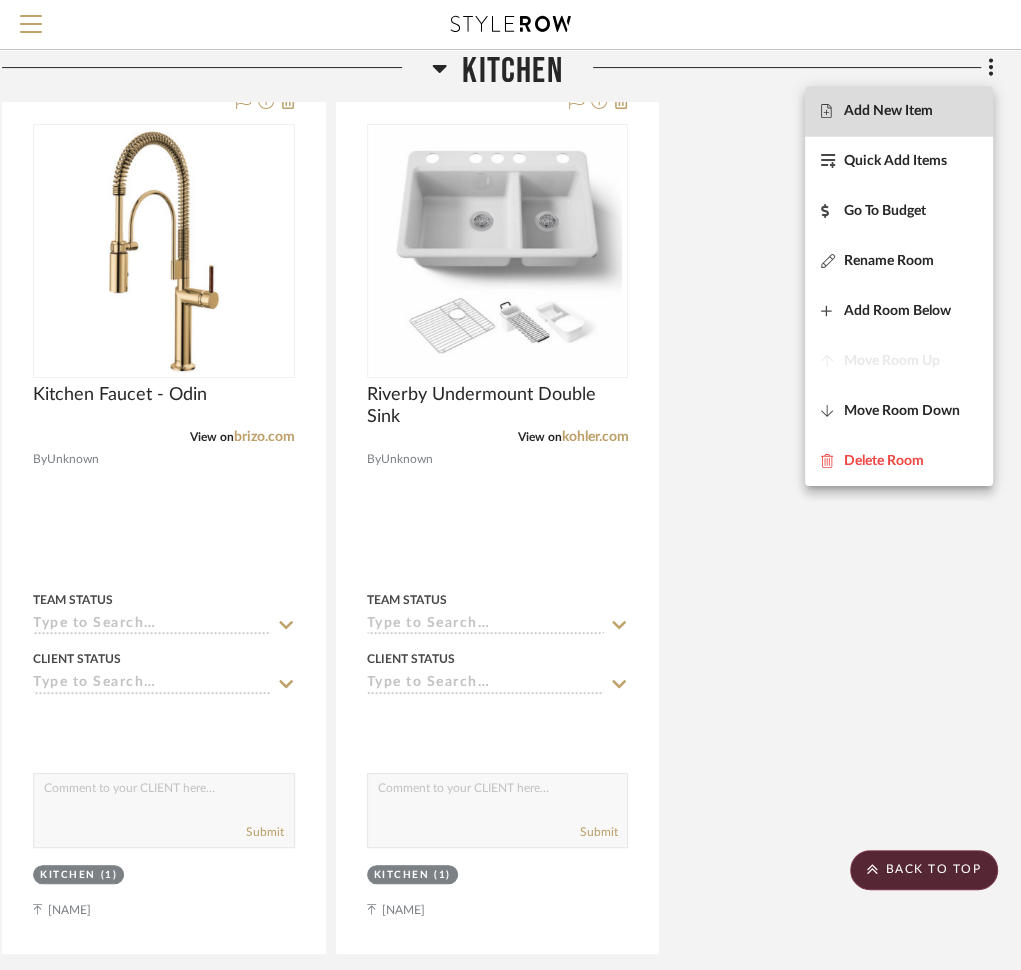click on "Add New Item" at bounding box center [899, 111] 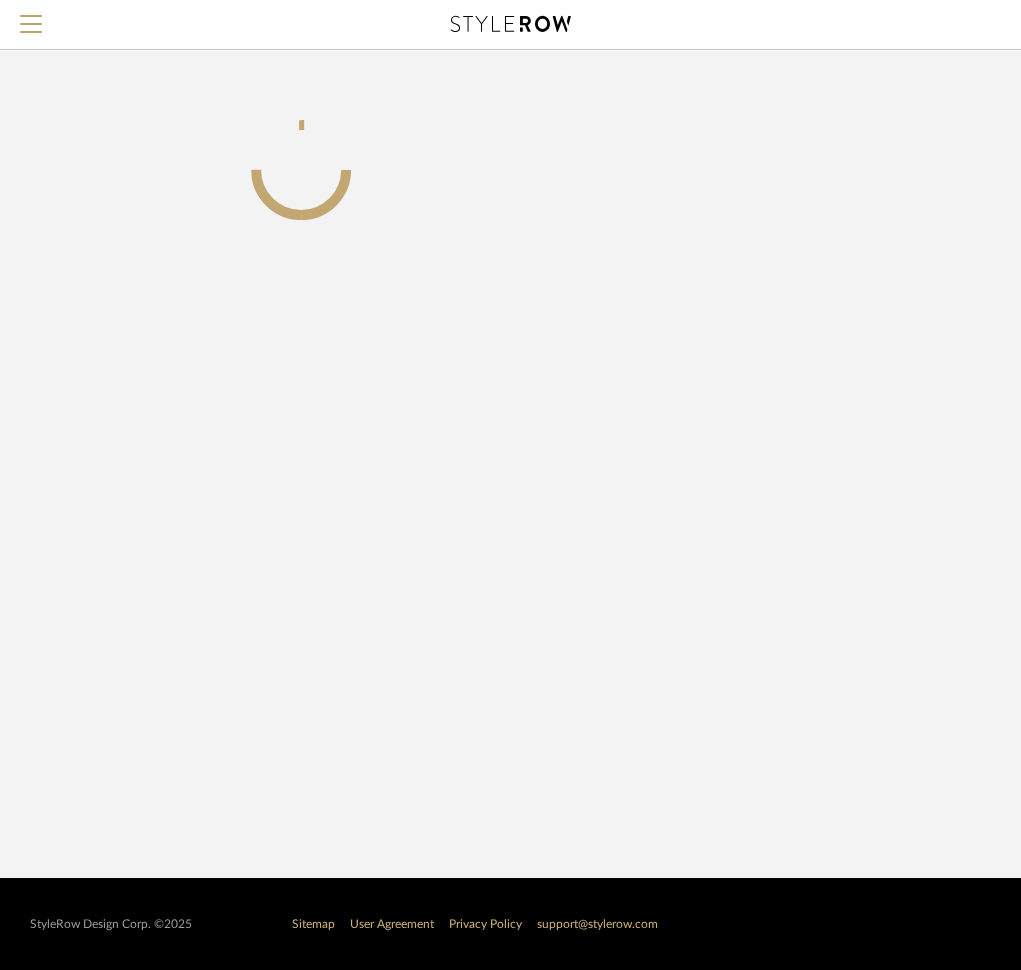 scroll, scrollTop: 0, scrollLeft: 405, axis: horizontal 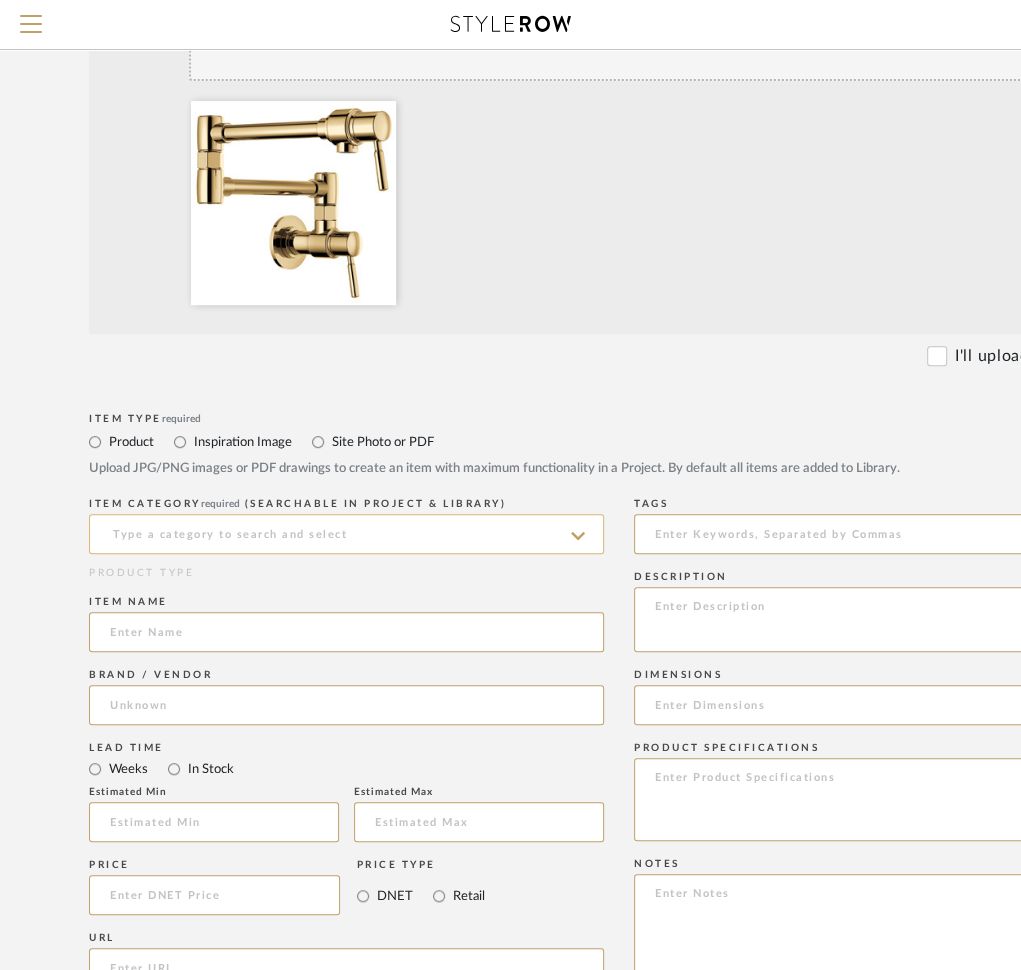 click 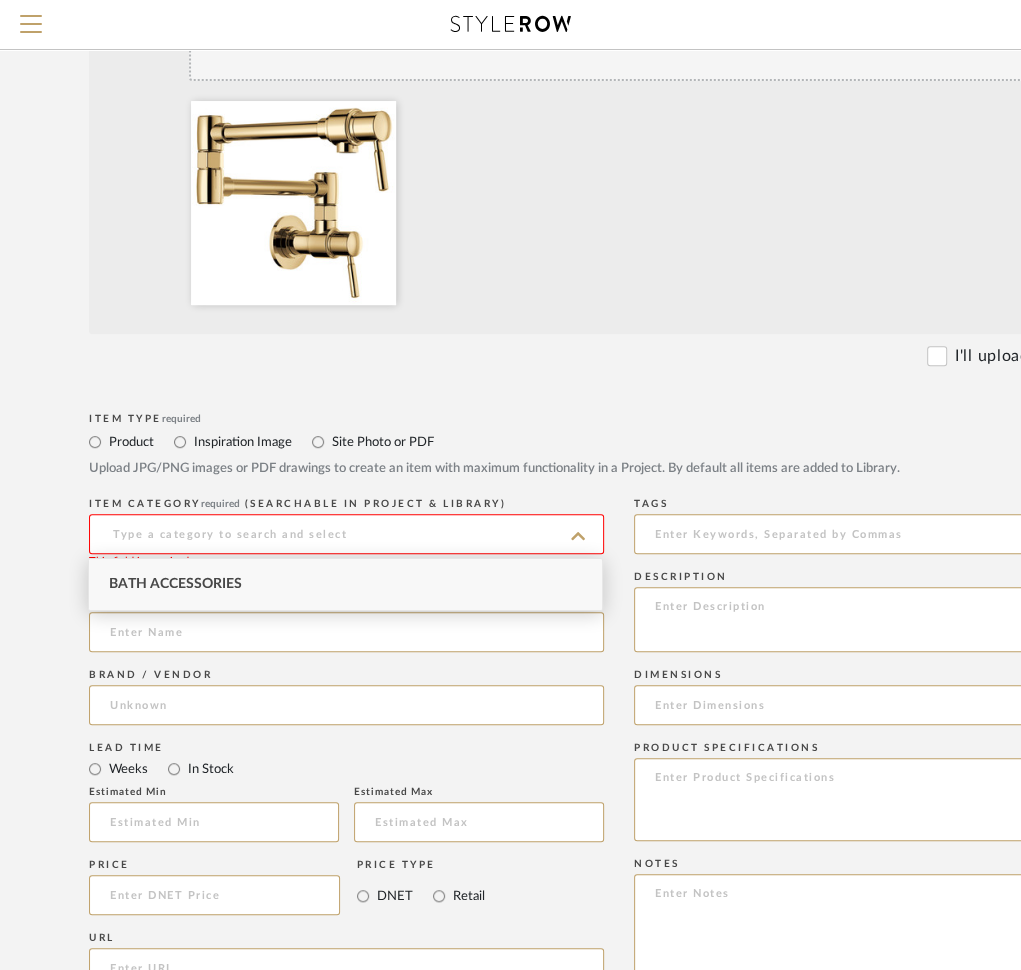 click on "Bath Accessories" at bounding box center (175, 584) 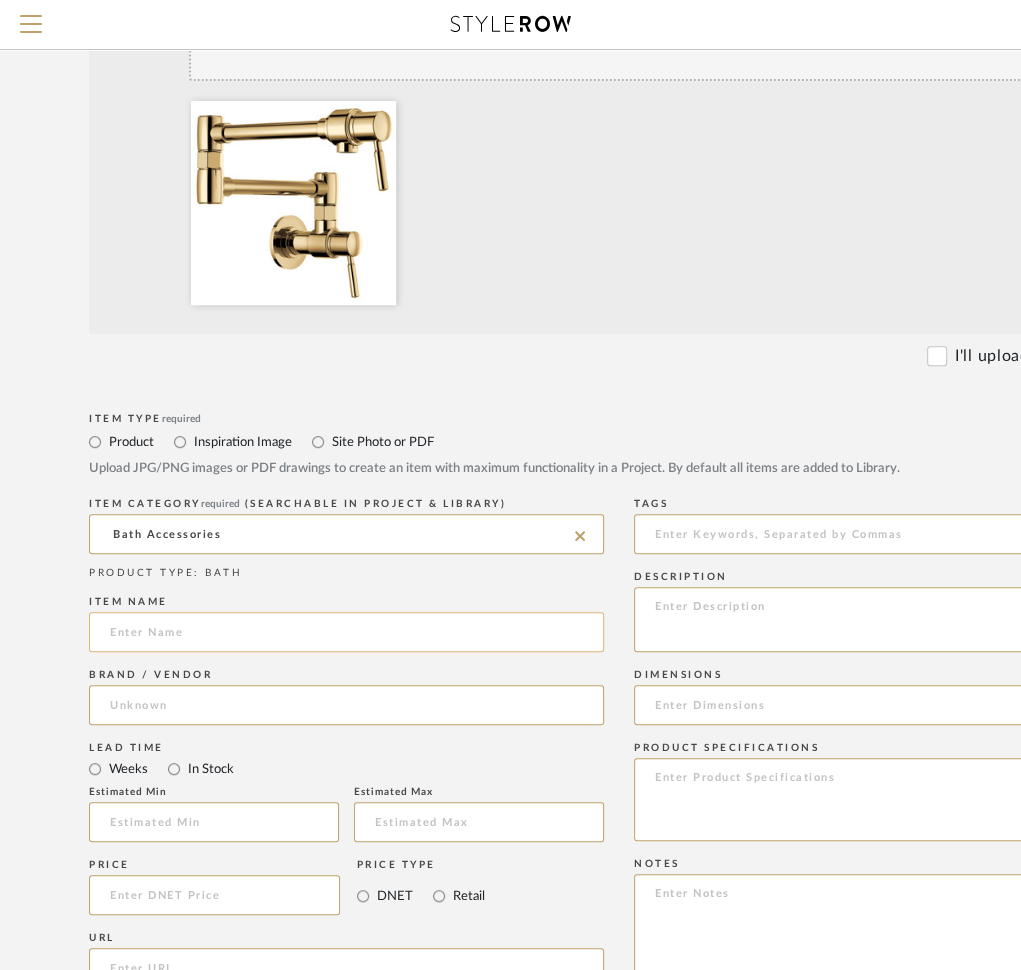 click 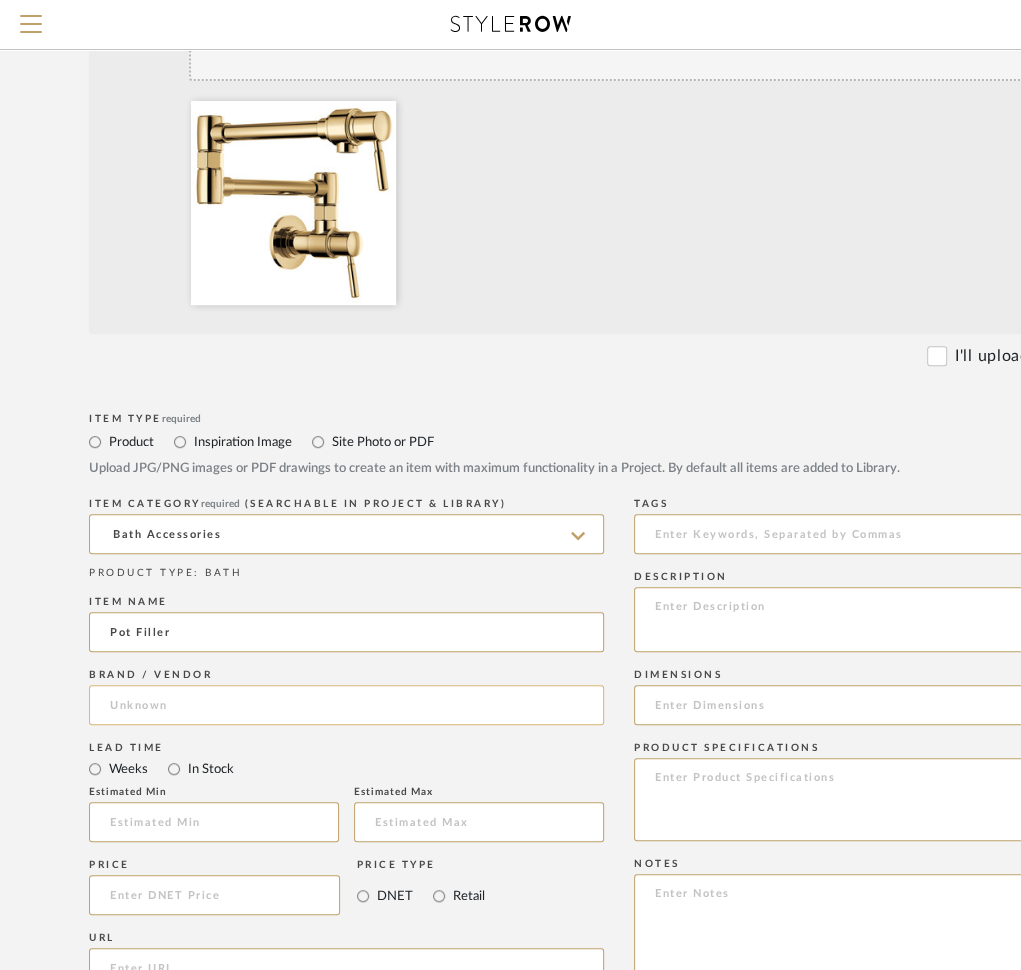 type on "Pot Filler" 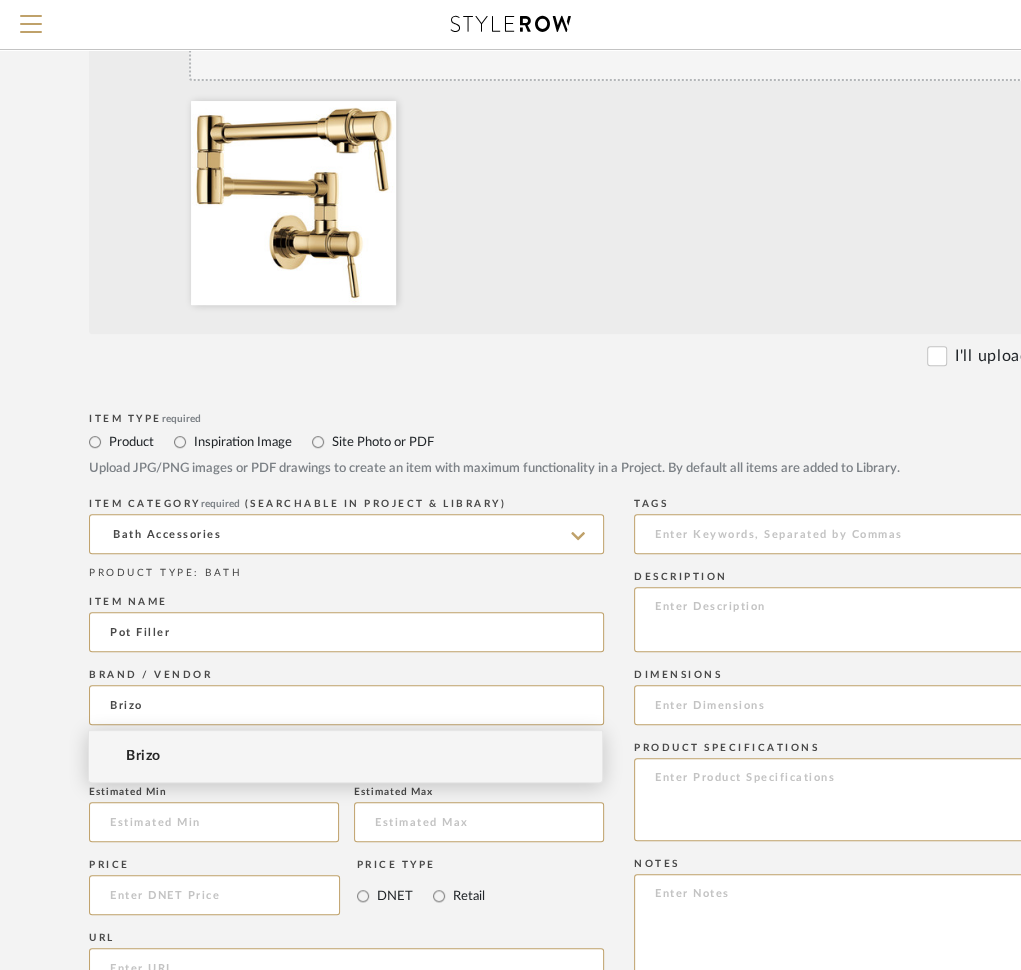 type on "Brizo" 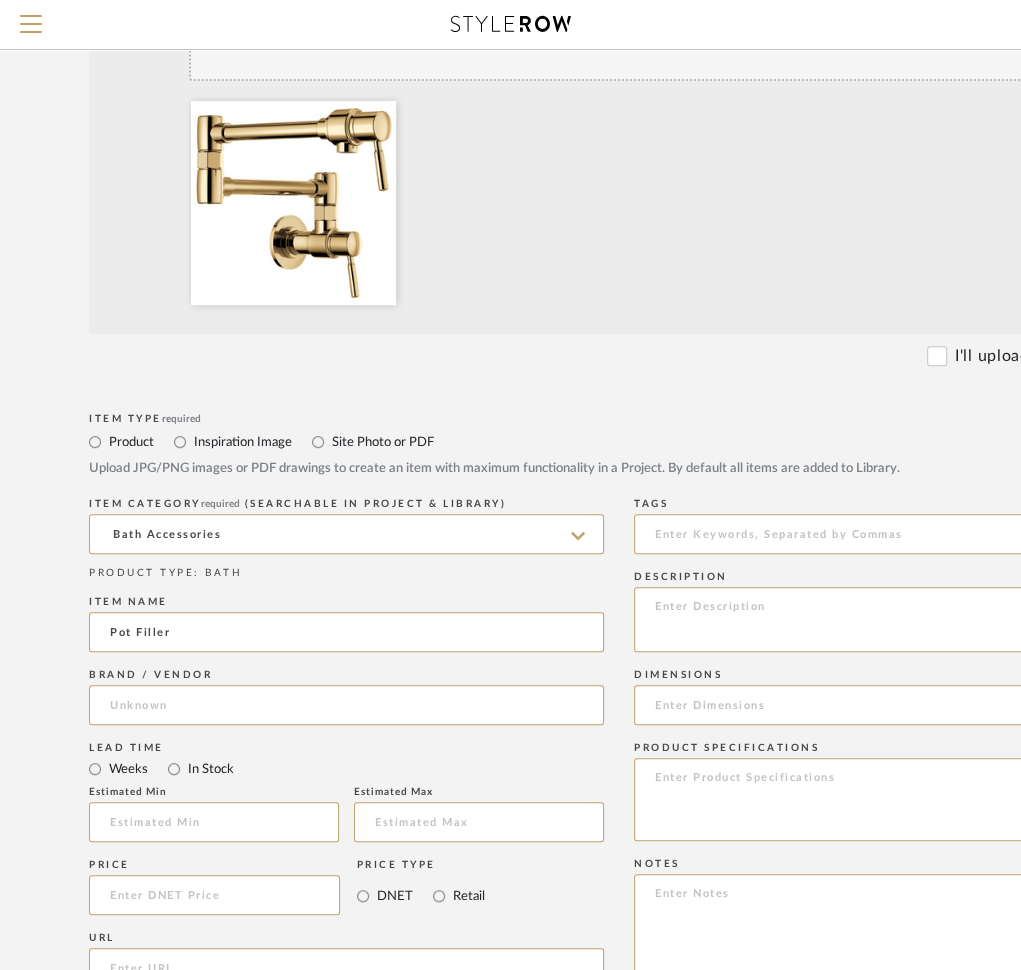 click on "Bulk upload images - create multiple items  Import from Pinterest - create items Drag and drop image or PDF files here or click to select. I'll upload an image later  Item Type  required Product Inspiration Image  Site Photo or PDF   Upload JPG/PNG images or PDF drawings to create an item with maximum functionality in a Project. By default all items are added to Library.   ITEM CATEGORY  required (Searchable in Project & Library) Bath Accessories  PRODUCT TYPE : BATH  Item name  Pot Filler  Brand / Vendor   Lead Time  Weeks In Stock  Estimated Min   Estimated Max   Price   Price Type  DNET Retail  URL   Tags   Description   Dimensions   Product Specifications   Notes   Save To  Projects Ashlock Bausch Brown EOG Midland - Furnishing Deck Hopper Mize Morris SFG Building Venamon ROOM QTY  Products for Consideration   Kitchen  1  Family Room   Primary Bathroom   Hall Bathroom   Jack and Jill Bathroom  Wagner Venamon Kitchen Inspiration libraries  Upload Item  Cancel" 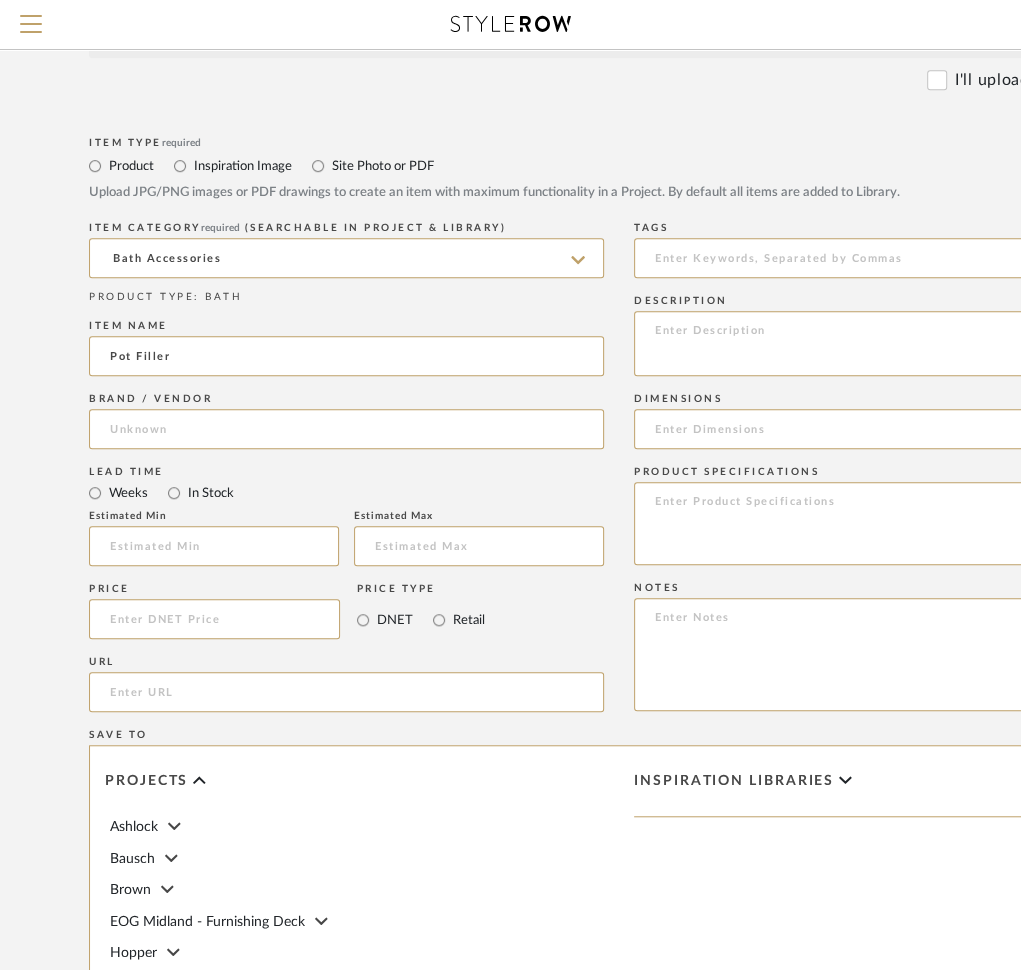 scroll, scrollTop: 720, scrollLeft: 101, axis: both 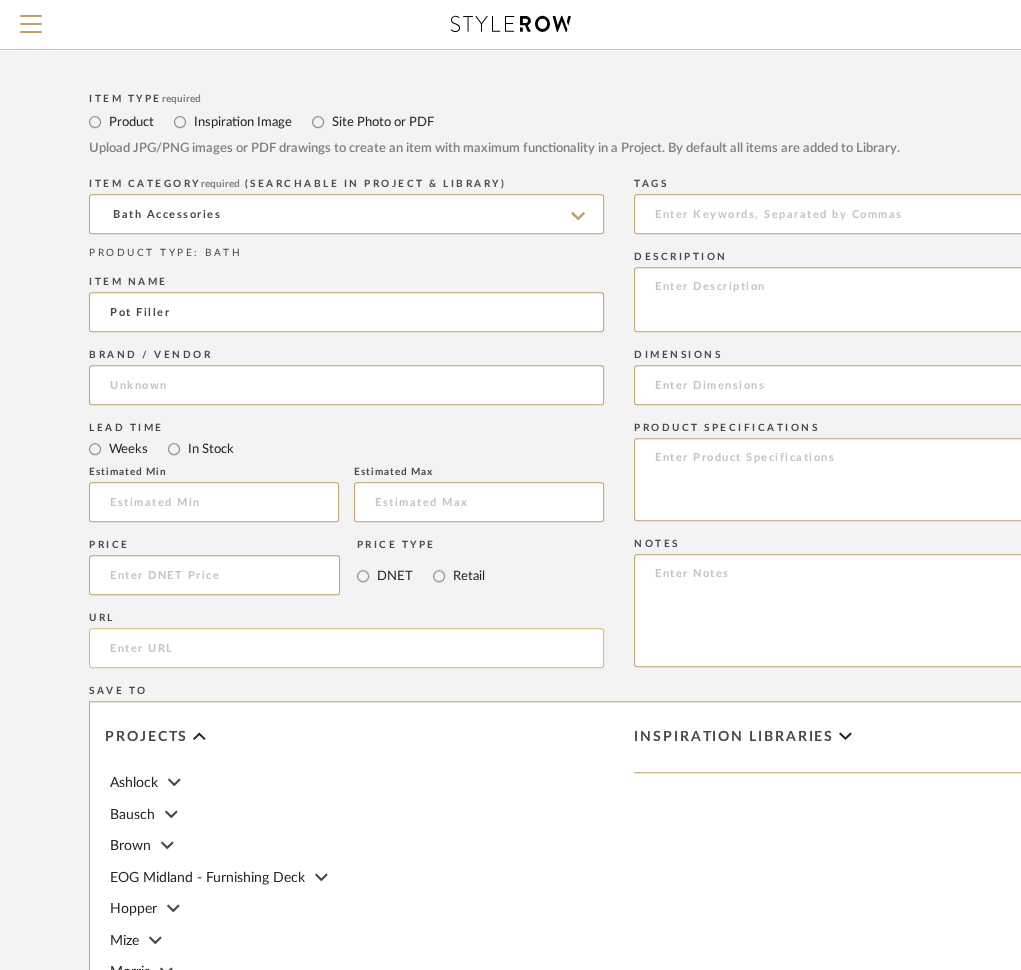 click 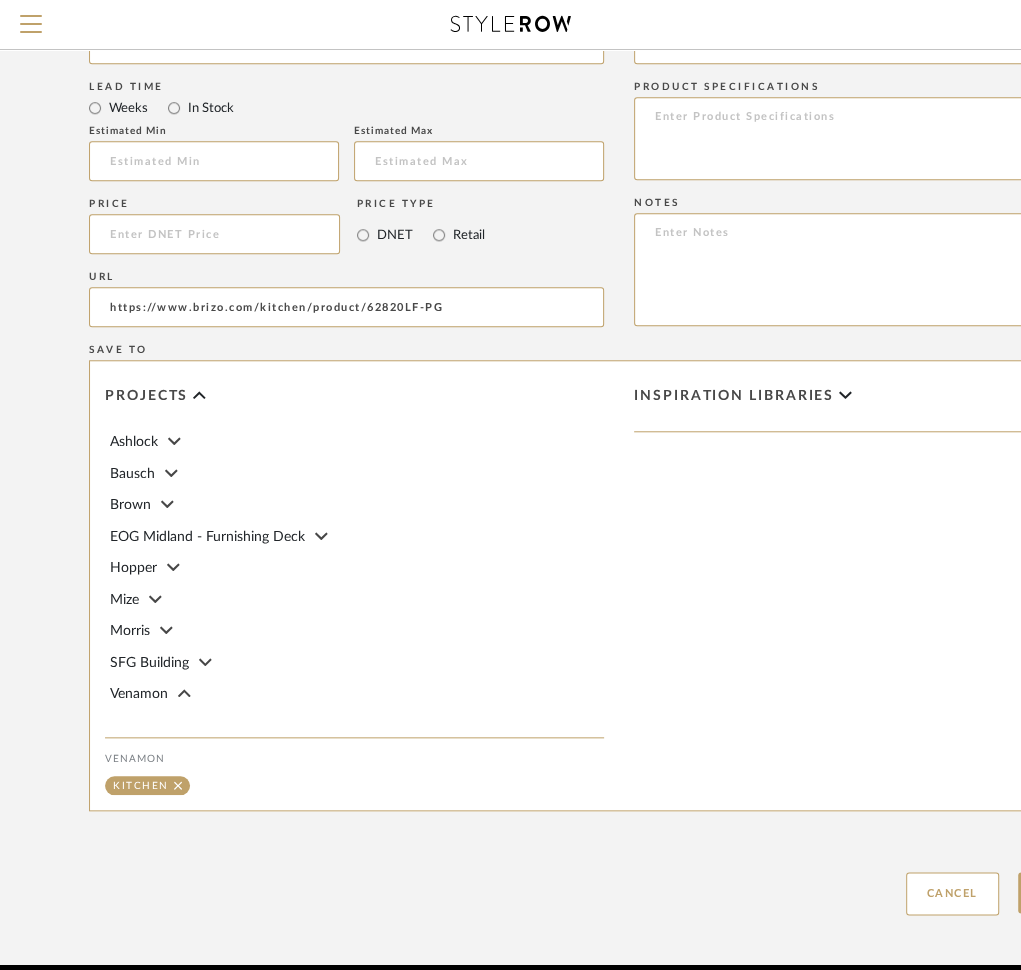 scroll, scrollTop: 1148, scrollLeft: 101, axis: both 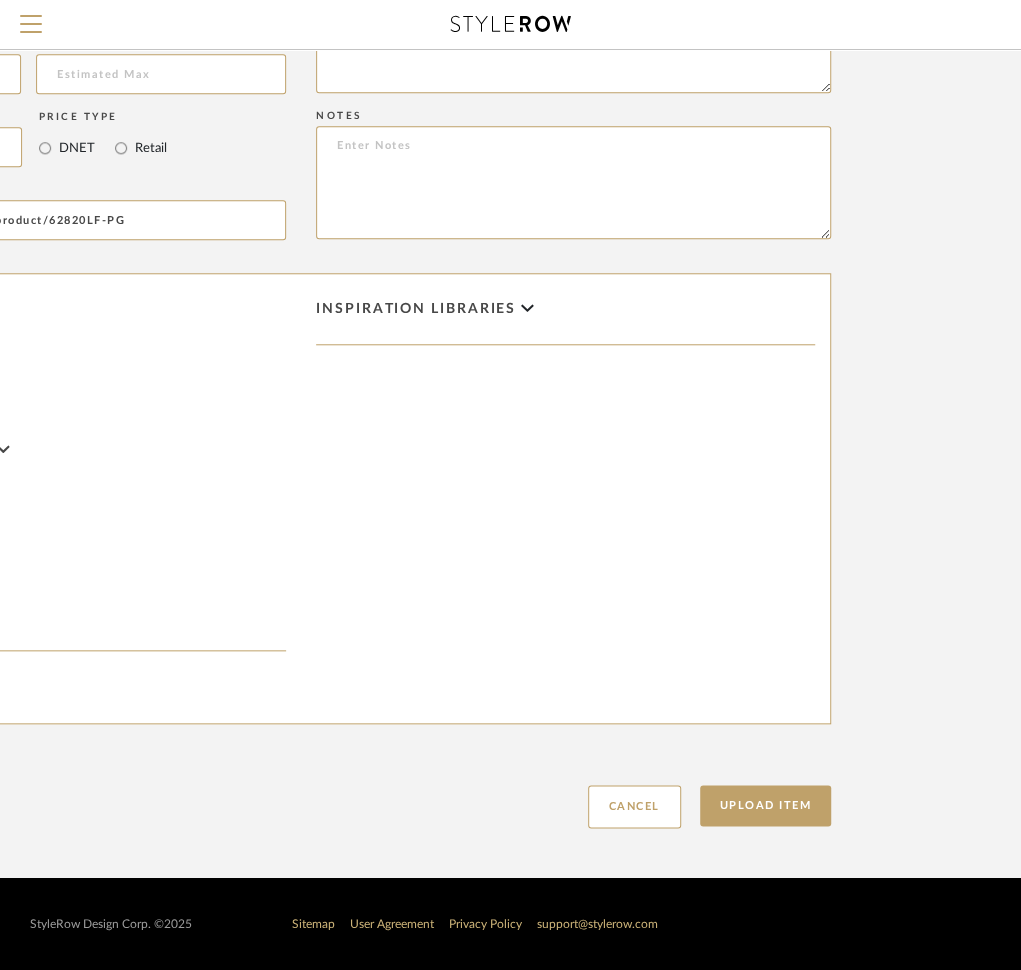 type on "https://www.brizo.com/kitchen/product/62820LF-PG" 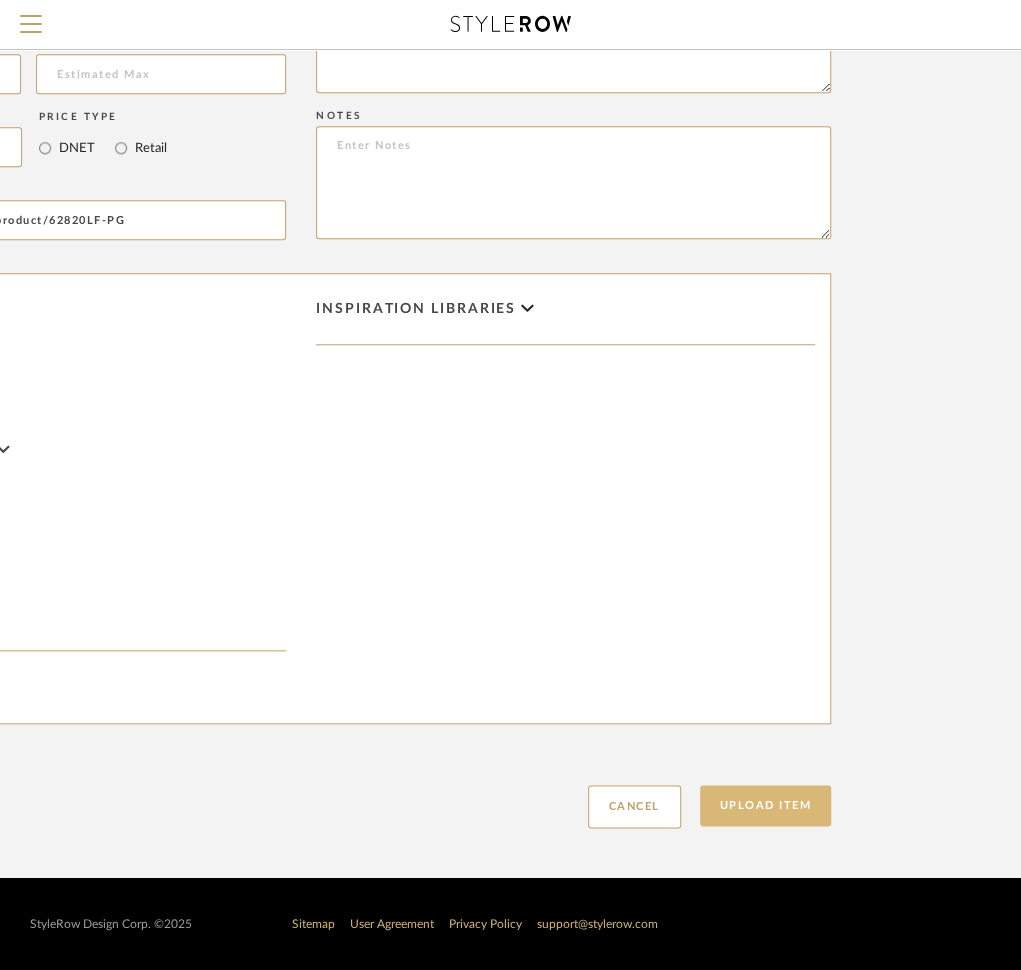 click on "Upload Item" 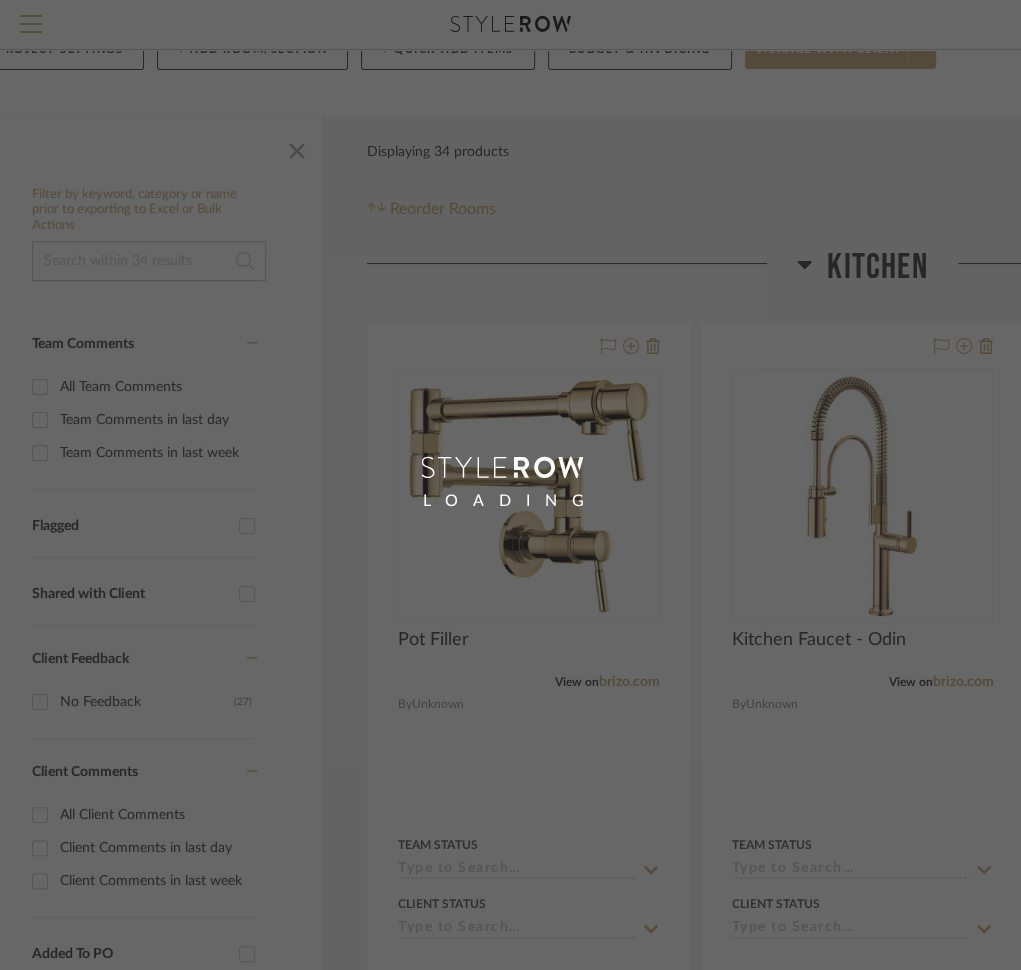 scroll, scrollTop: 0, scrollLeft: 0, axis: both 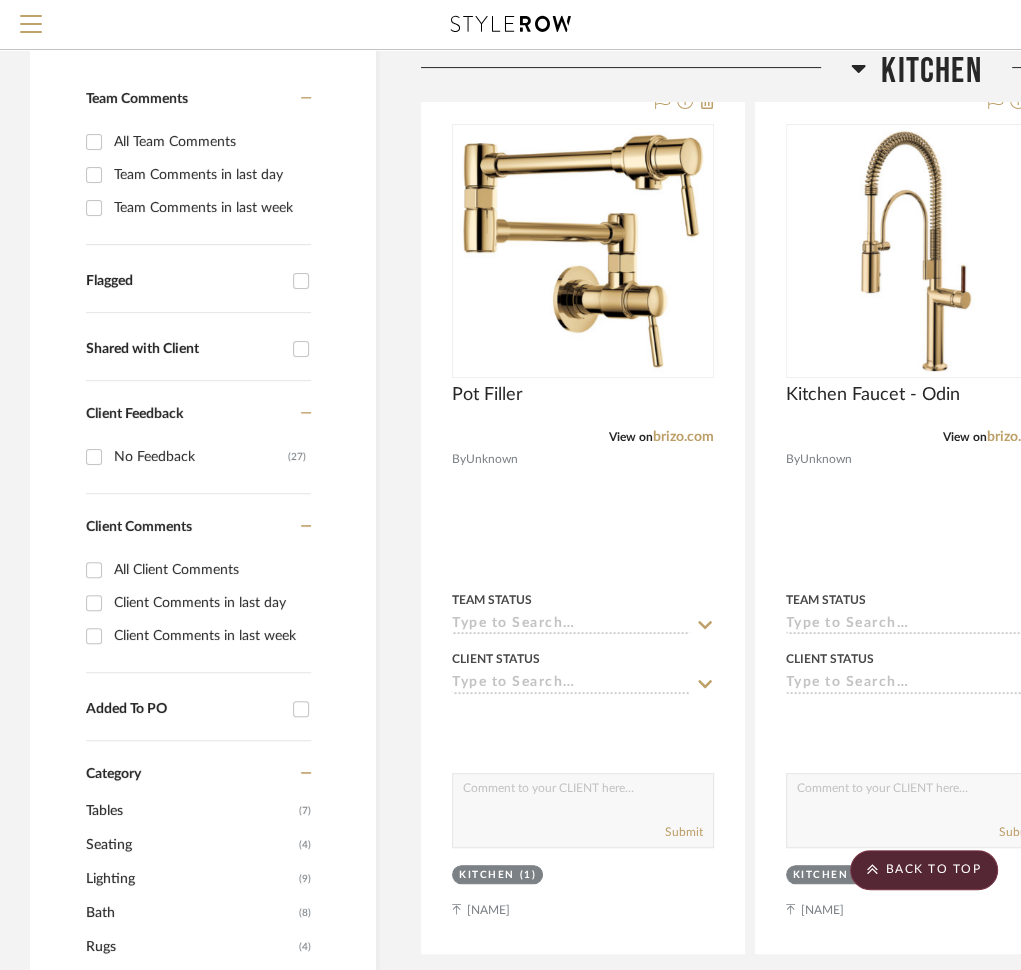 click on "Filter by keyword, category or name prior to exporting to Excel or Bulk Actions Team Comments All Team Comments Team Comments in last day Team Comments in last week Flagged Shared with Client Client Feedback No Feedback  (27)  Client Comments All Client Comments Client Comments in last day Client Comments in last week Added To PO Category  Tables   (7)   Seating   (4)   Lighting   (9)   Bath   (8)   Rugs   (4)   Hardware   (2)  Brand Arhaus  (7)  Crate and Barrel  (1)  Frontgate  (1)  Heatwave  (3)  Loloi Rugs  (4)  Luxe Furniture & Design  (2)  McGee and Co  (1)  Overlees  (4)  Pottery Barn  (3)  Restoration Hardware  (1)  Stoffer Home  (3)  West Elm  (1)  Upload Method Clipped  (31)  Uploaded  (3)  Added By Cortney McClure  (18)  Laura Golay  (13)  Jennifer Tate  (3)  Item Type Product  (34)  Lead Time Weeks In Stock Price 0  7,500 +  0 7500" 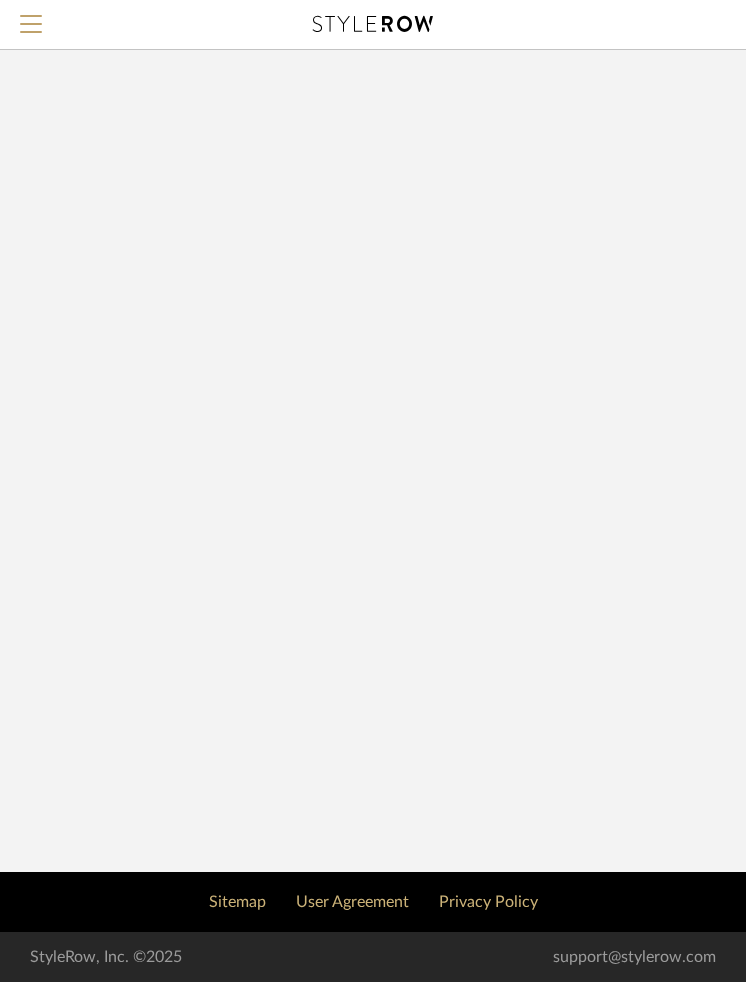 scroll, scrollTop: 0, scrollLeft: 0, axis: both 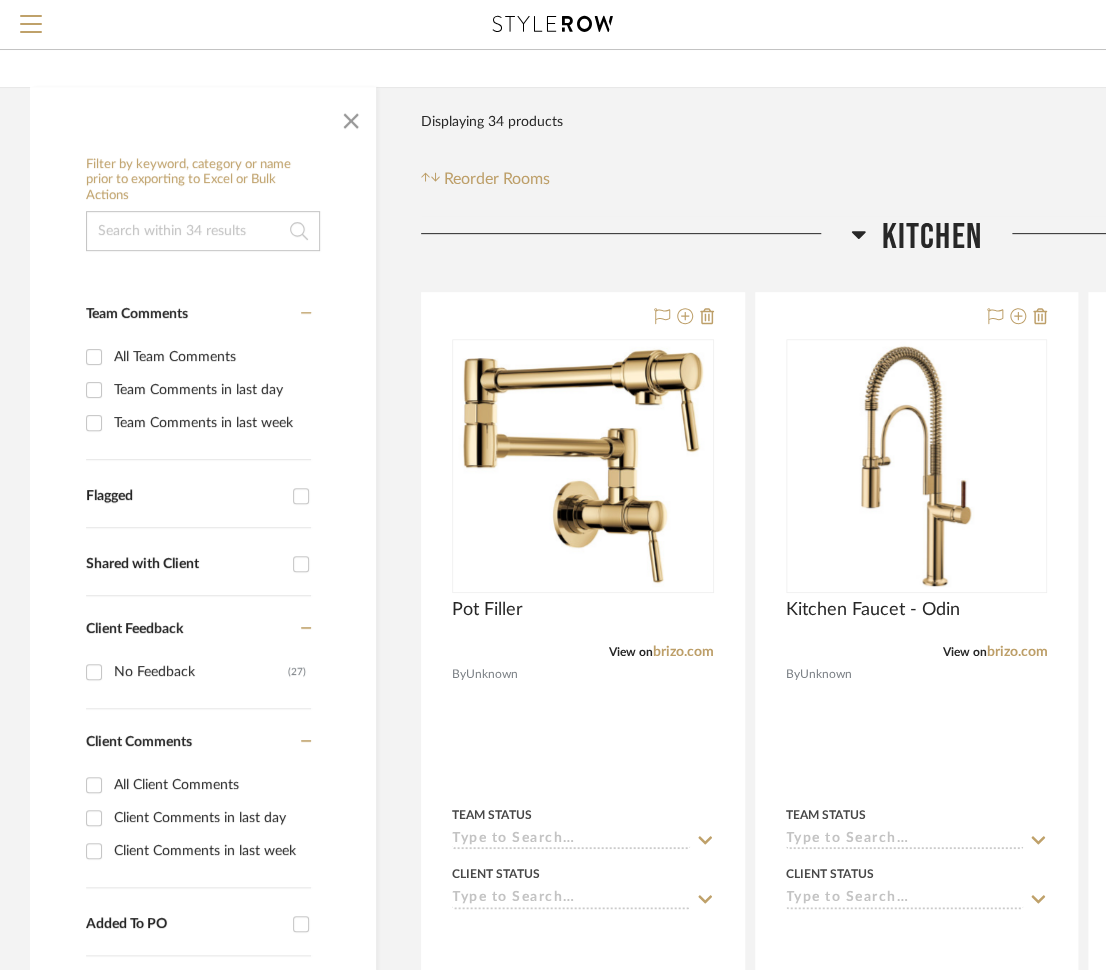 click 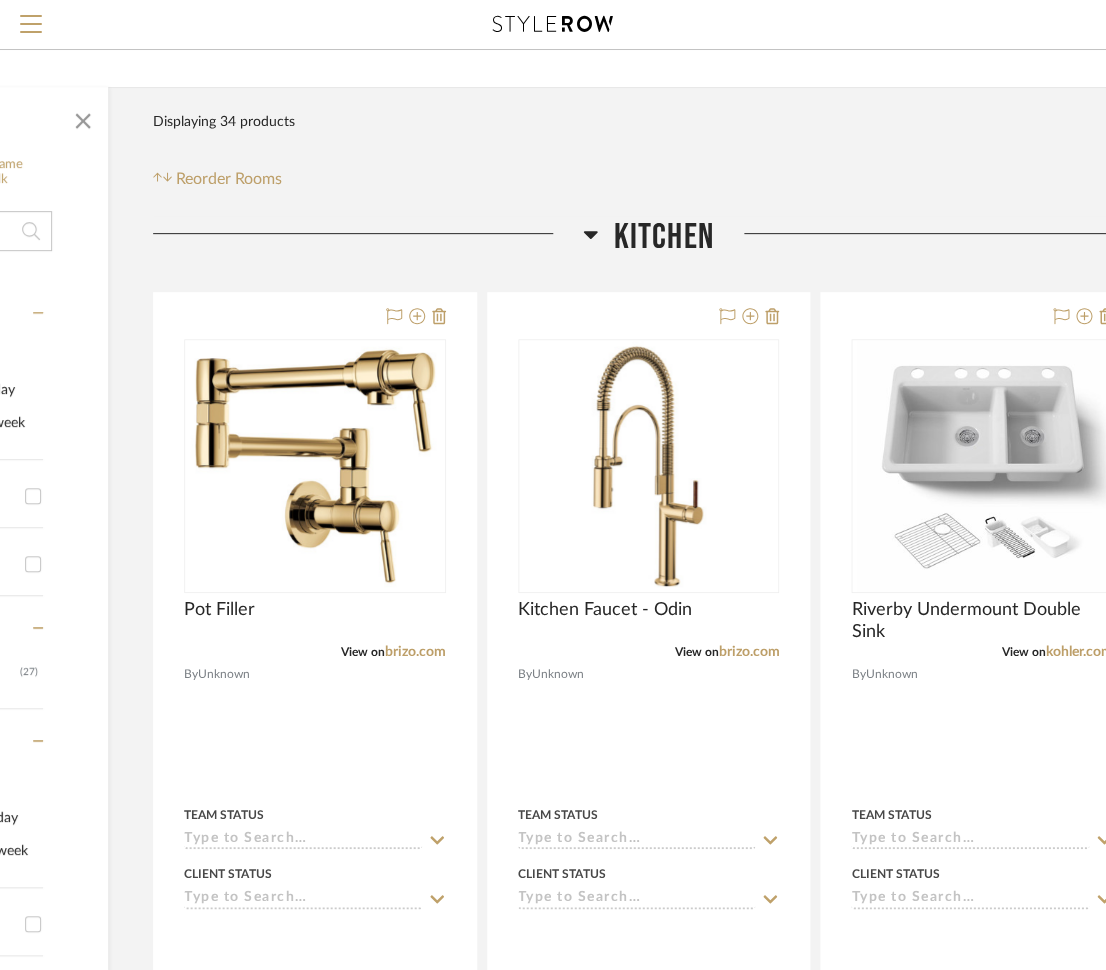 scroll, scrollTop: 160, scrollLeft: 334, axis: both 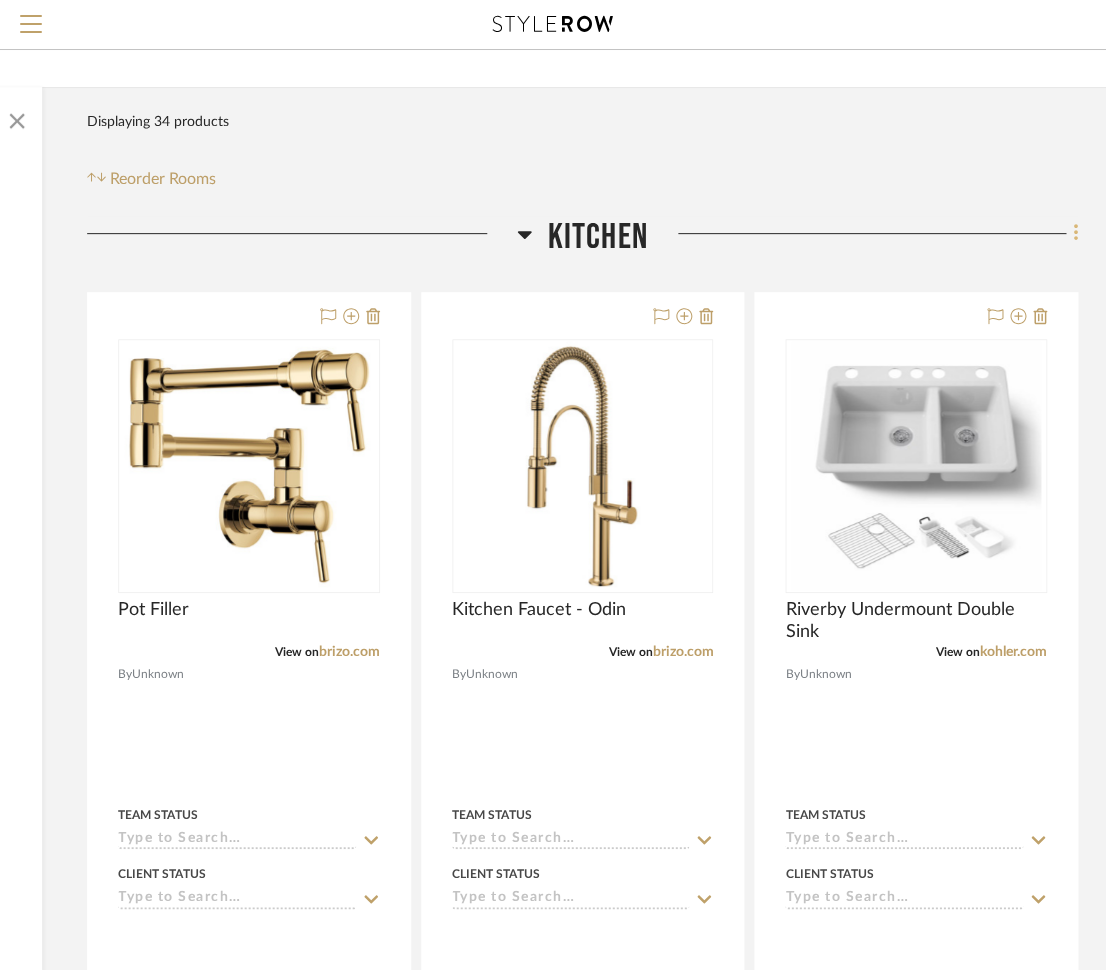 click 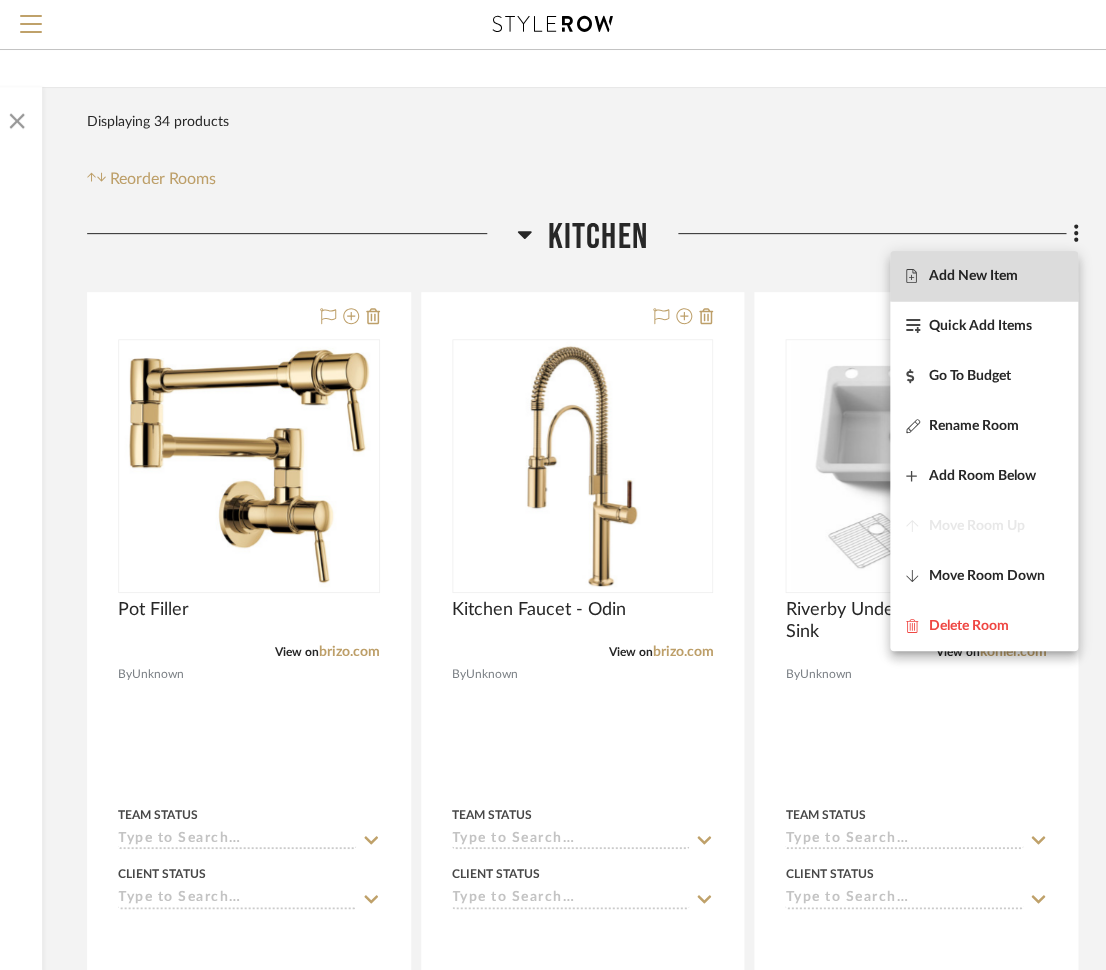 click on "Add New Item" at bounding box center [973, 276] 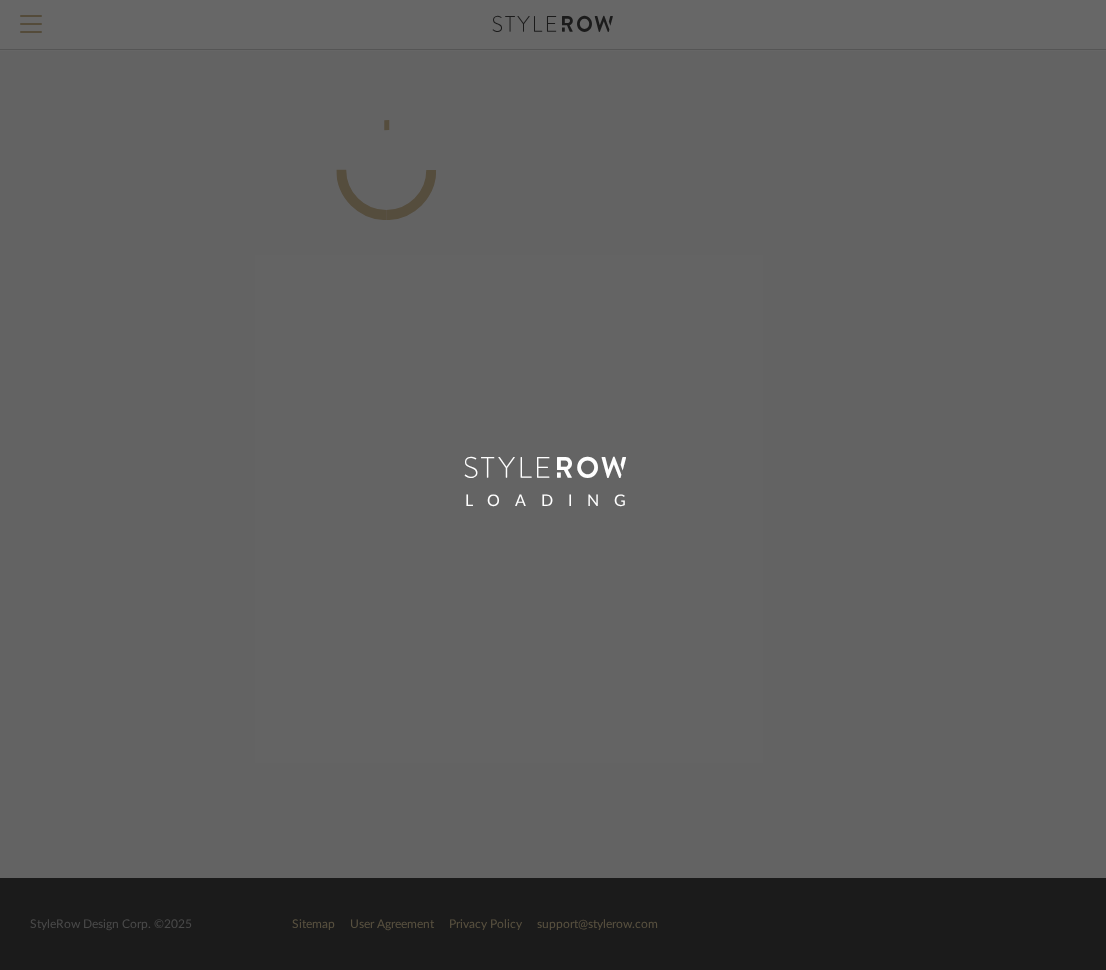 scroll, scrollTop: 0, scrollLeft: 320, axis: horizontal 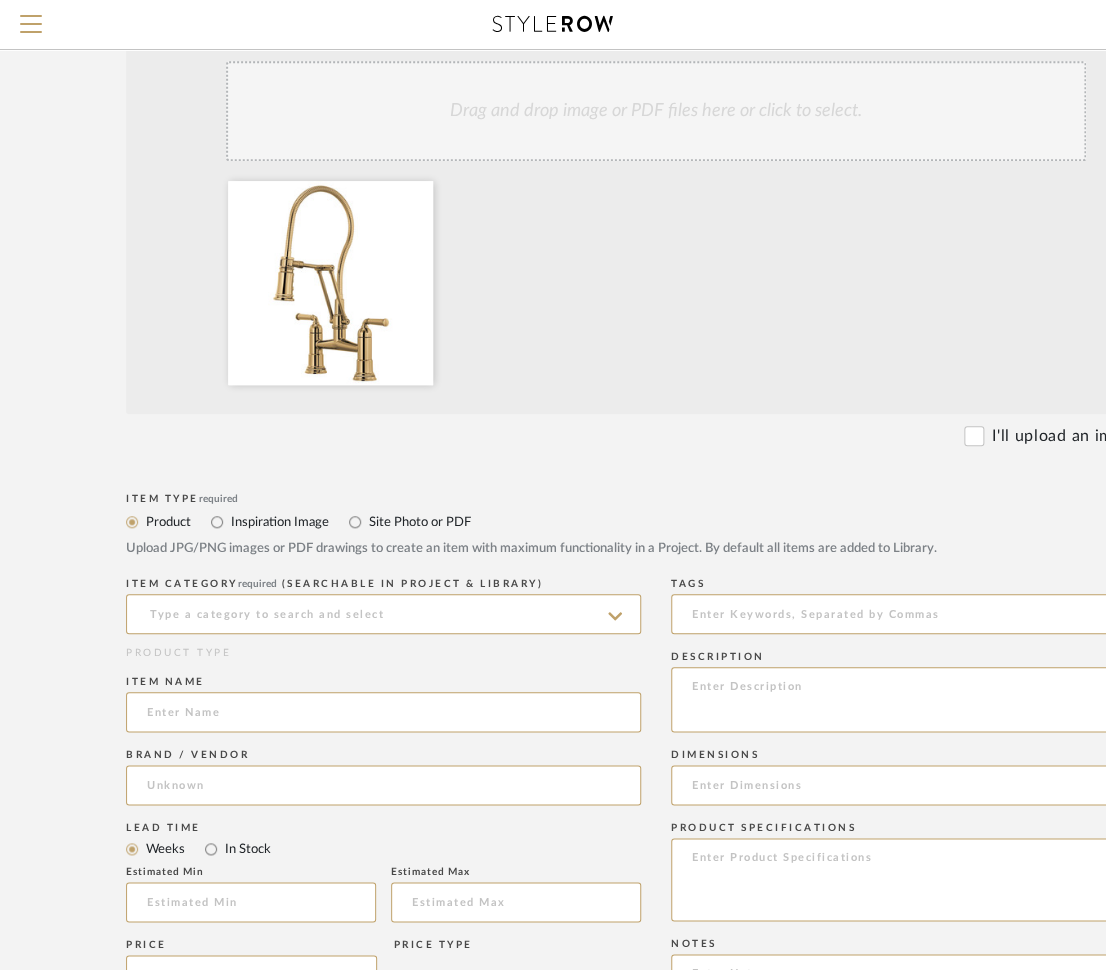 click on "Bulk upload images - create multiple items  Import from Pinterest - create items Drag and drop image or PDF files here or click to select. I'll upload an image later  Item Type  required Product Inspiration Image  Site Photo or PDF   Upload JPG/PNG images or PDF drawings to create an item with maximum functionality in a Project. By default all items are added to Library.   ITEM CATEGORY  required (Searchable in Project & Library)  PRODUCT TYPE  Item name   Brand / Vendor   Lead Time  Weeks In Stock  Estimated Min   Estimated Max   Price   Price Type  DNET Retail  URL   Tags   Description   Dimensions   Product Specifications   Notes   Save To  Projects Ashlock Bausch Brown EOG Midland - Furnishing Deck Hopper Mize Morris SFG Building Venamon ROOM QTY  Products for Consideration   Kitchen  1  Family Room   Primary Bathroom   Hall Bathroom   Jack and Jill Bathroom  Wagner Venamon Kitchen Inspiration libraries  Upload Item  Cancel" 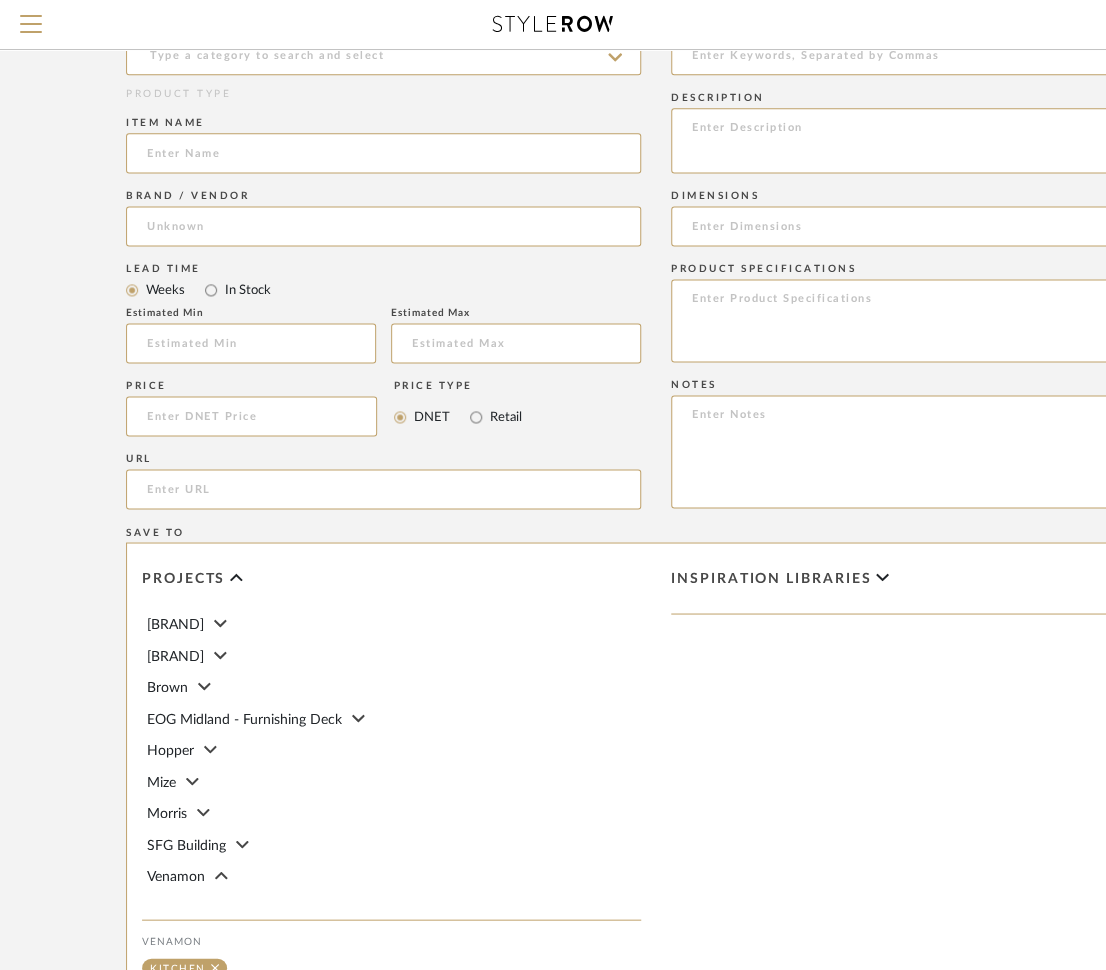 scroll, scrollTop: 880, scrollLeft: 64, axis: both 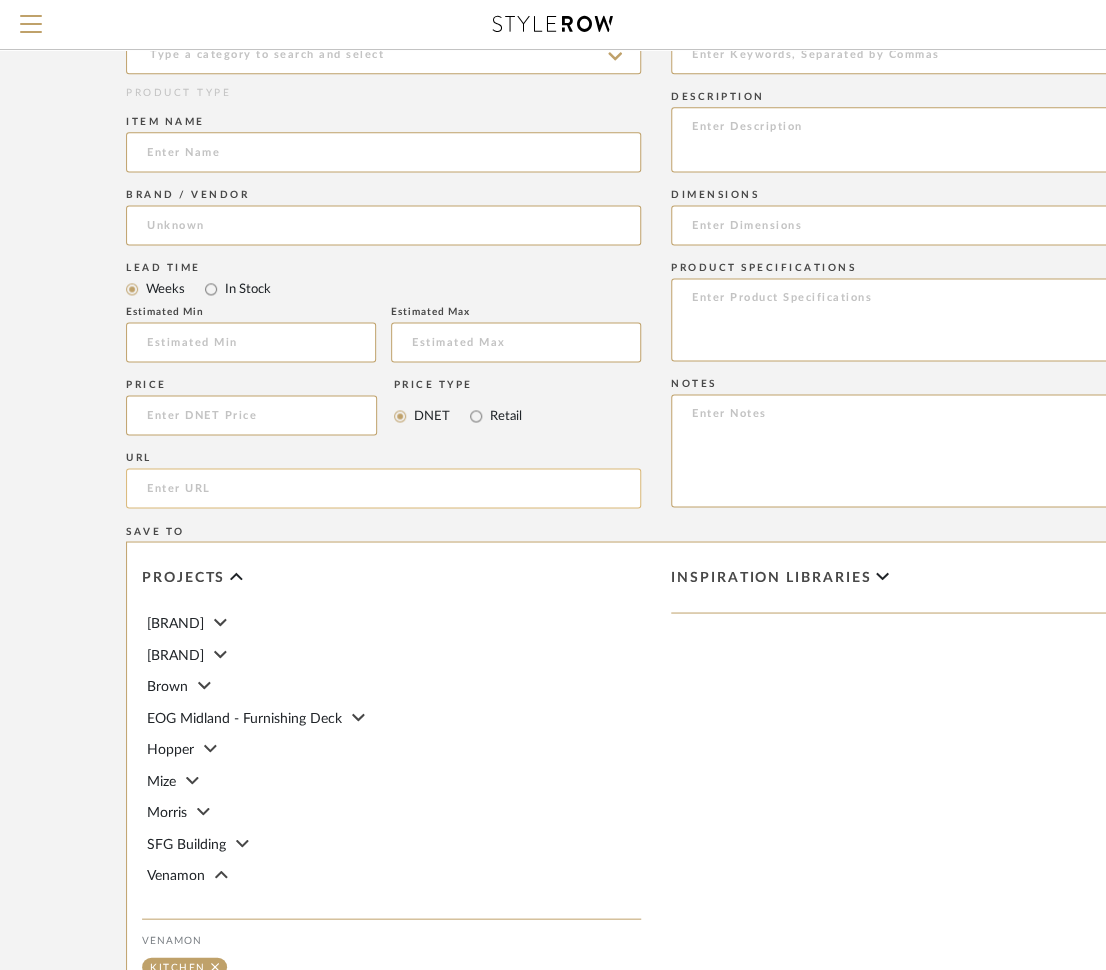 click 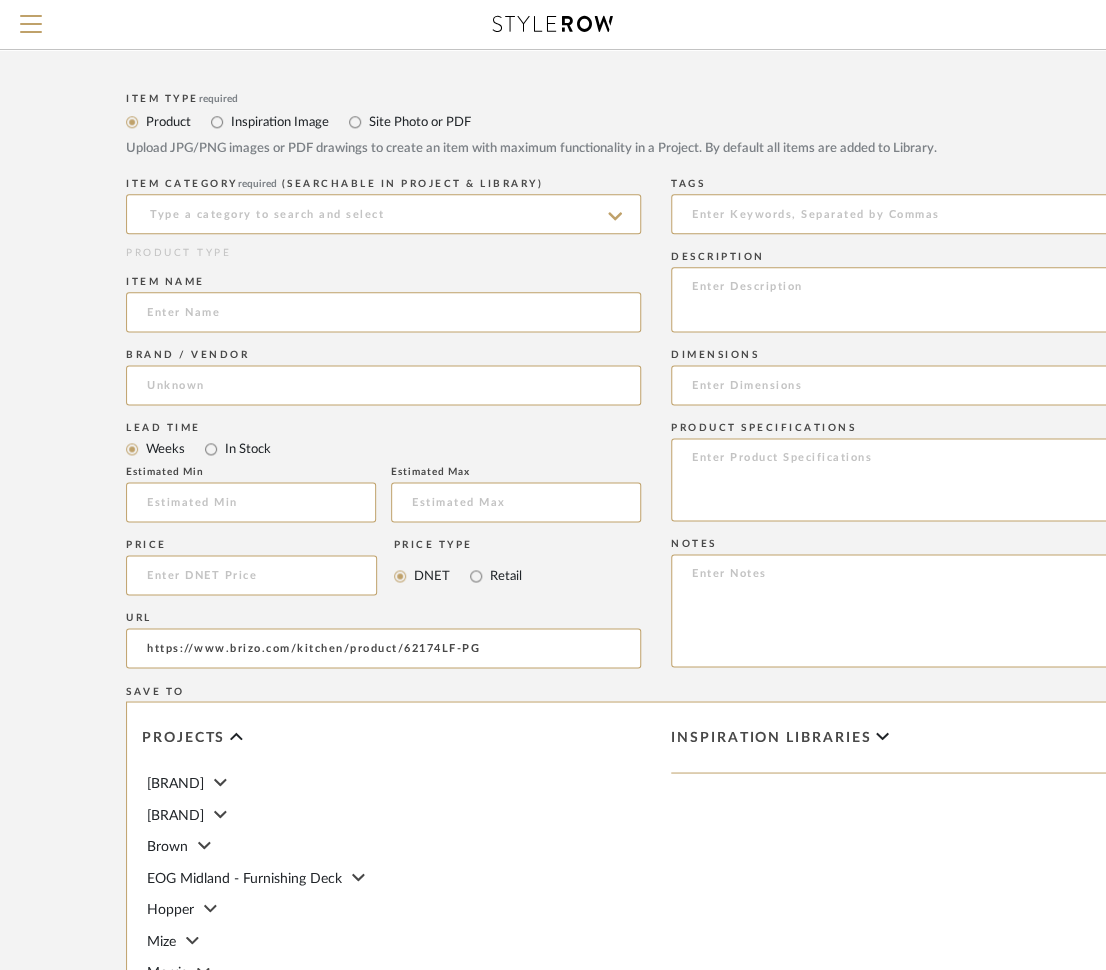 scroll, scrollTop: 640, scrollLeft: 64, axis: both 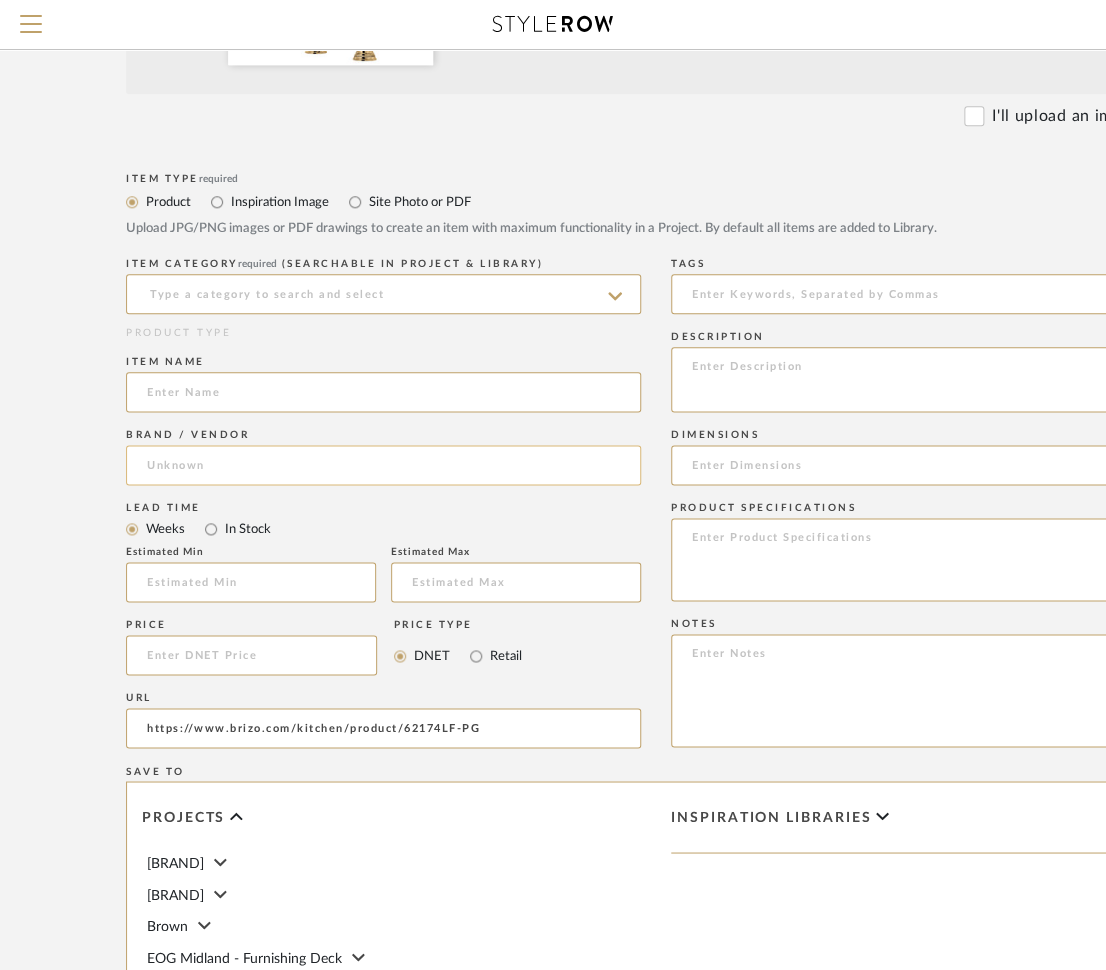 type on "https://www.brizo.com/kitchen/product/62174LF-PG" 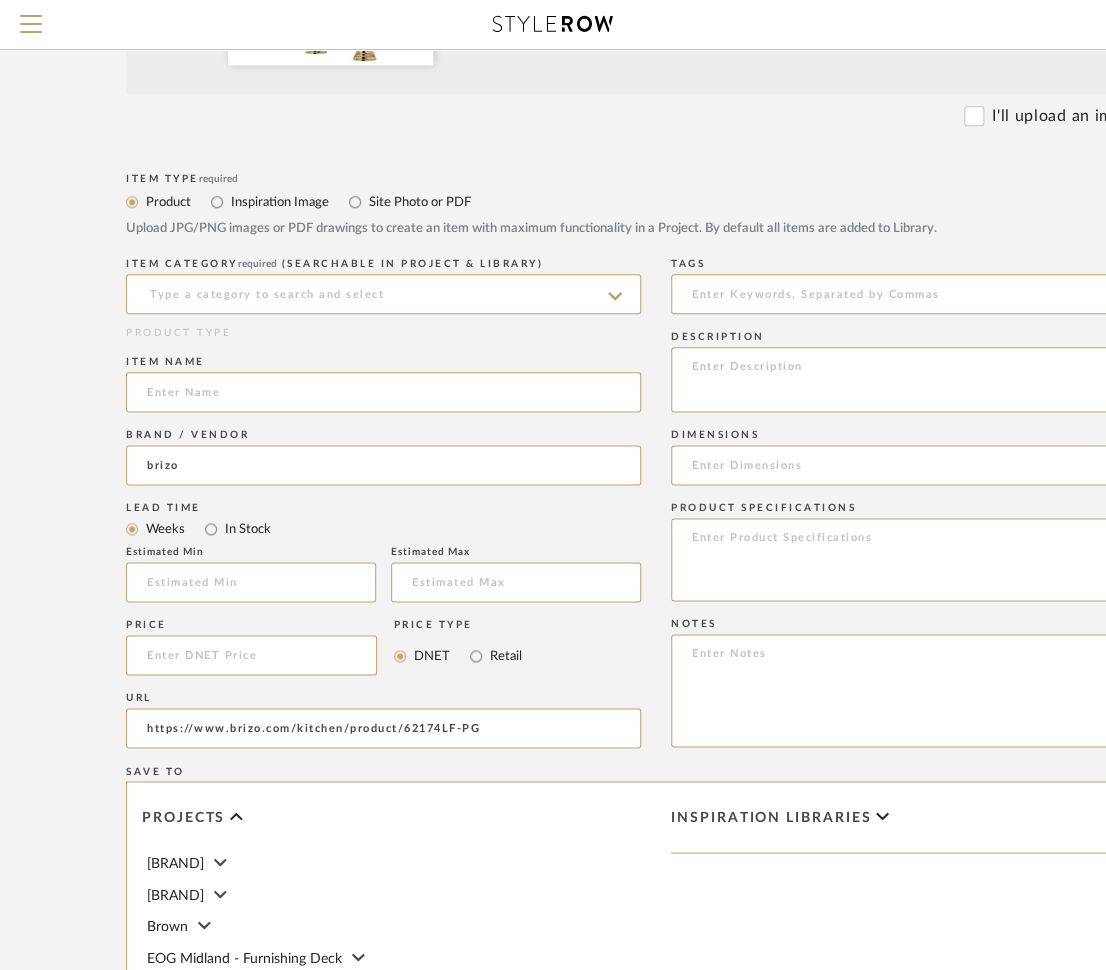 drag, startPoint x: 168, startPoint y: 472, endPoint x: 86, endPoint y: 476, distance: 82.0975 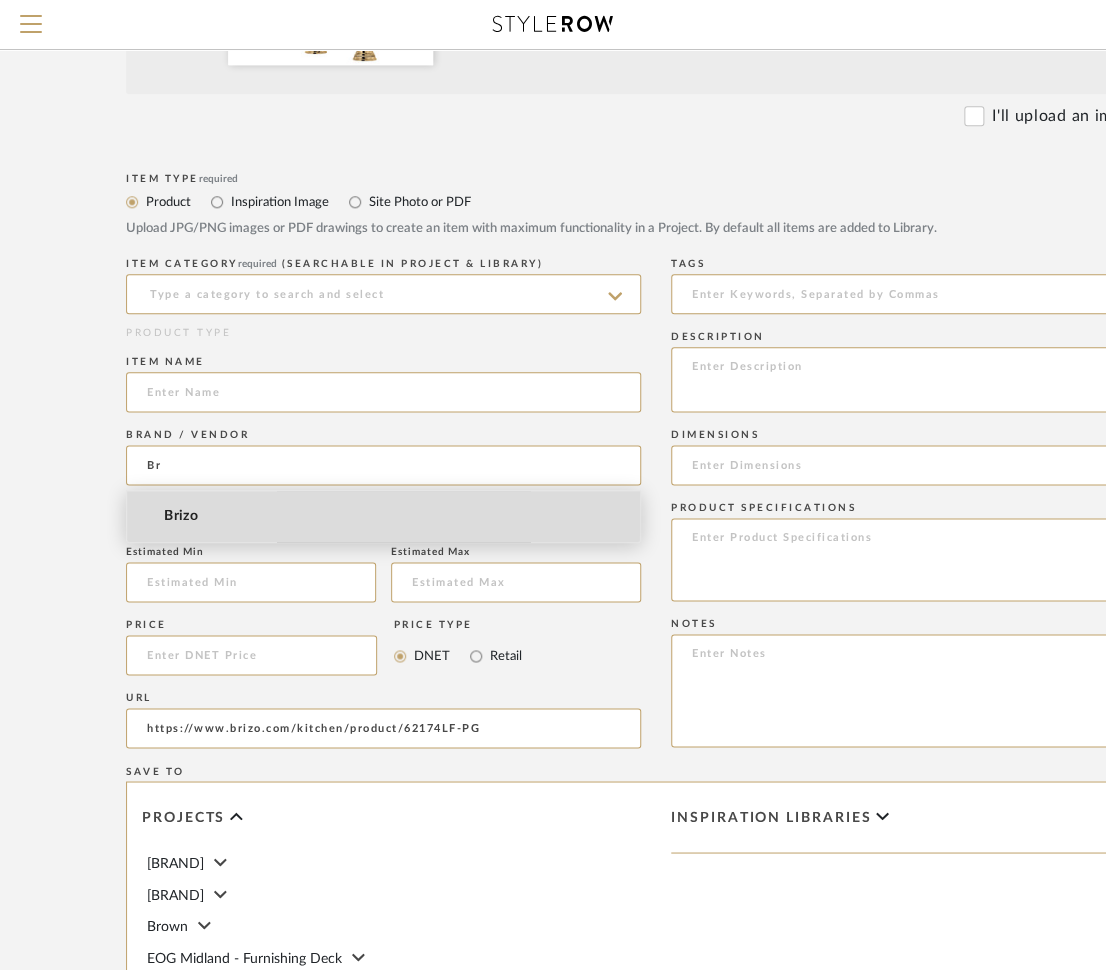 click on "Brizo" at bounding box center (383, 516) 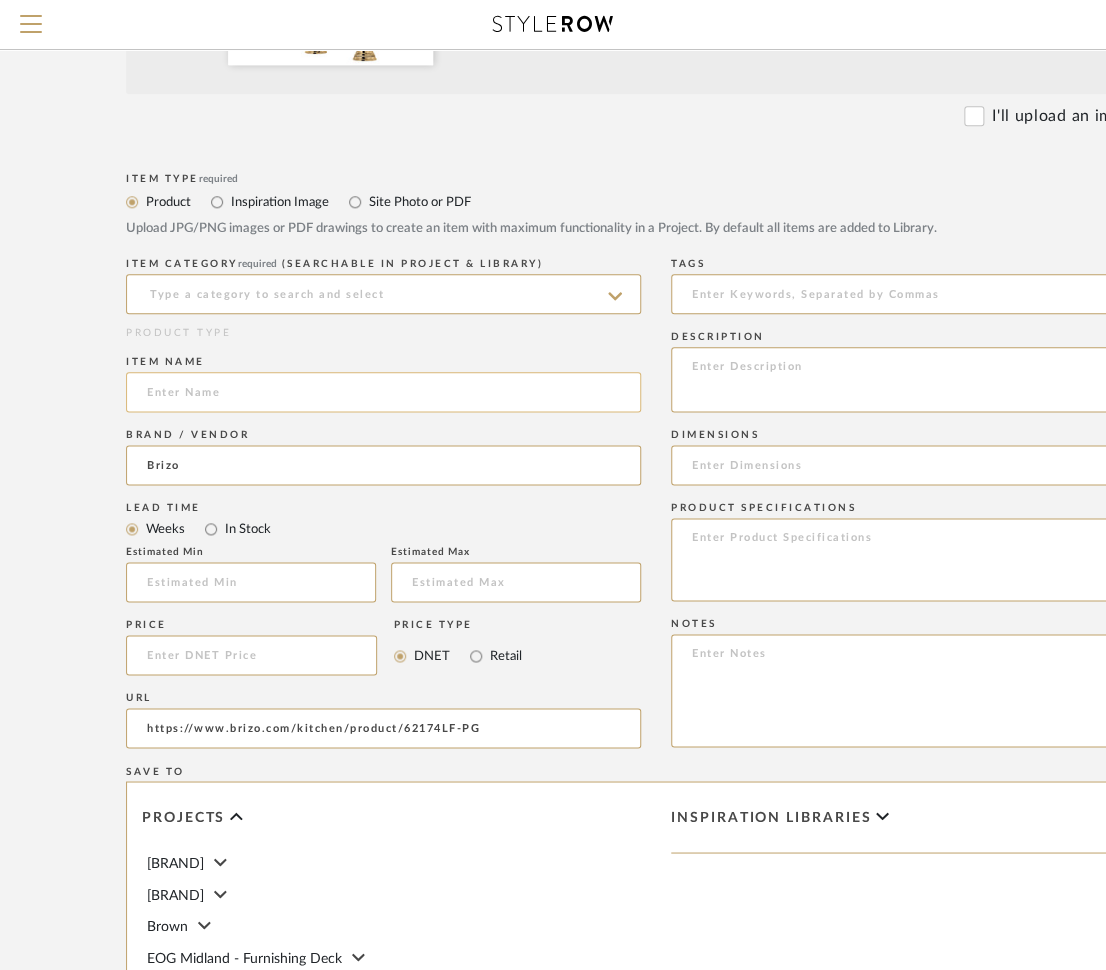 click 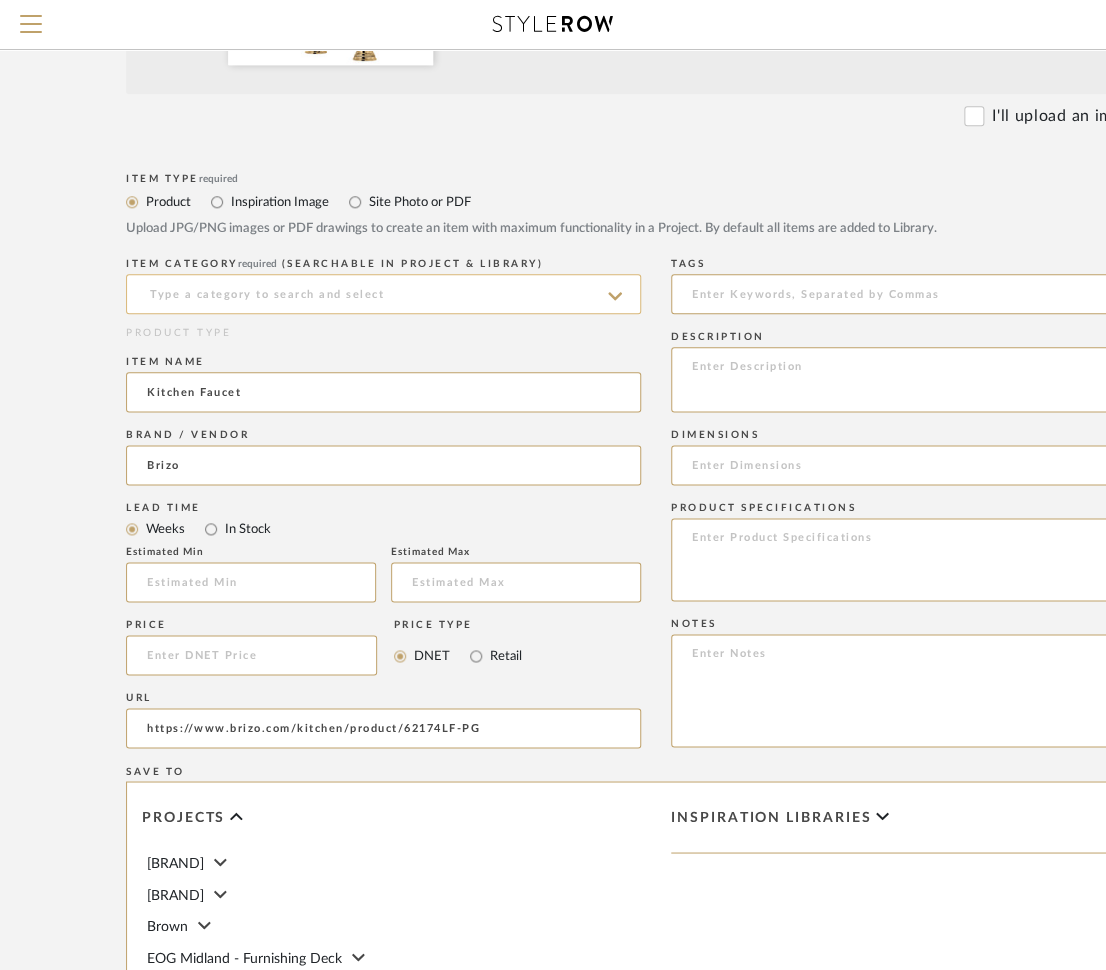 type on "Kitchen Faucet" 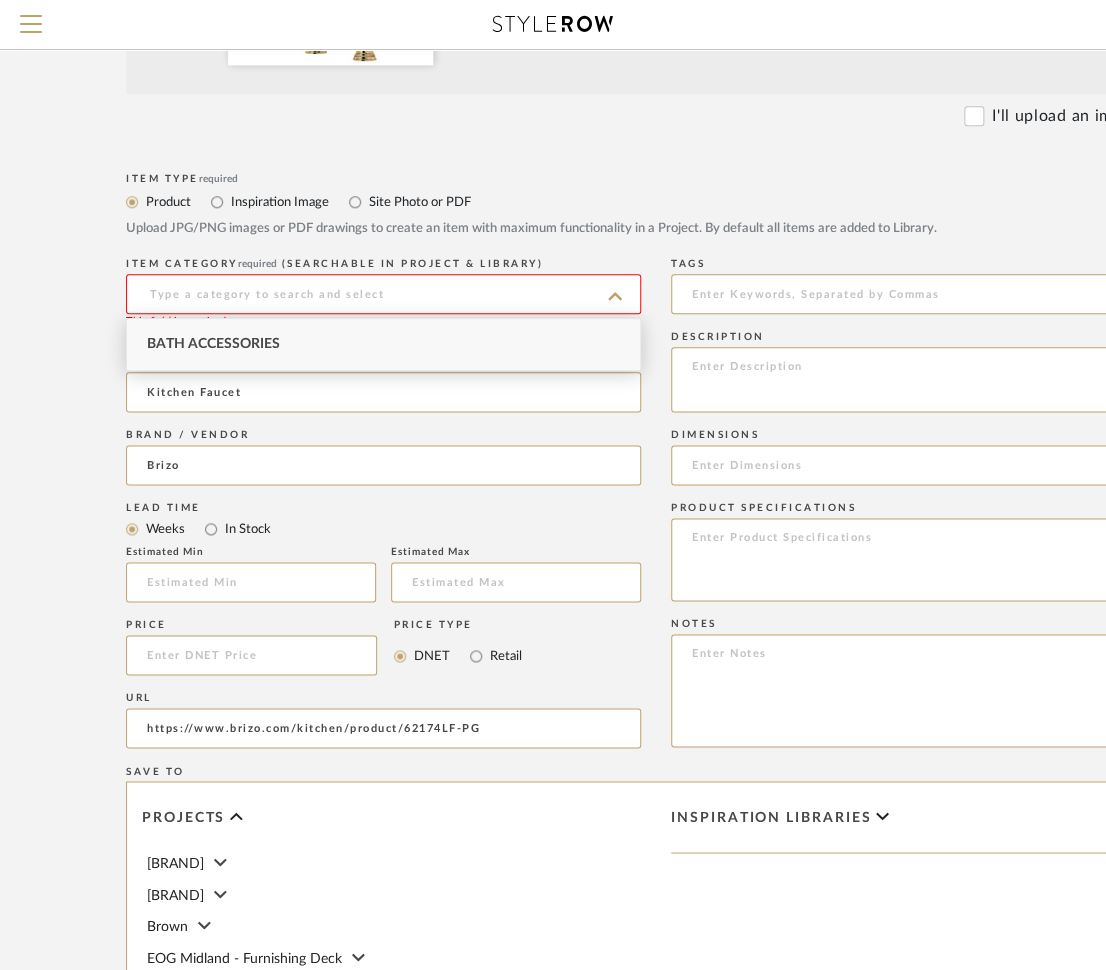 click on "Bath Accessories" at bounding box center (213, 344) 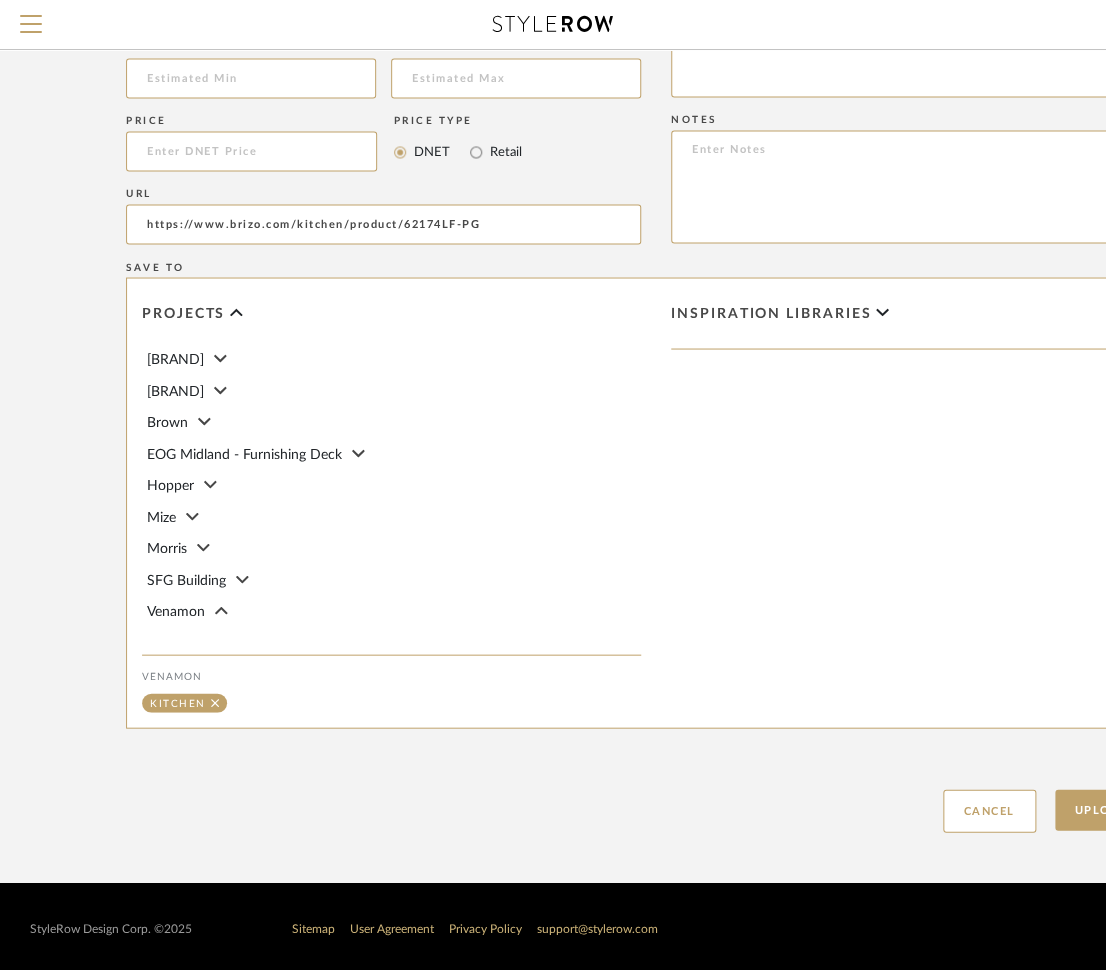 scroll, scrollTop: 1148, scrollLeft: 64, axis: both 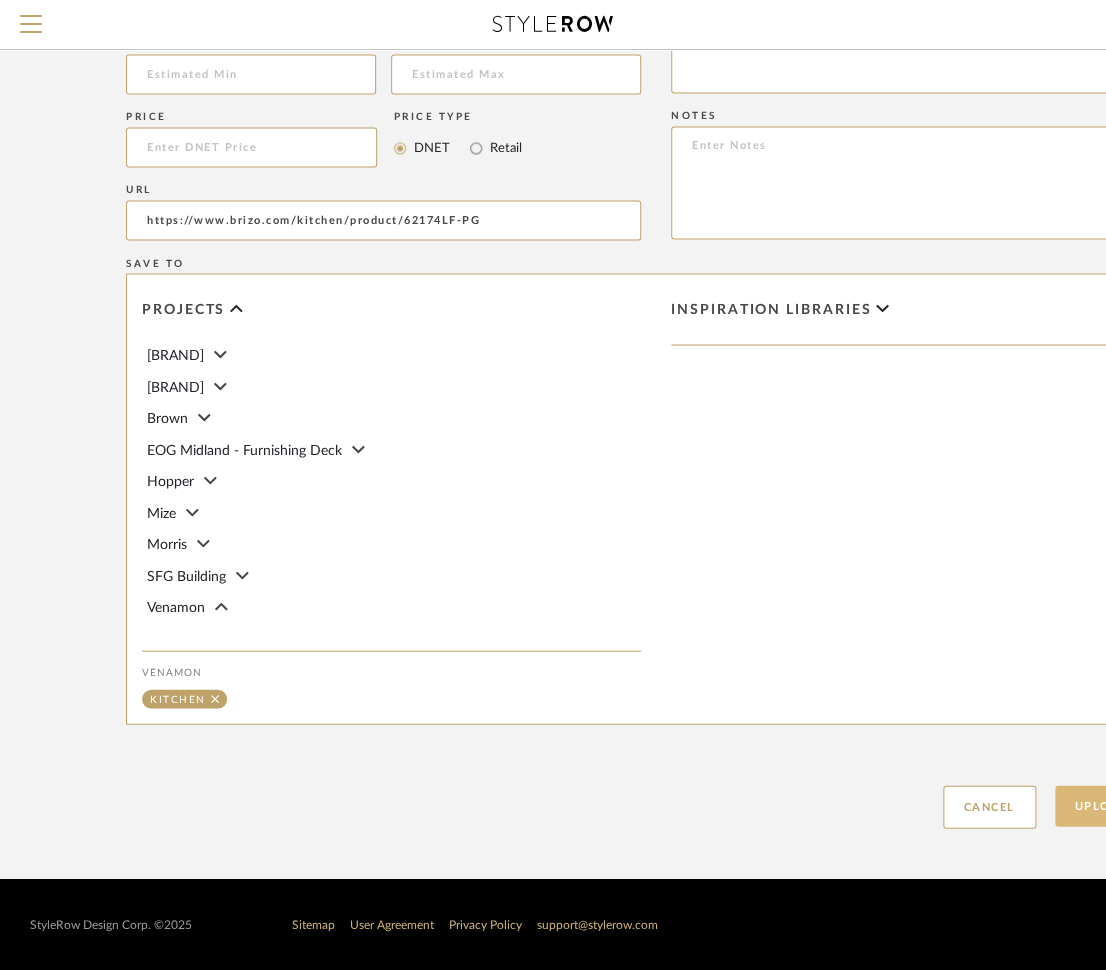 click on "Upload Item" 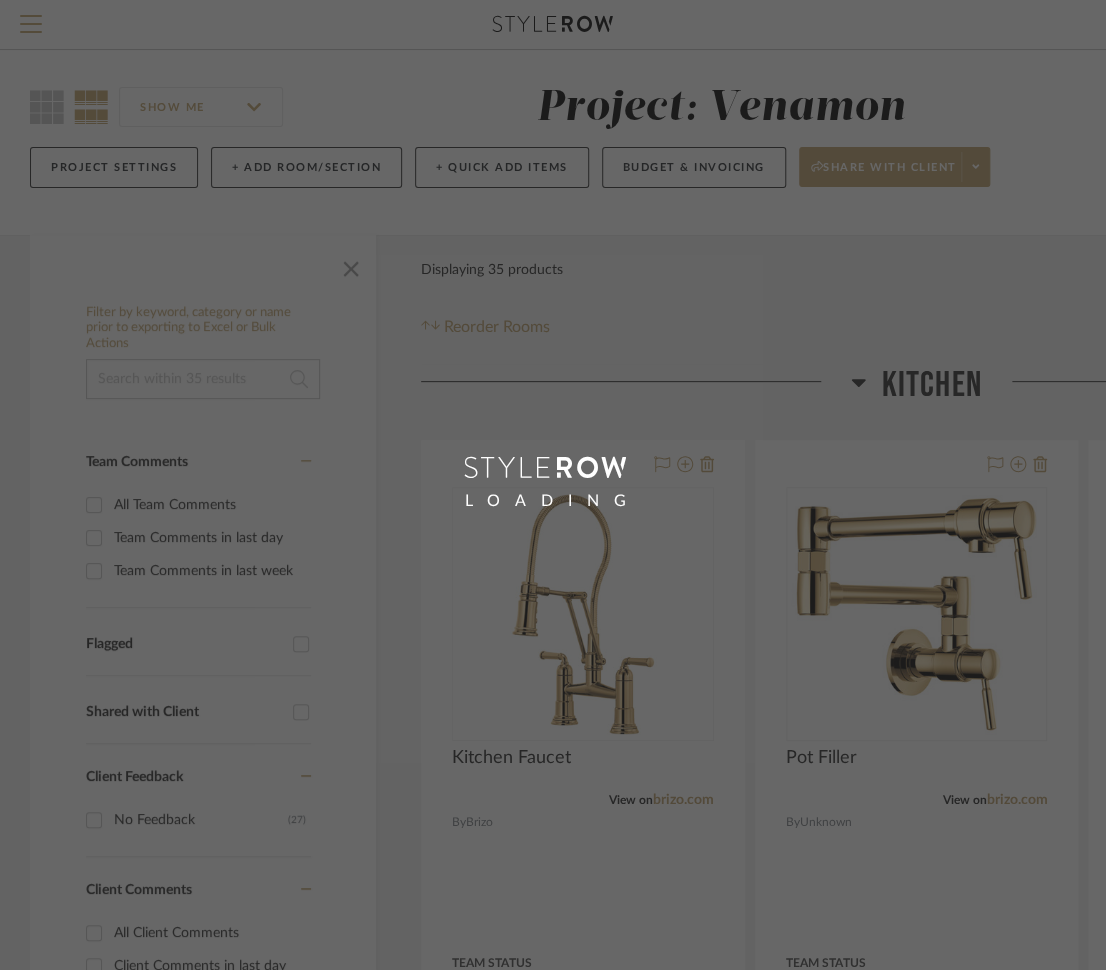 scroll, scrollTop: 0, scrollLeft: 0, axis: both 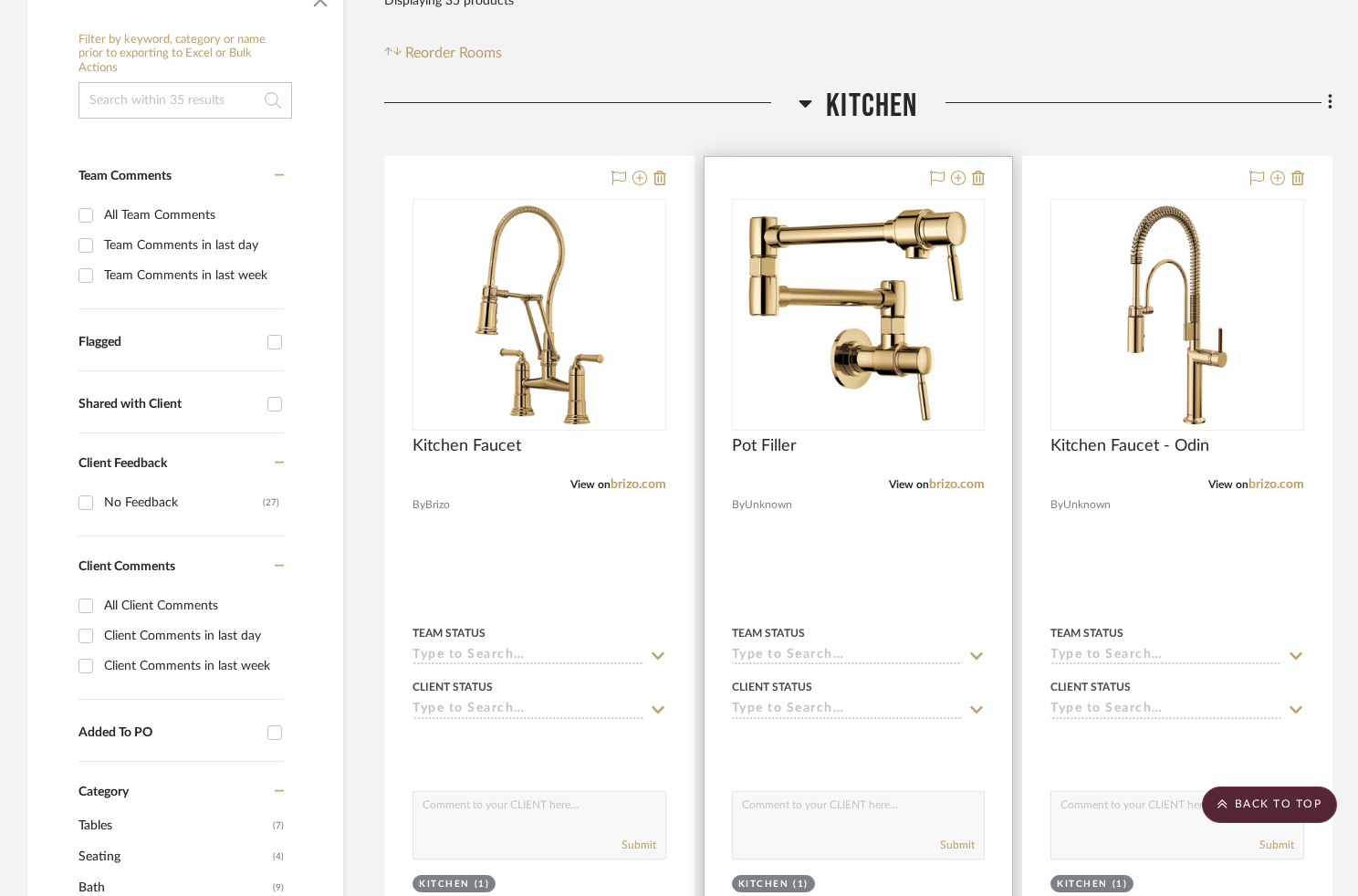 click on "Unknown" at bounding box center (768, 505) 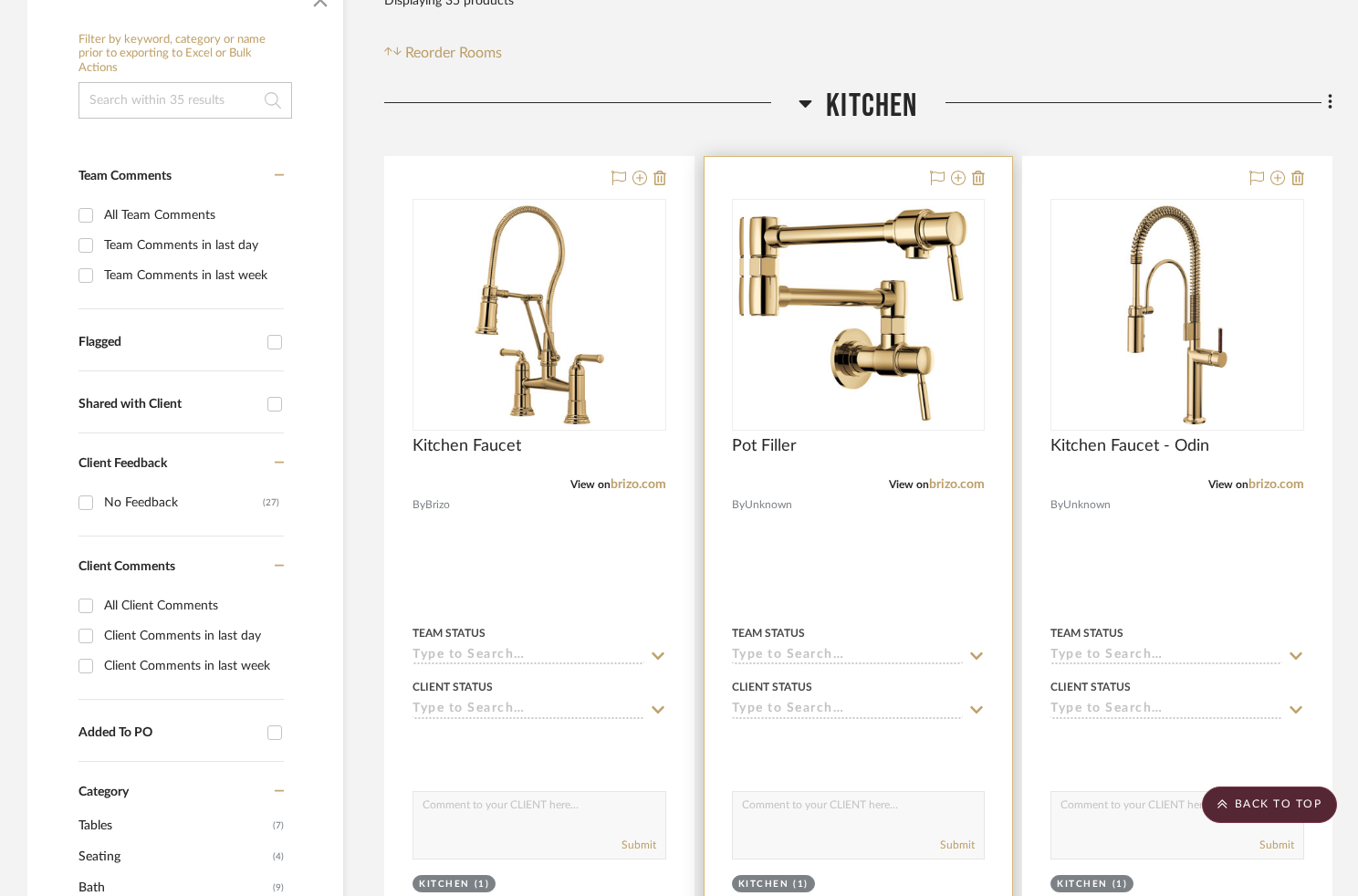 click at bounding box center (858, 315) 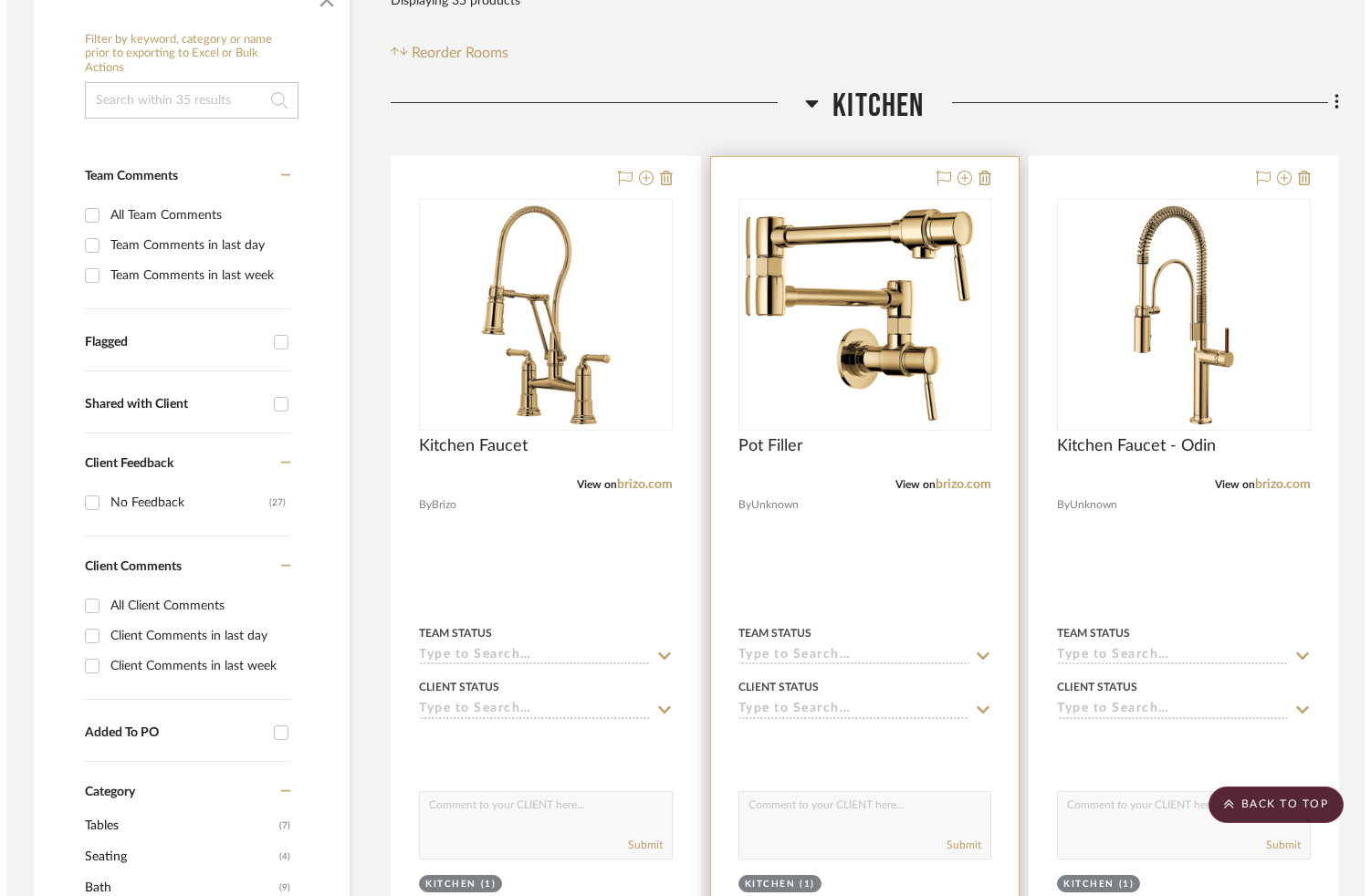 scroll, scrollTop: 0, scrollLeft: 0, axis: both 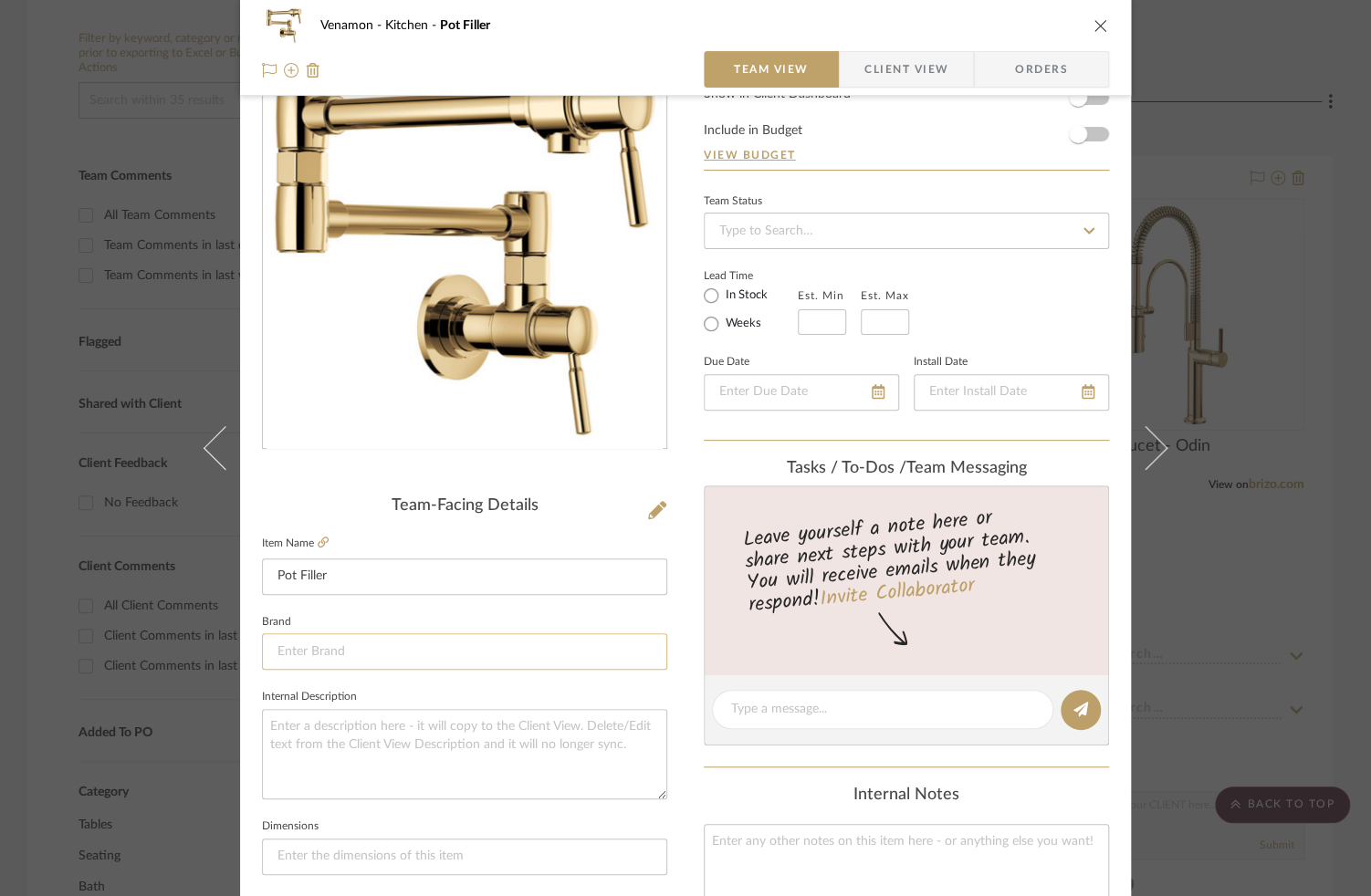 click 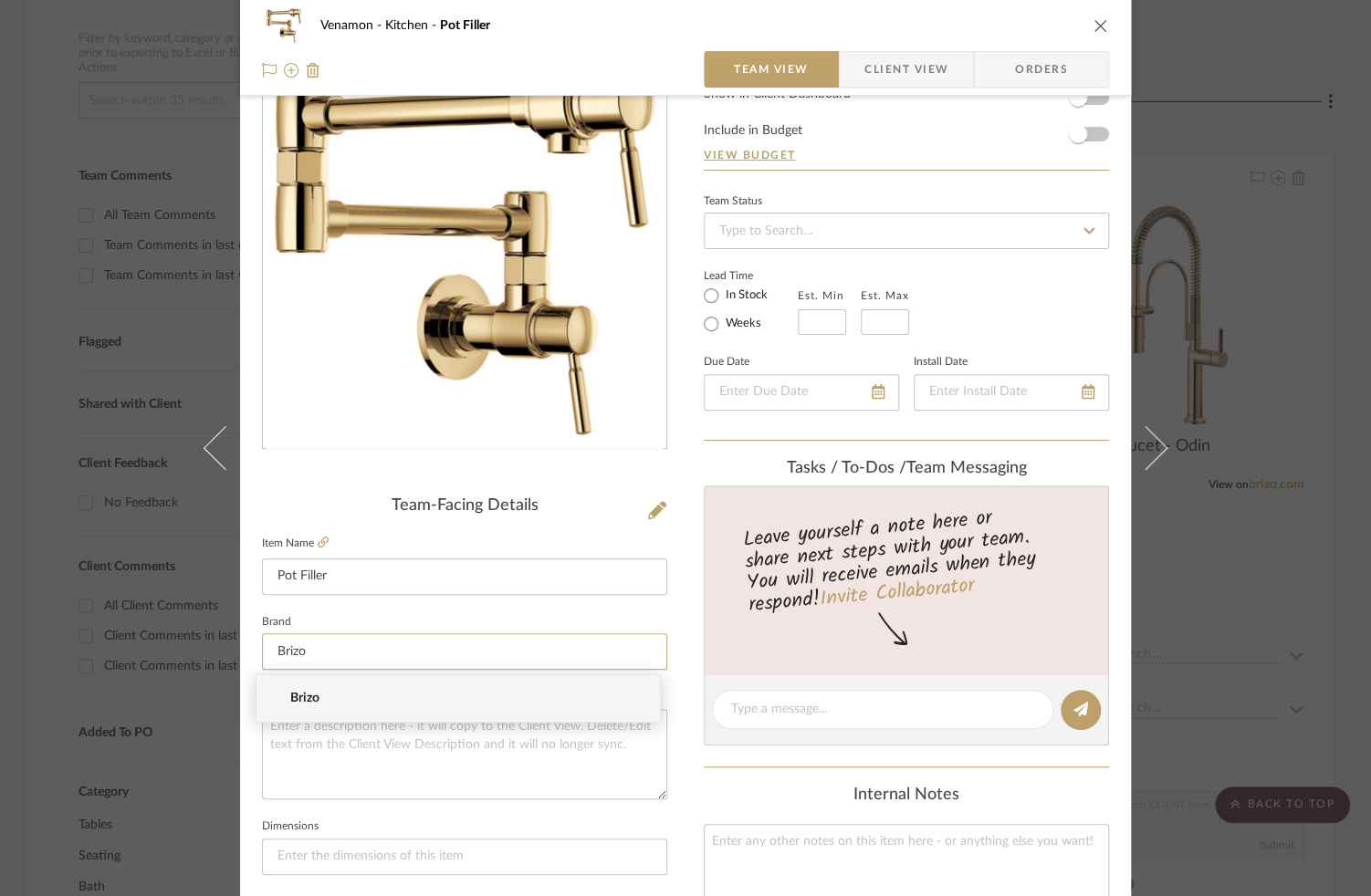 type on "Brizo" 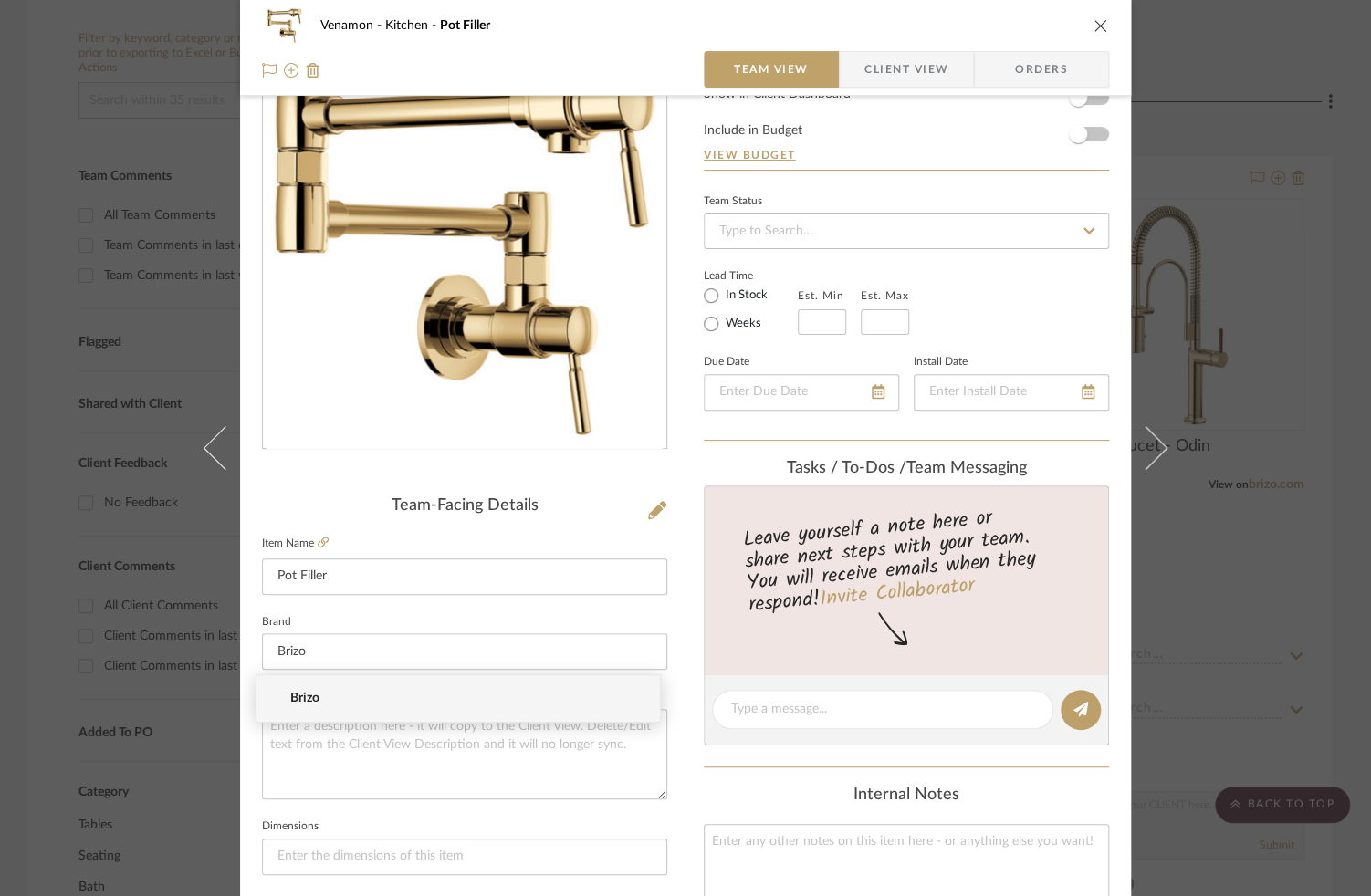 click on "Brizo" at bounding box center [466, 698] 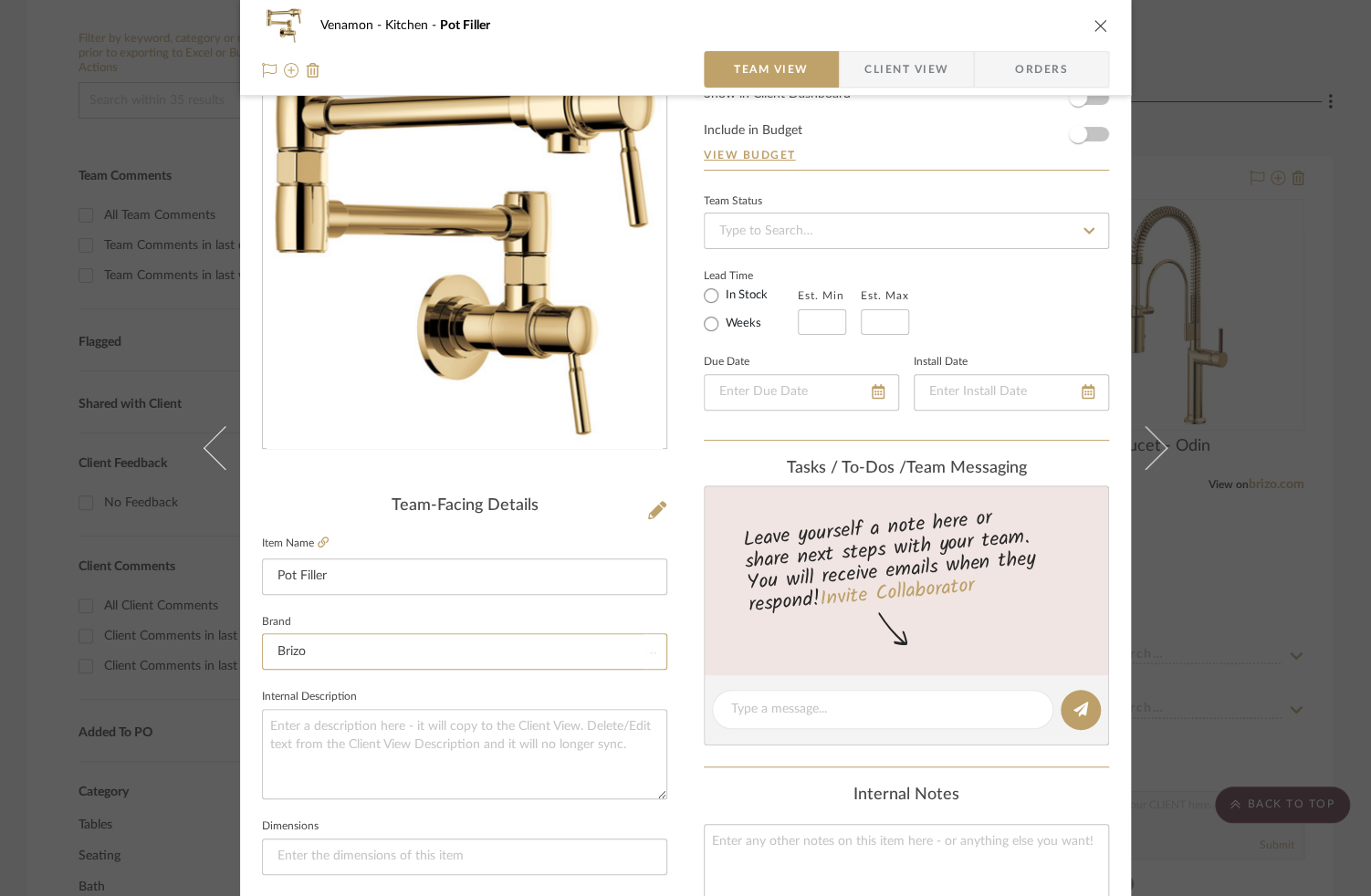 type 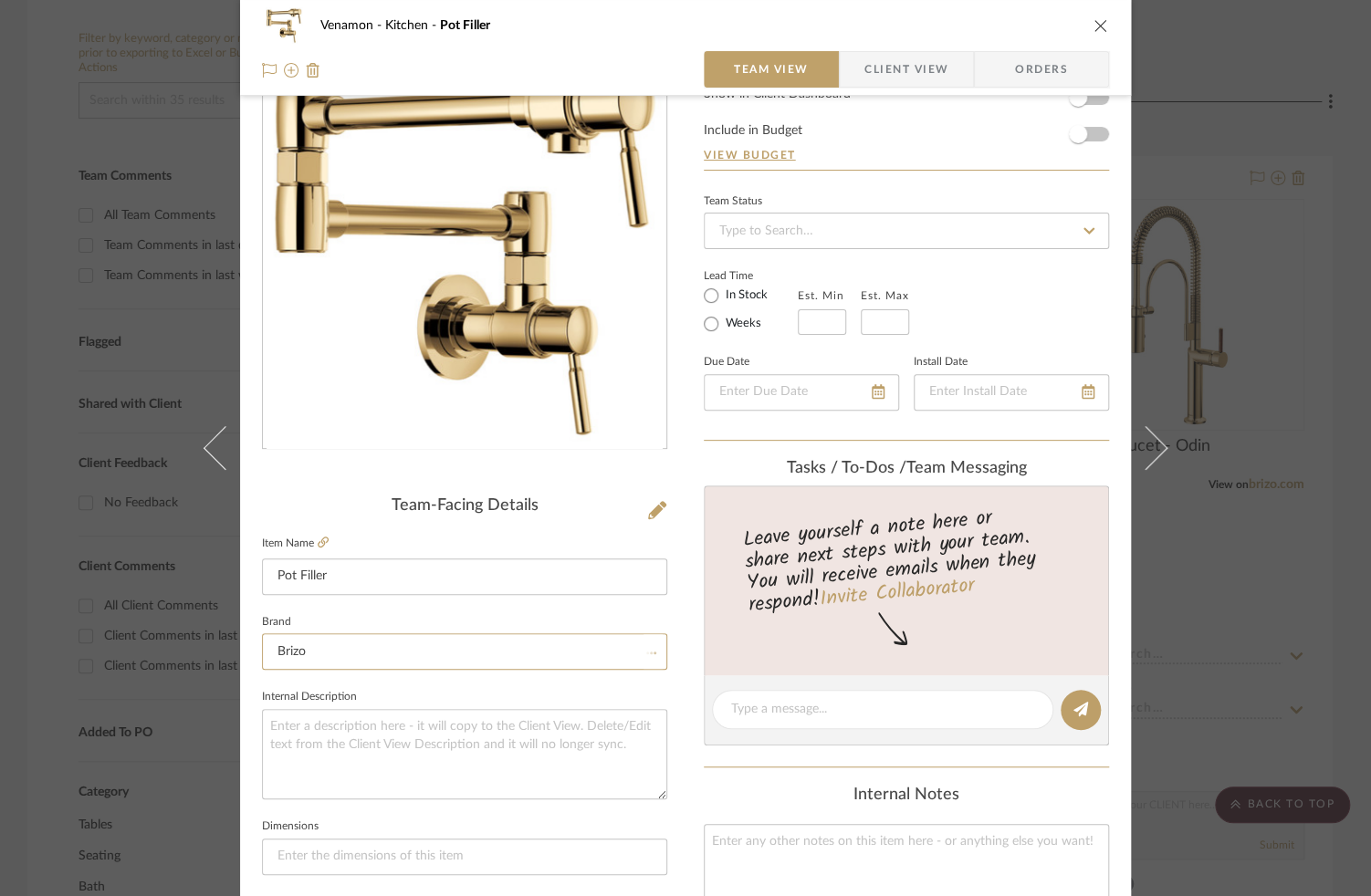type 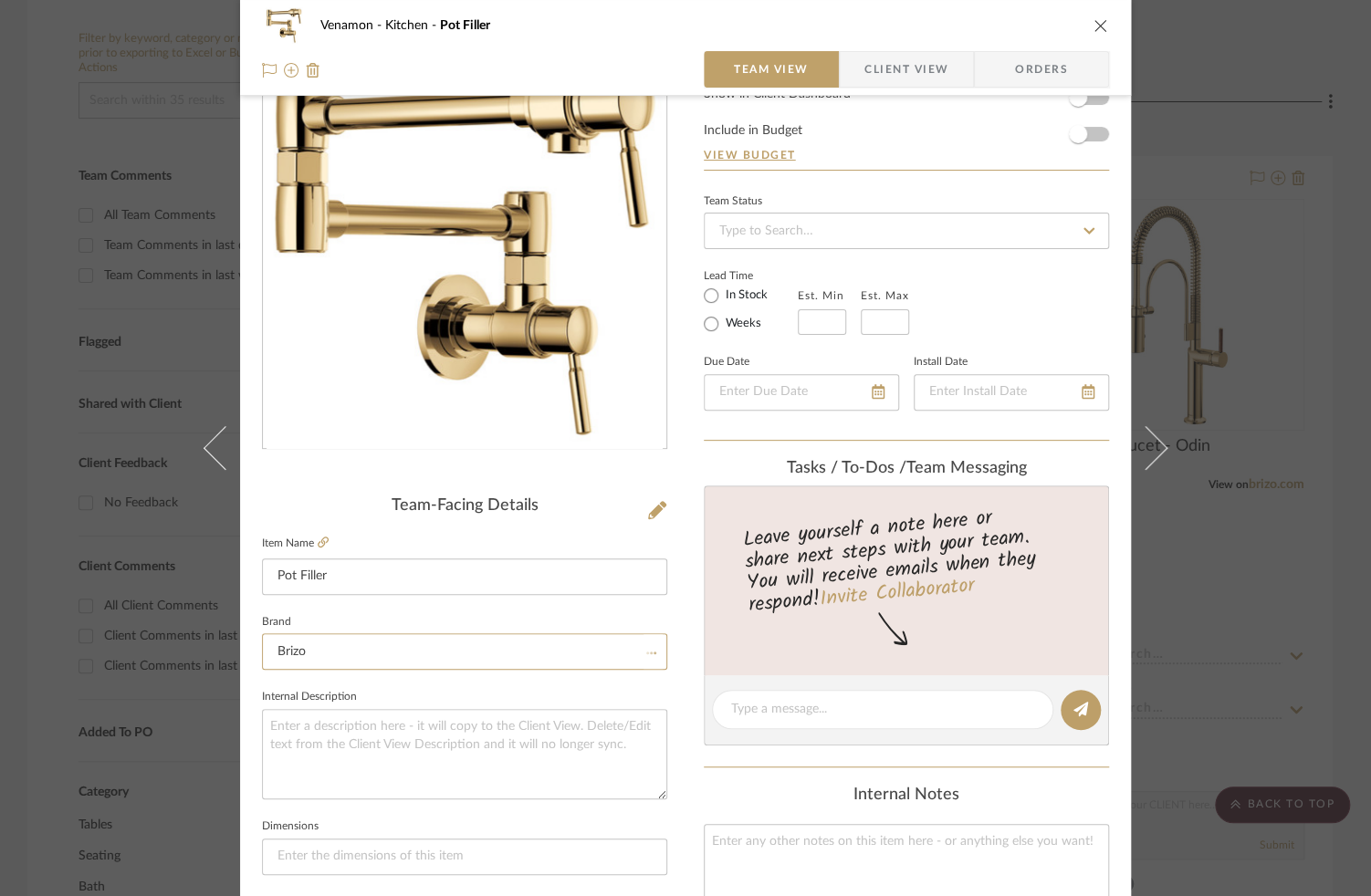type 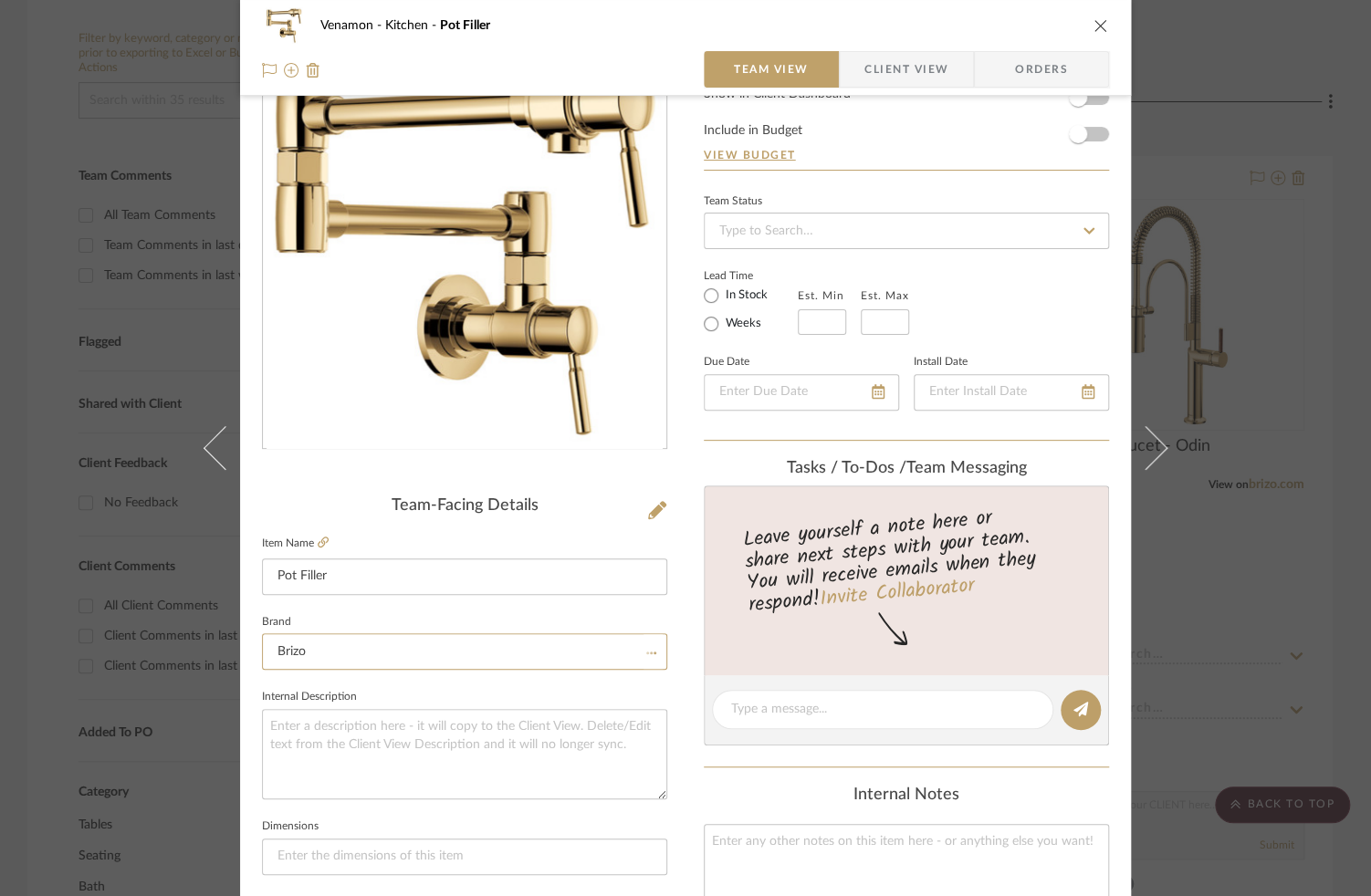 type 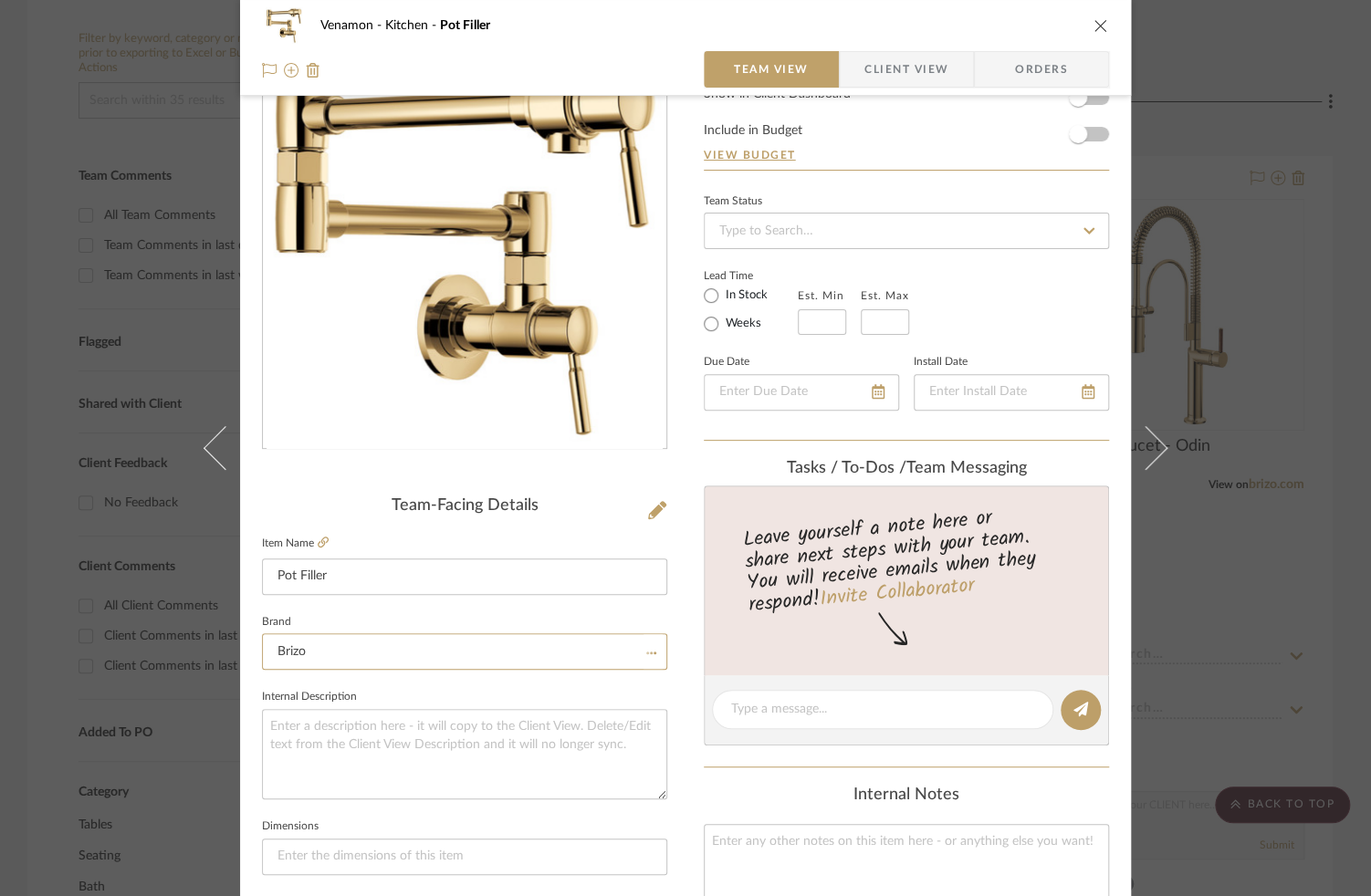 type 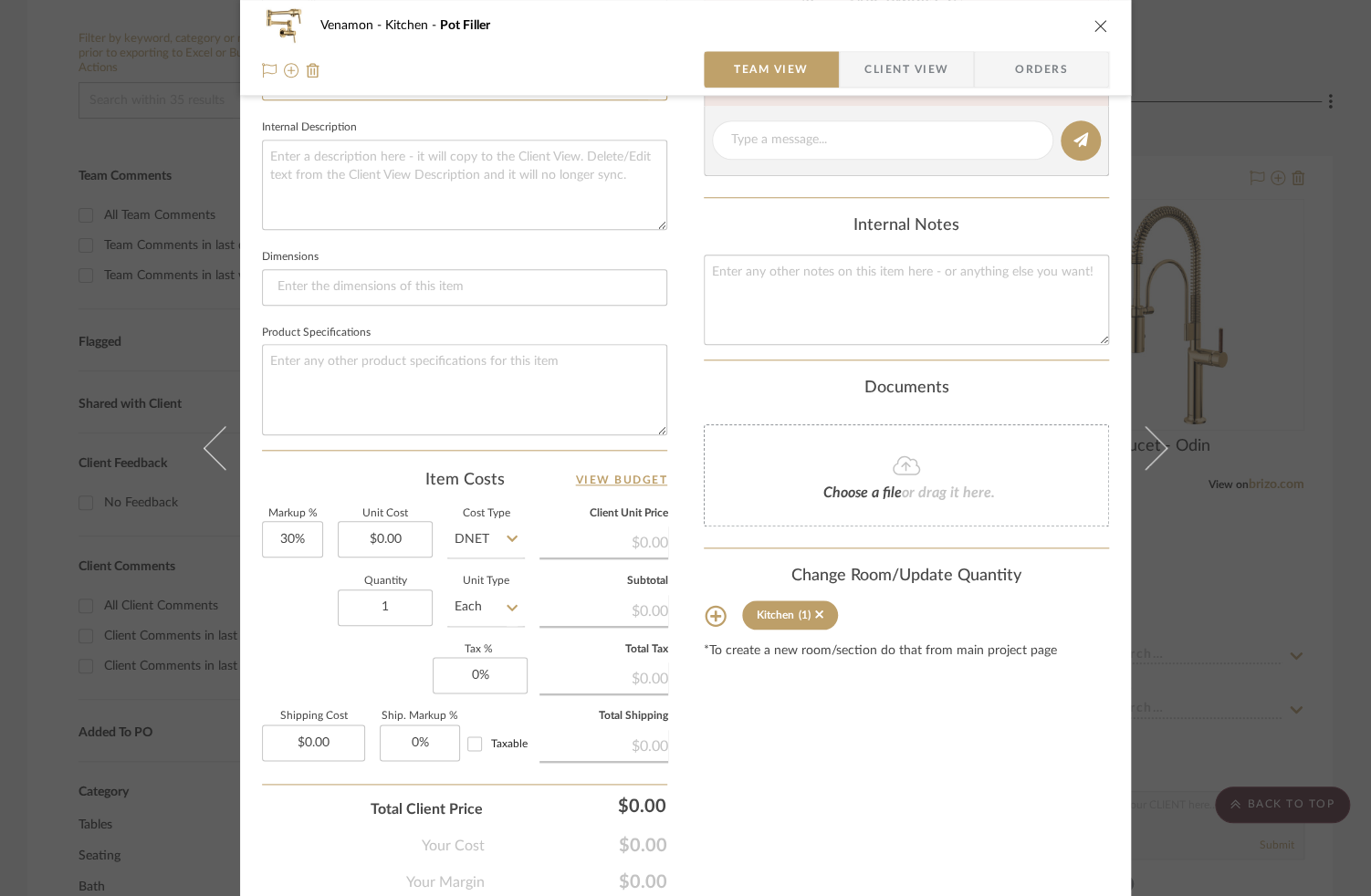 scroll, scrollTop: 711, scrollLeft: 0, axis: vertical 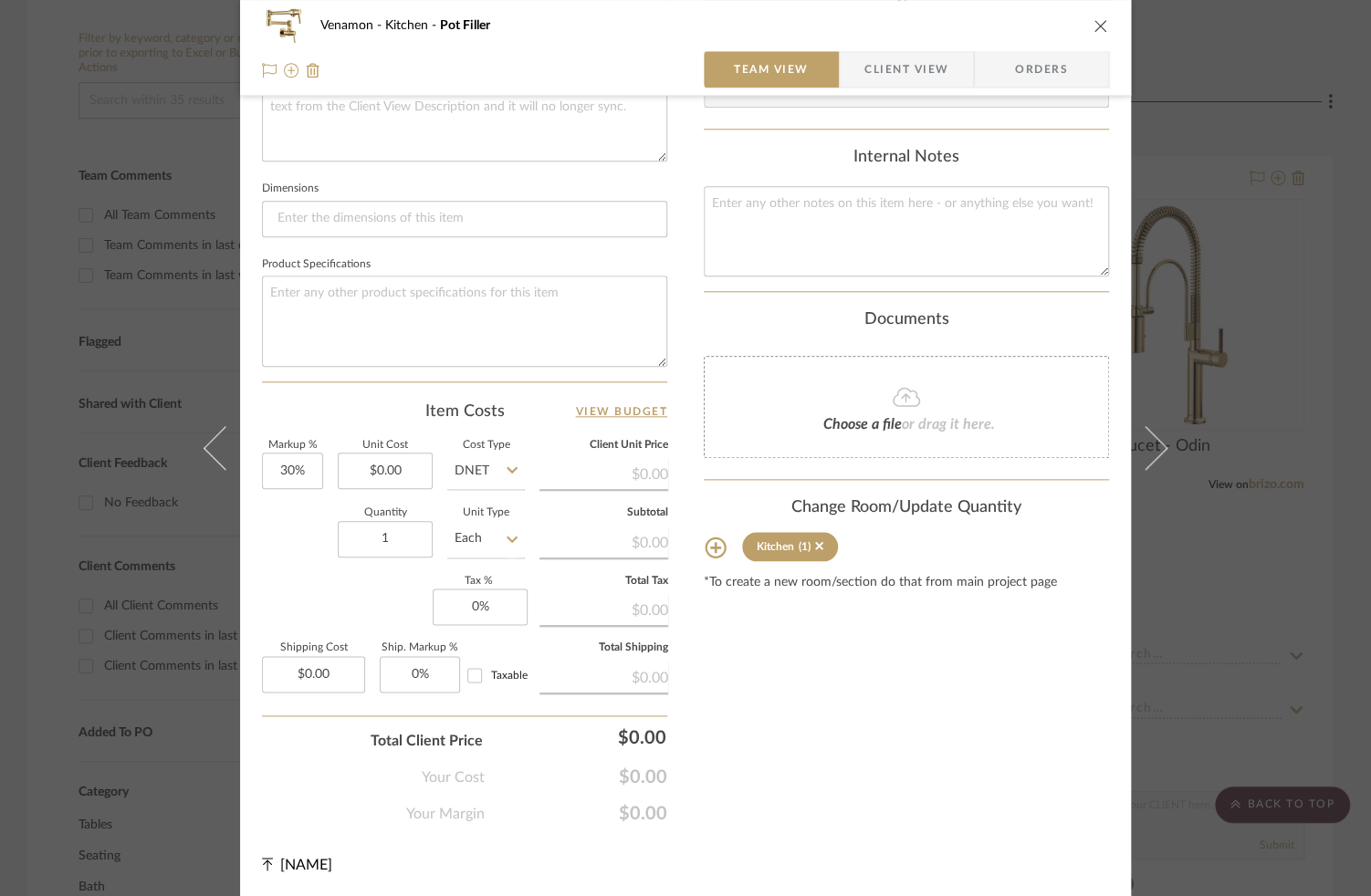 click on "Venamon Kitchen Pot Filler Team View Client View Orders   Team-Facing Details    Item Name   Pot Filler  Brand   Brizo  Internal Description    Dimensions    Product Specifications    Item Costs    View Budget    Markup %  30%  Unit Cost   $0.00  Cost Type   DNET  Client Unit Price   $0.00    Quantity   1  Unit Type   Each  Subtotal   $0.00    Tax %  0%  Total Tax   $0.00    Shipping Cost   $0.00  Ship. Markup %  0% Taxable    Total Shipping   $0.00  Total Client Price   $0.00  Your Cost   $0.00  Your Margin   $0.00  Content here copies to Client View - confirm visibility there.   Show in Client Dashboard    Include in Budget    View Budget    Team Status    Lead Time    In Stock Weeks    Est. Min    Est. Max    Due Date    Install Date    Tasks / To-Dos /  team Messaging    Leave yourself a note here or share next steps with your team. You will receive emails when they
respond!    Invite Collaborator    Internal Notes    Documents    Choose a file  or drag it here.    Change Room/Update Quantity    Kitchen   (1)    [FIRST] [LAST]" at bounding box center (686, 448) 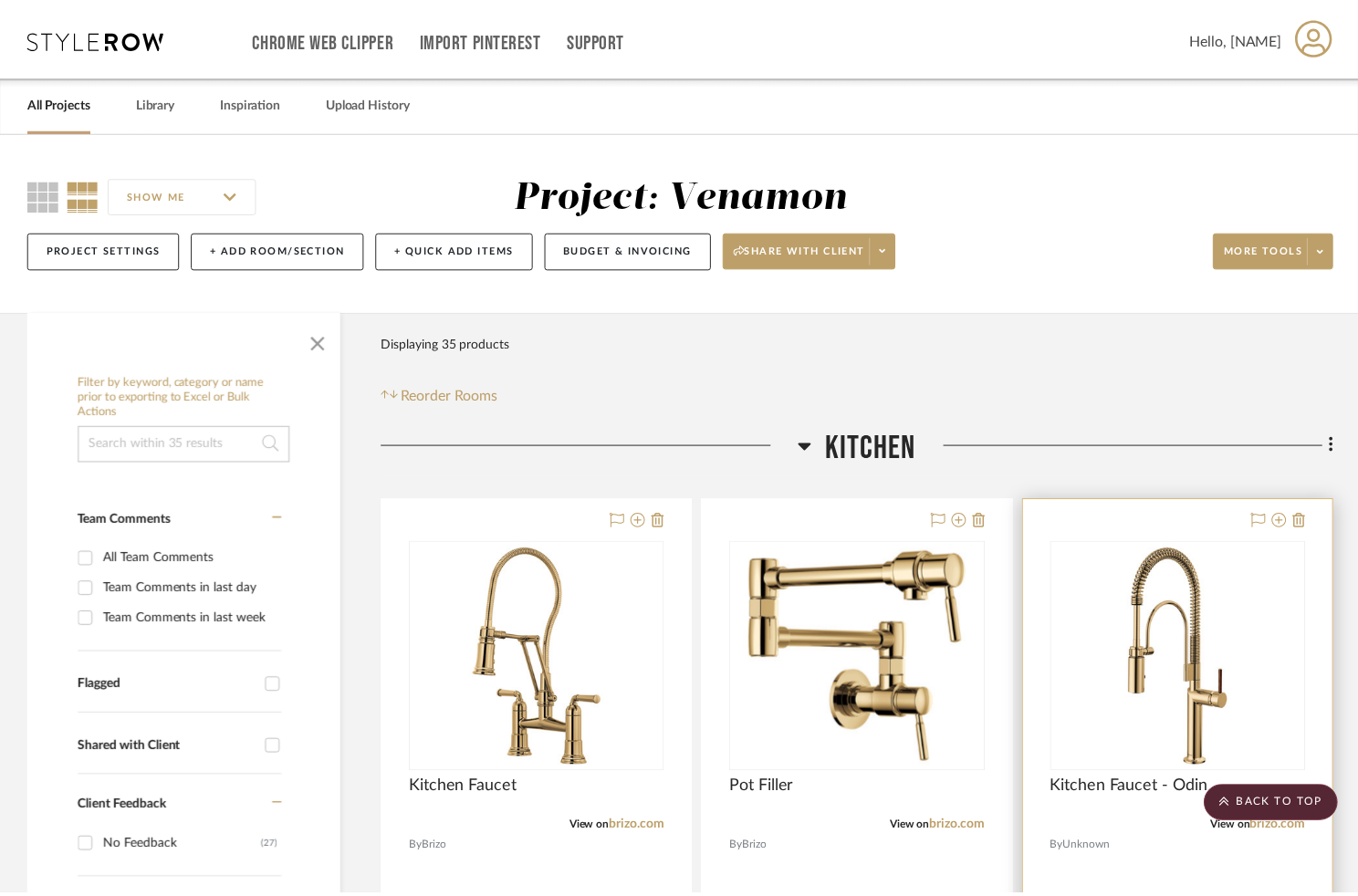 scroll, scrollTop: 342, scrollLeft: 0, axis: vertical 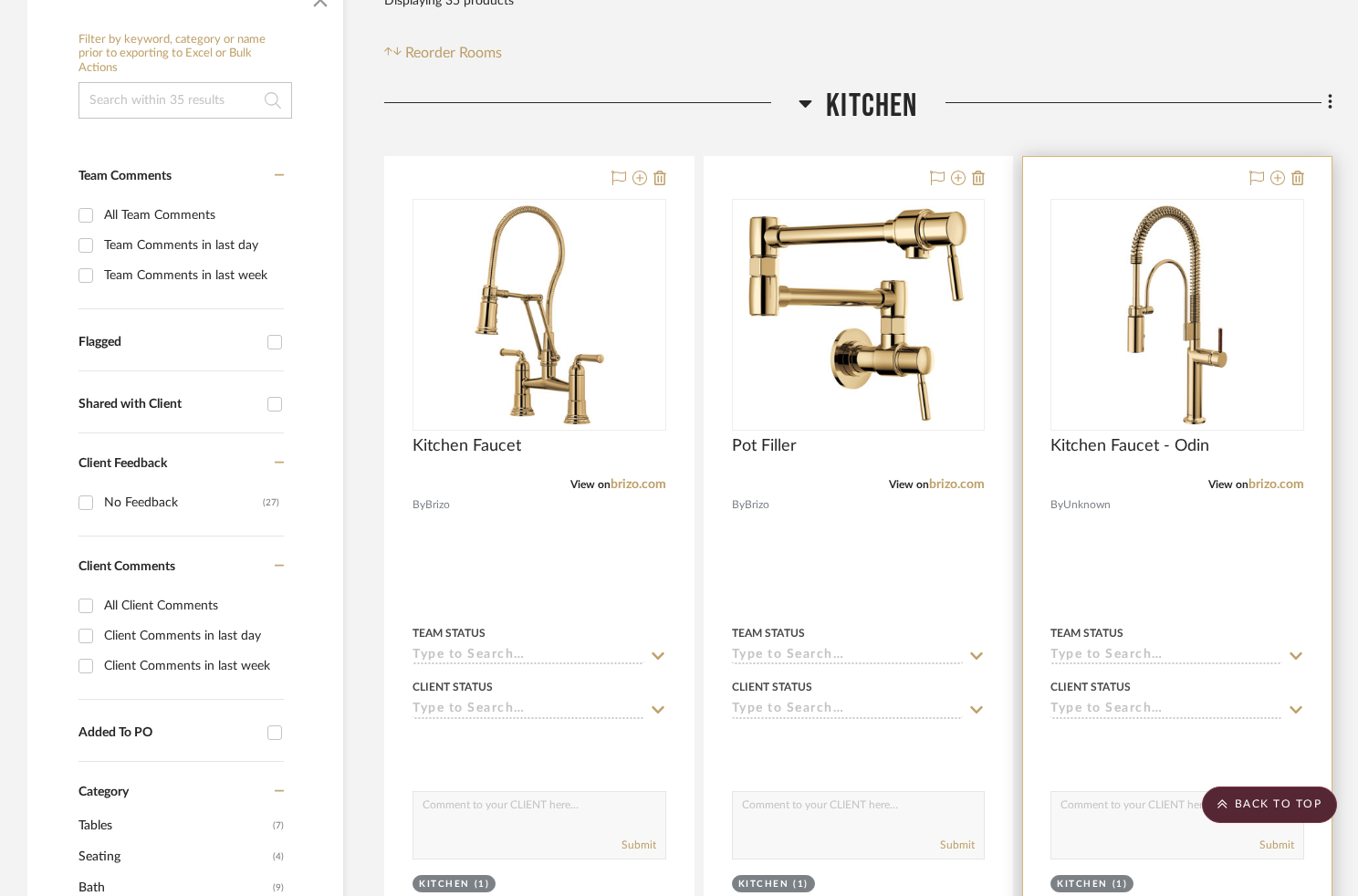 click at bounding box center [1177, 315] 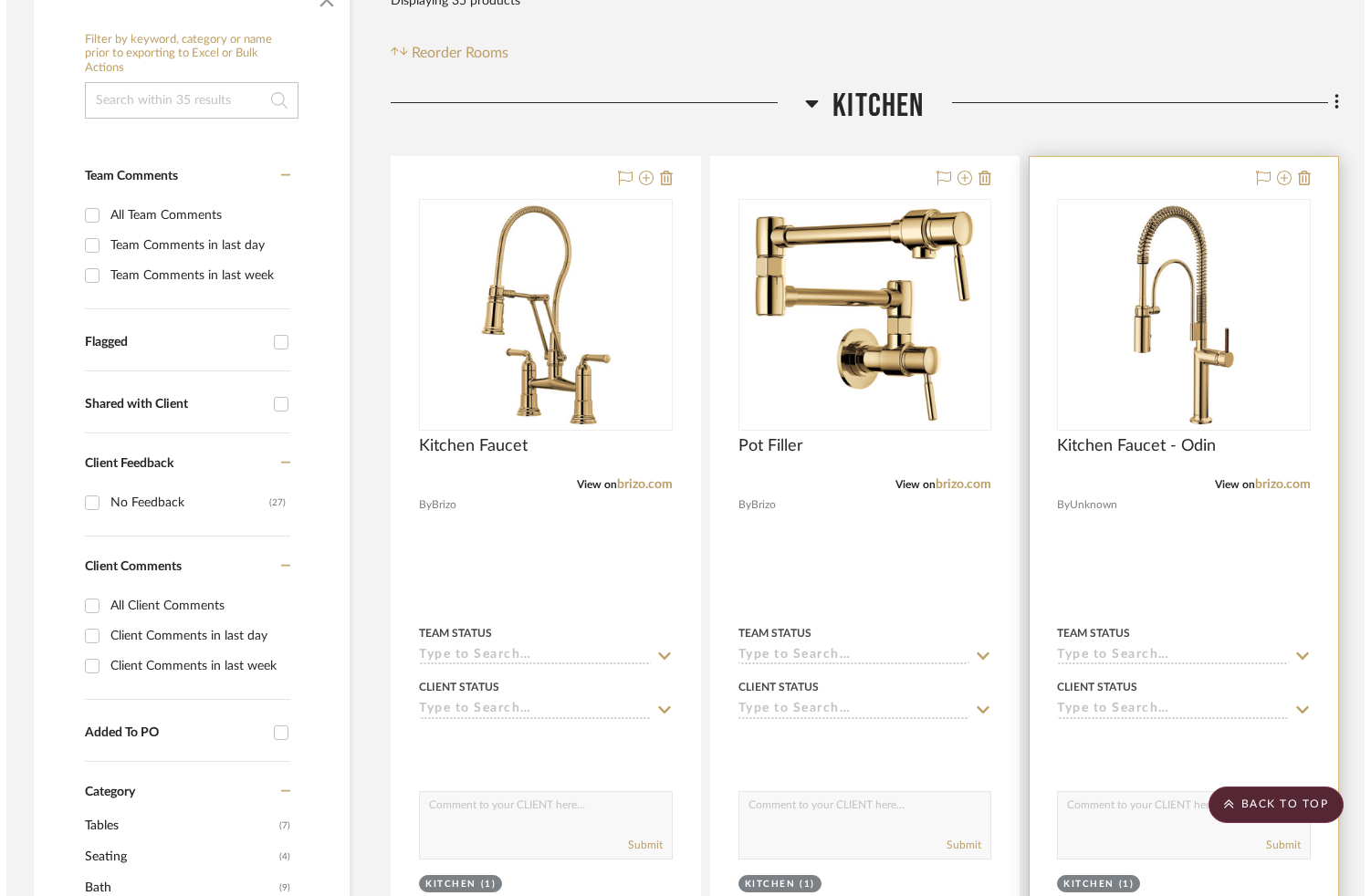 scroll, scrollTop: 0, scrollLeft: 0, axis: both 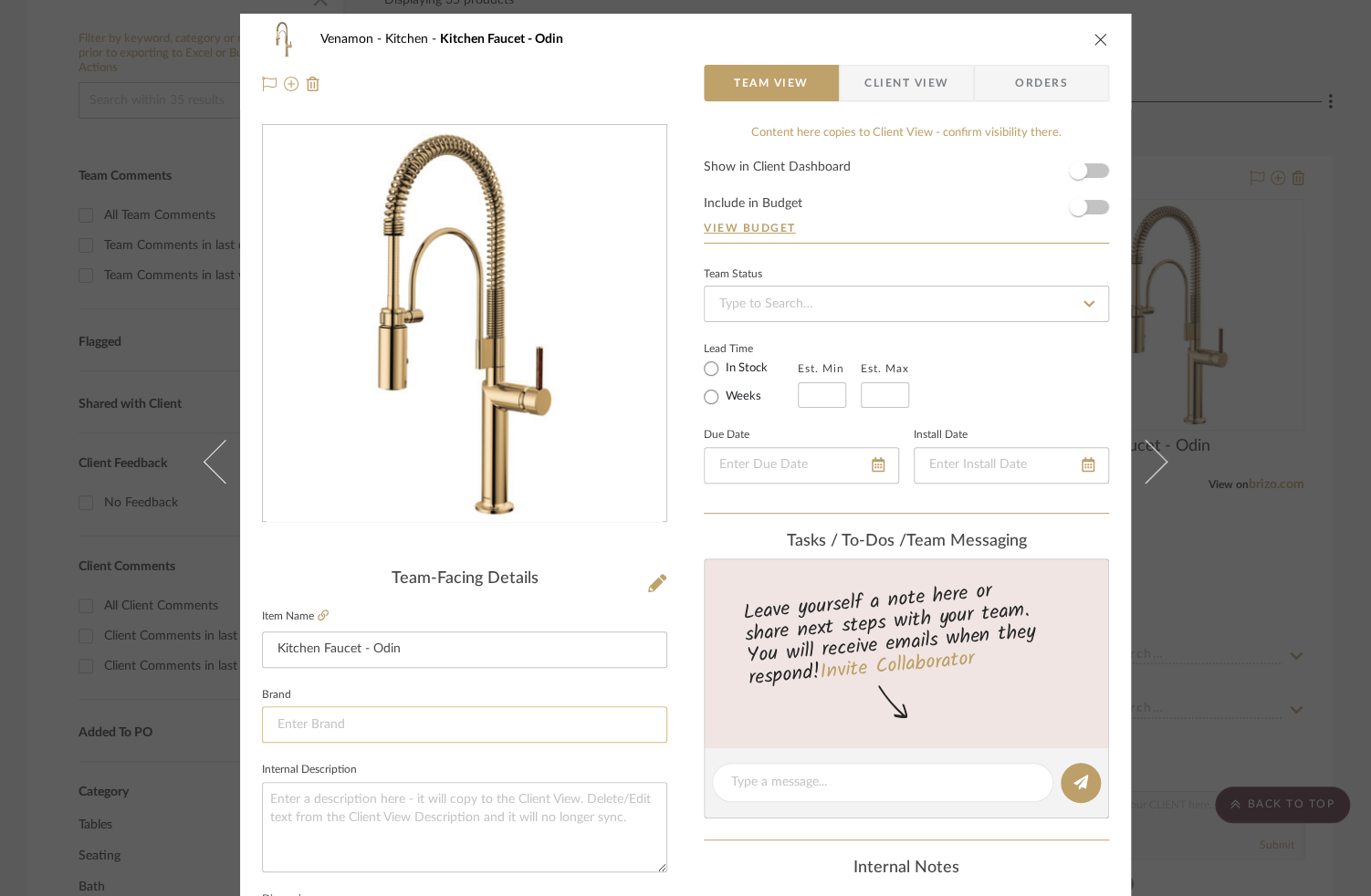 click 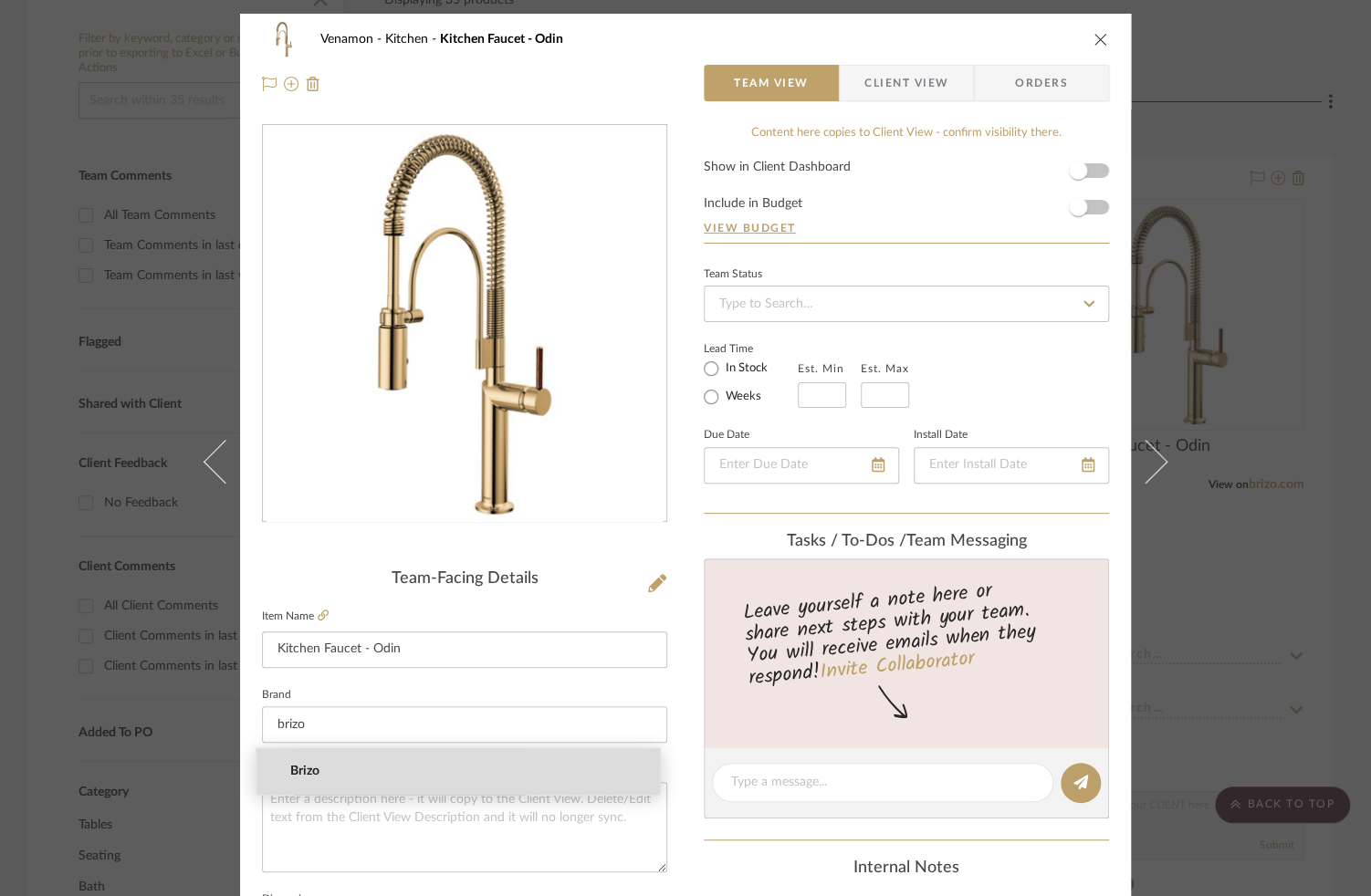 click on "Brizo" at bounding box center [466, 771] 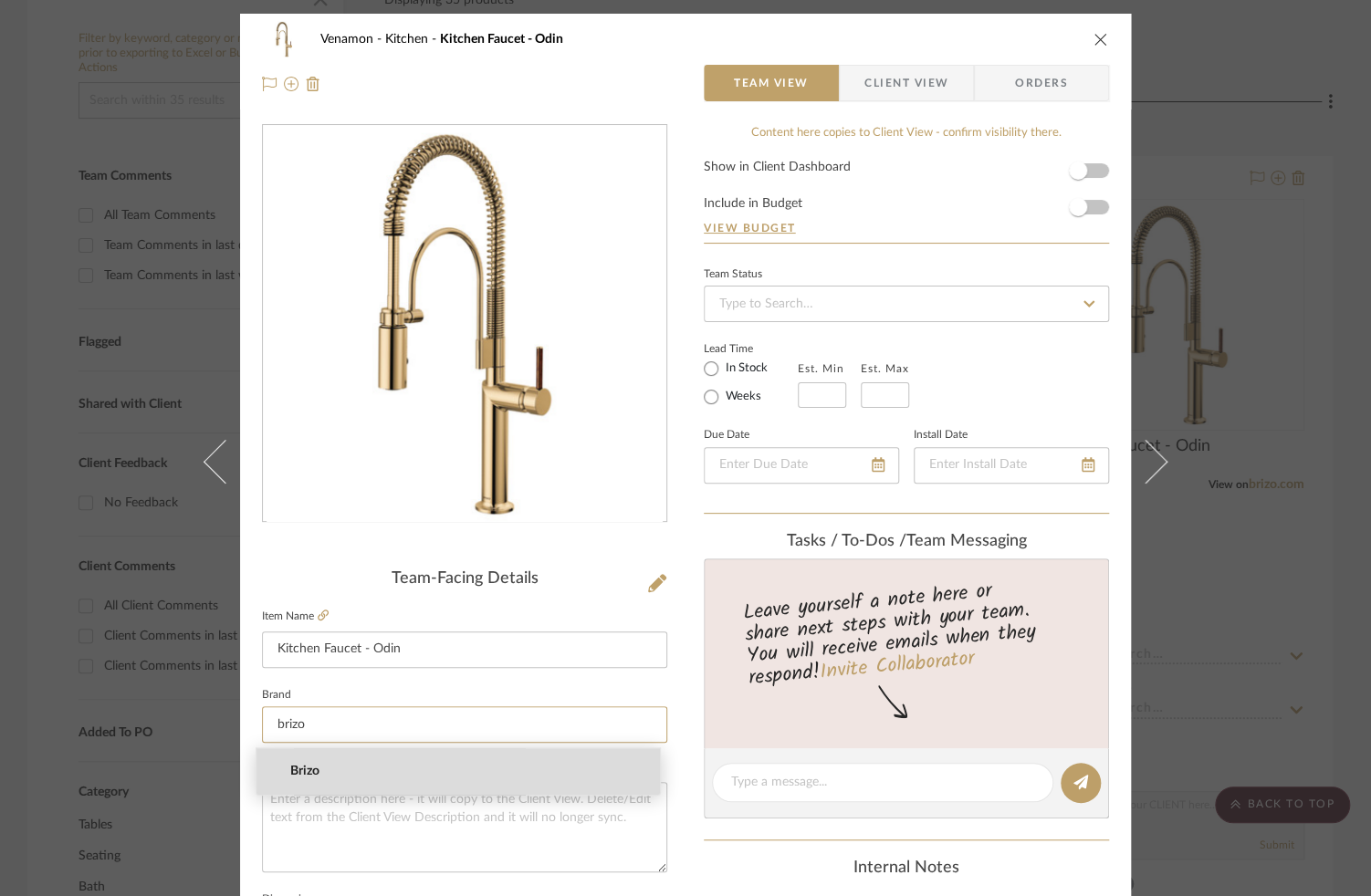 type on "Brizo" 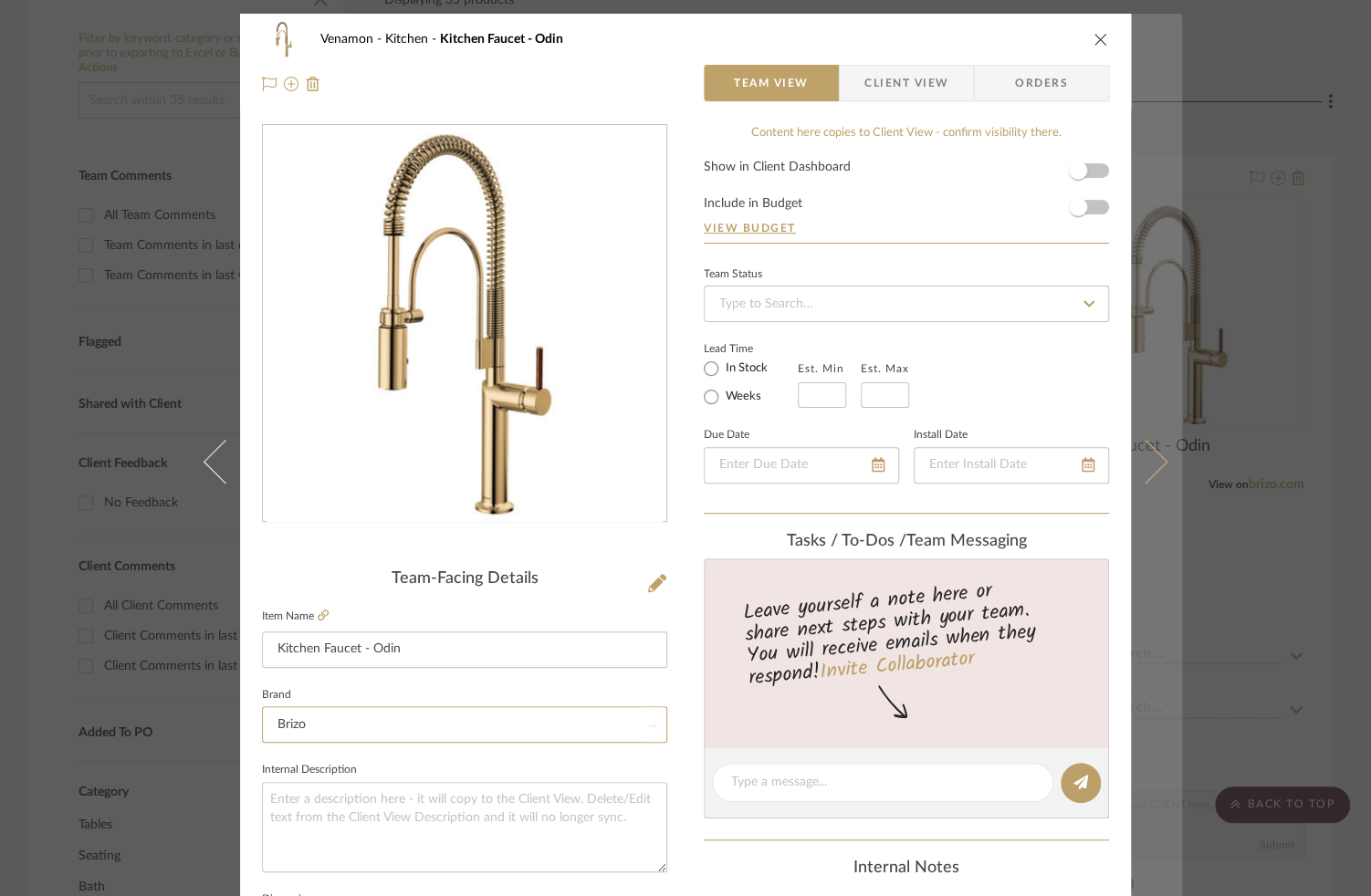 type 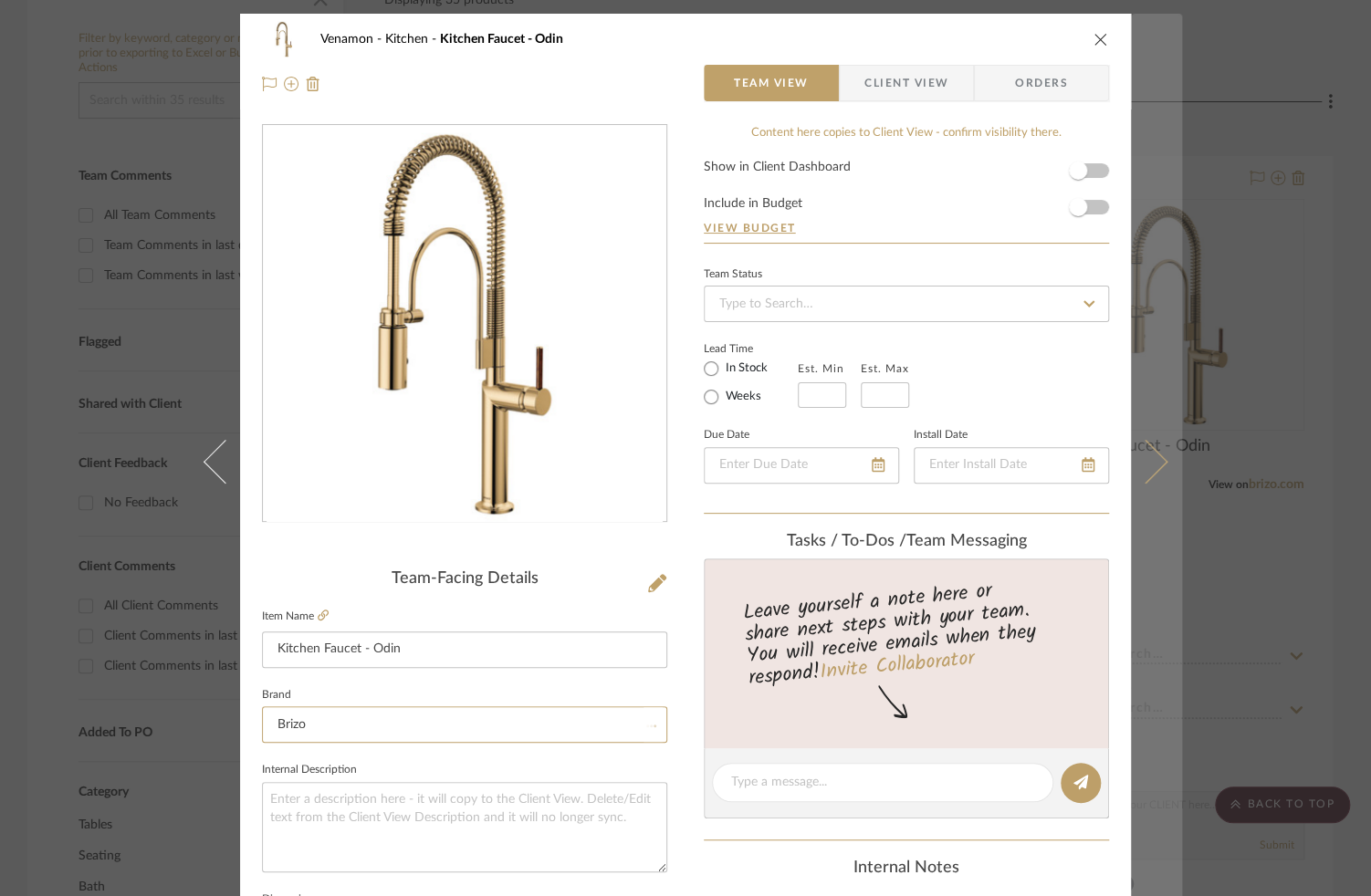 type 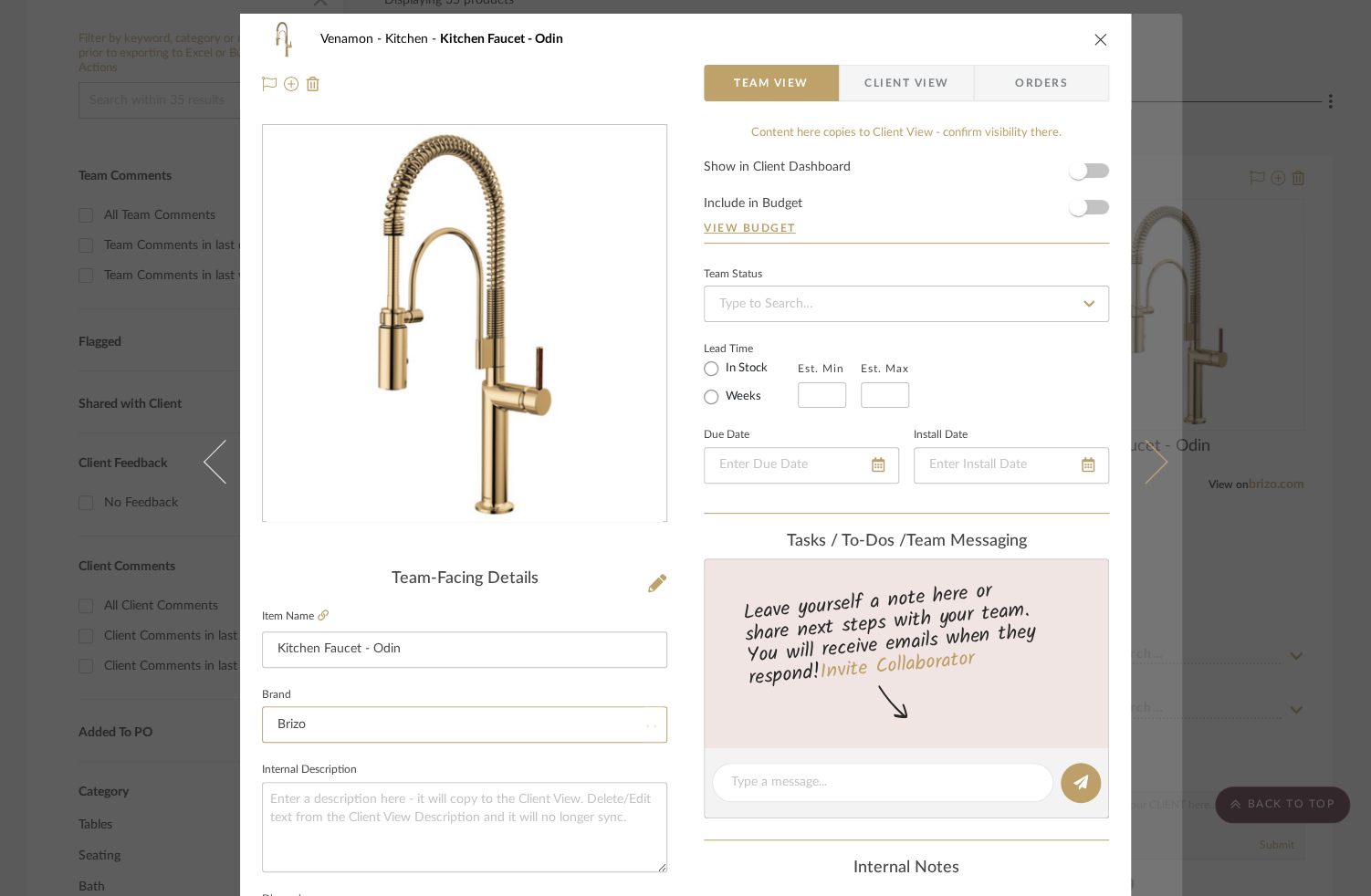 type 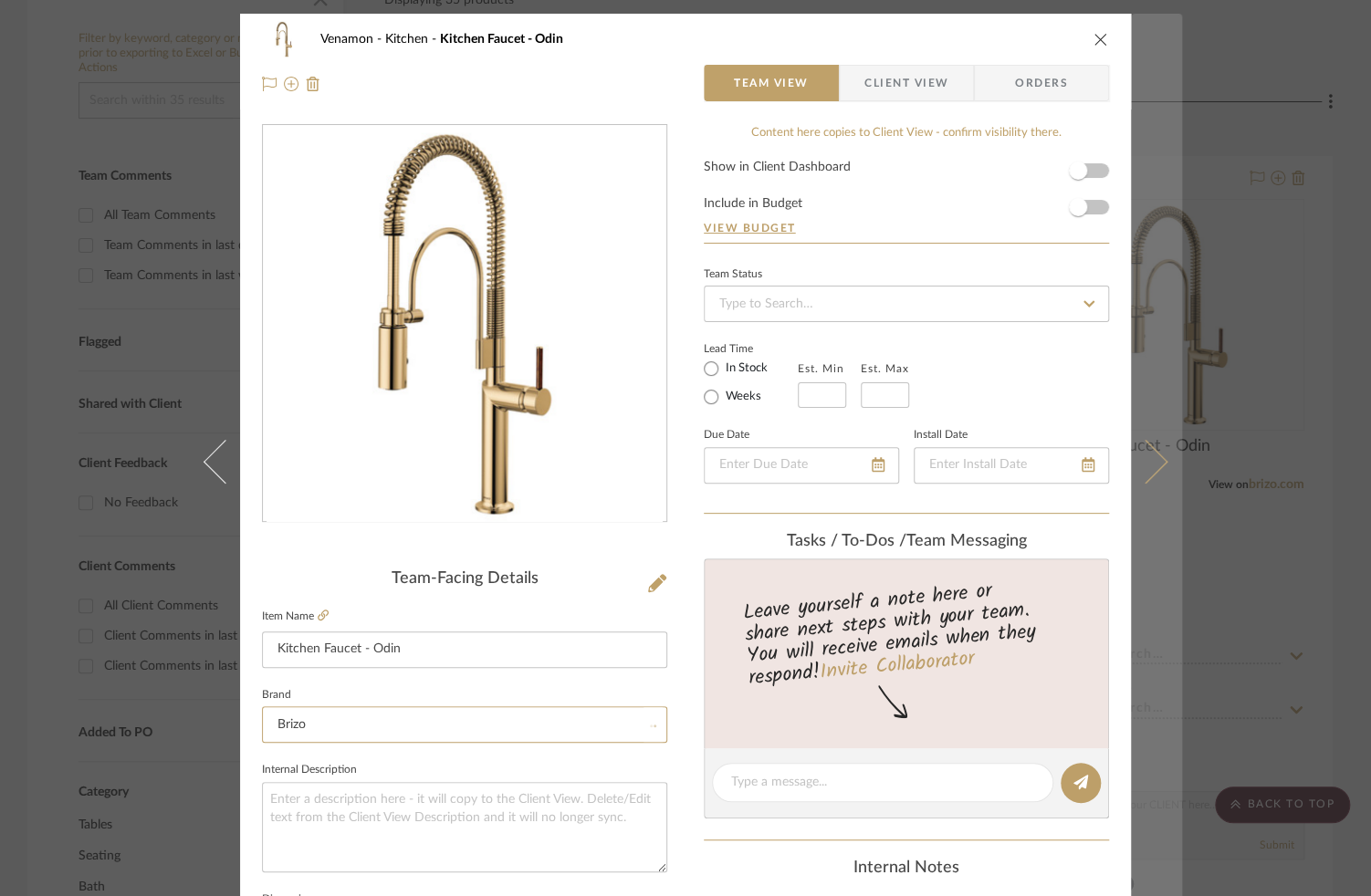 type 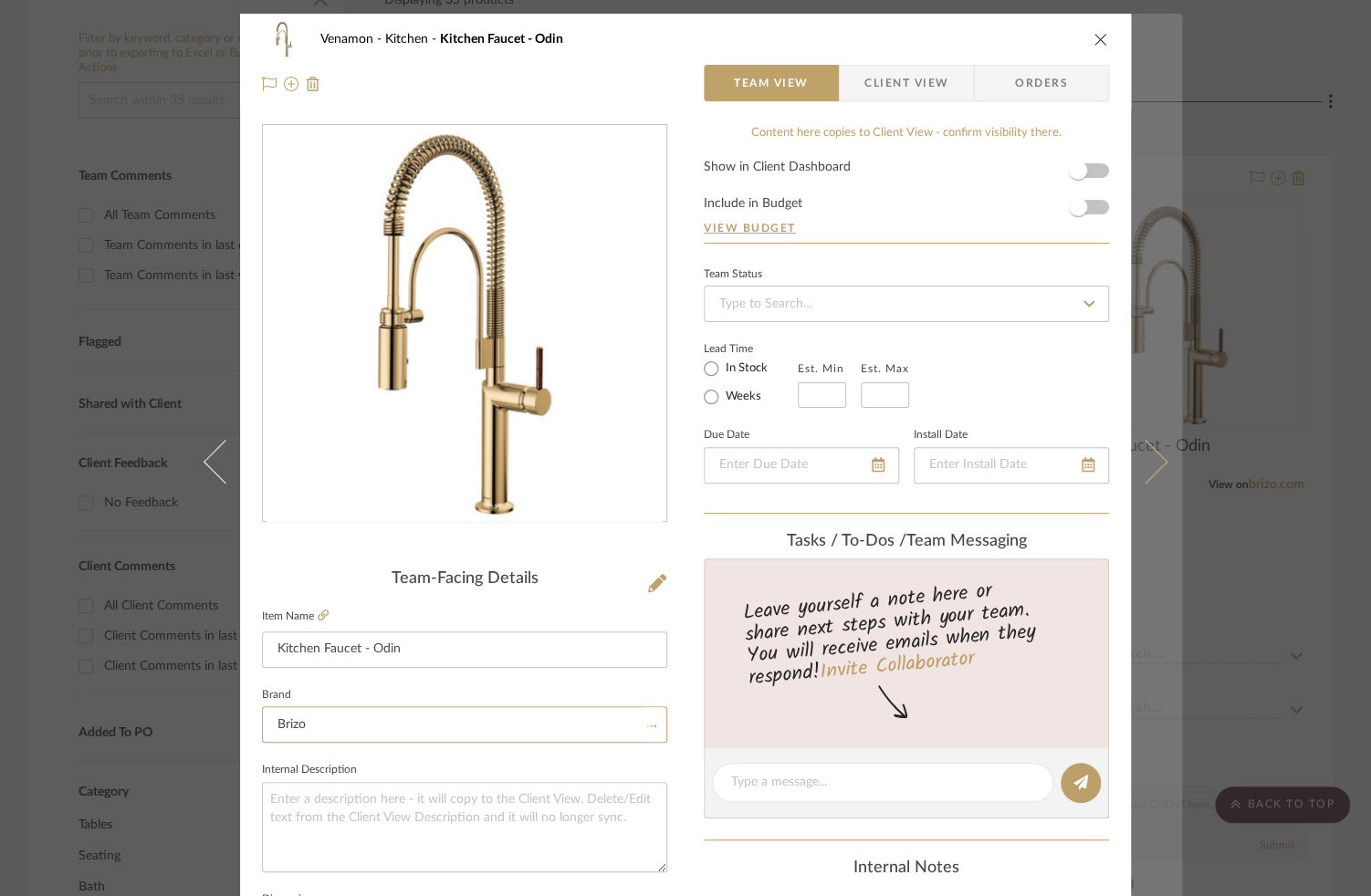 type 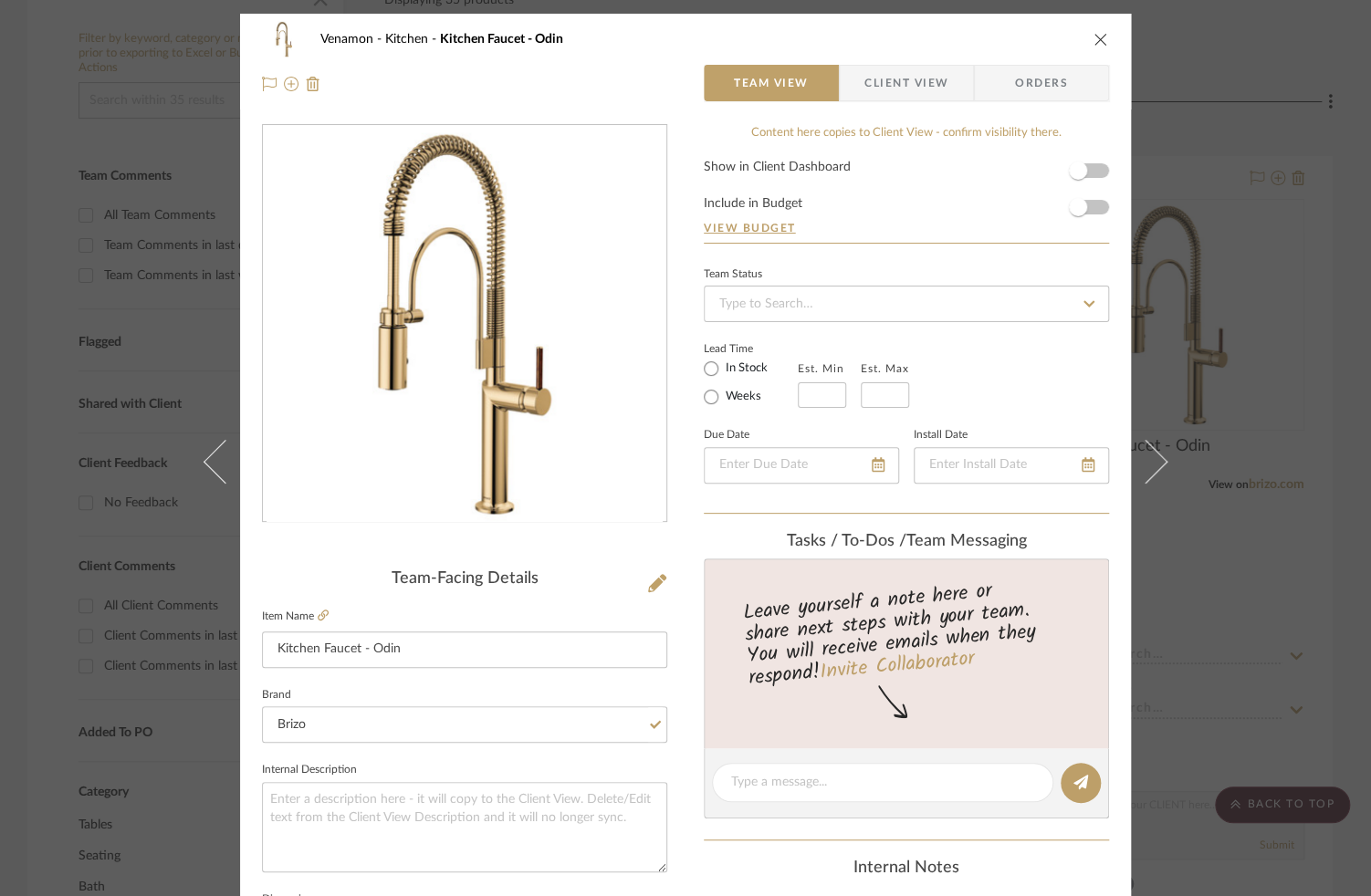 click on "Venamon Kitchen Kitchen Faucet - Odin Team View Client View Orders   Team-Facing Details    Item Name   Kitchen Faucet - Odin  Brand   Brizo  Internal Description    Dimensions    Product Specifications    Item Costs    View Budget    Markup %  30%  Unit Cost   $0.00  Cost Type   DNET  Client Unit Price   $0.00    Quantity   1  Unit Type   Each  Subtotal   $0.00    Tax %  0%  Total Tax   $0.00    Shipping Cost   $0.00  Ship. Markup %  0% Taxable    Total Shipping   $0.00  Total Client Price   $0.00  Your Cost   $0.00  Your Margin   $0.00  Content here copies to Client View - confirm visibility there.   Show in Client Dashboard    Include in Budget    View Budget    Team Status    Lead Time    In Stock Weeks    Est. Min    Est. Max    Due Date    Install Date    Tasks / To-Dos /  team Messaging    Leave yourself a note here or share next steps with your team. You will receive emails when they
respond!    Invite Collaborator    Internal Notes    Documents    Choose a file  or drag it here.    Change Room/Update Quantity    Kitchen   (1)    [FIRST] [LAST]" at bounding box center [686, 448] 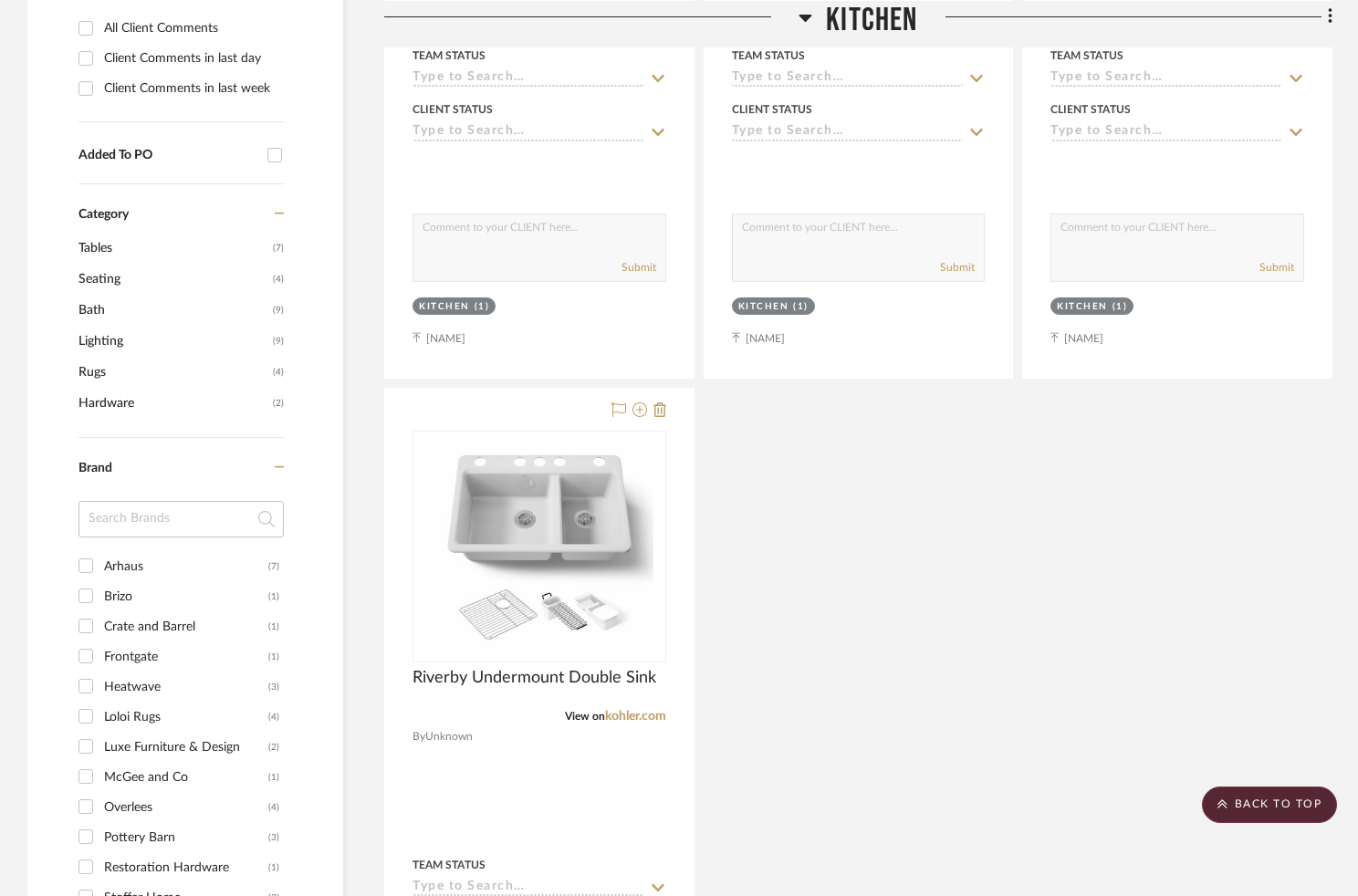 scroll, scrollTop: 999, scrollLeft: 0, axis: vertical 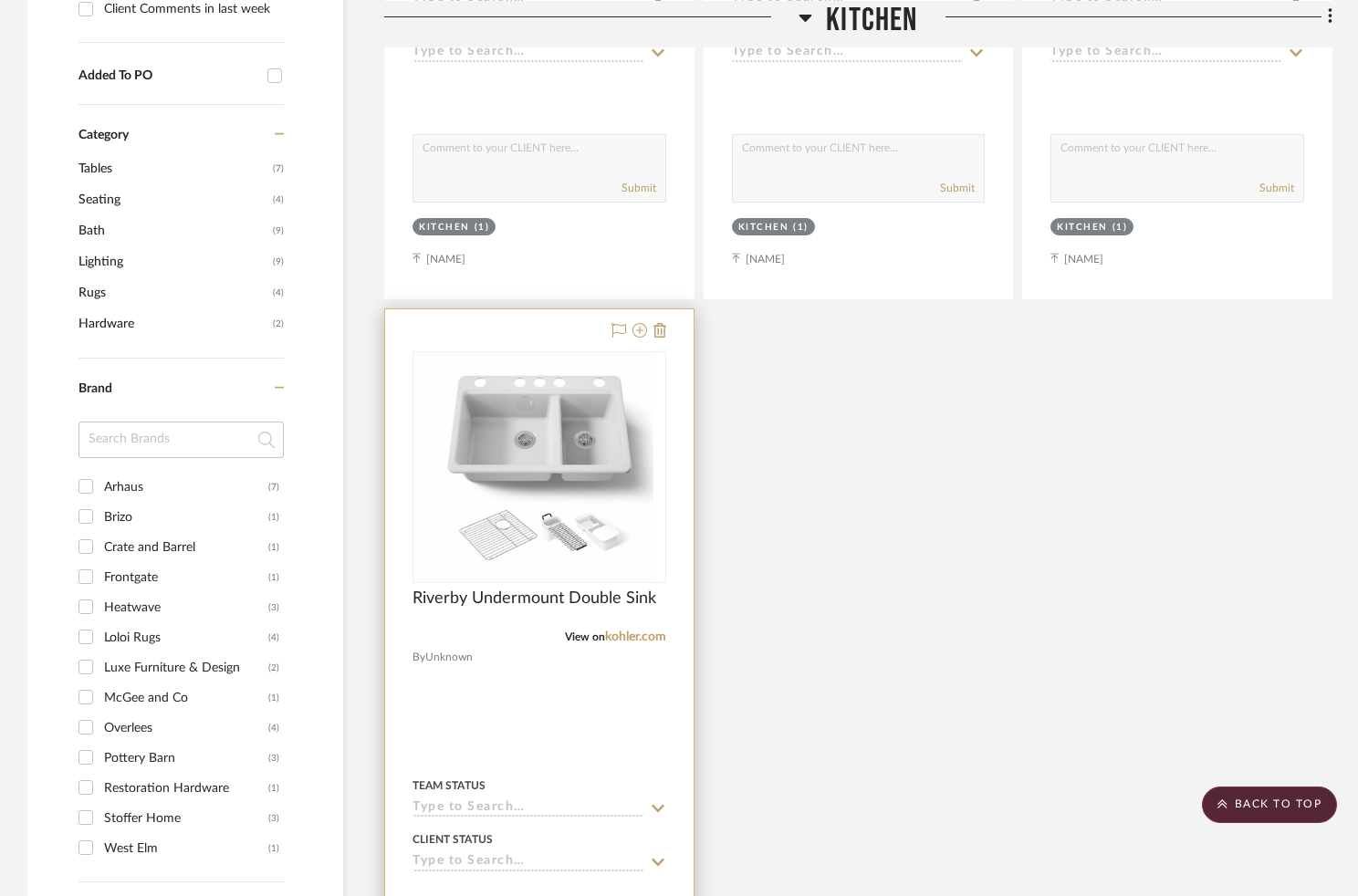 click at bounding box center (539, 467) 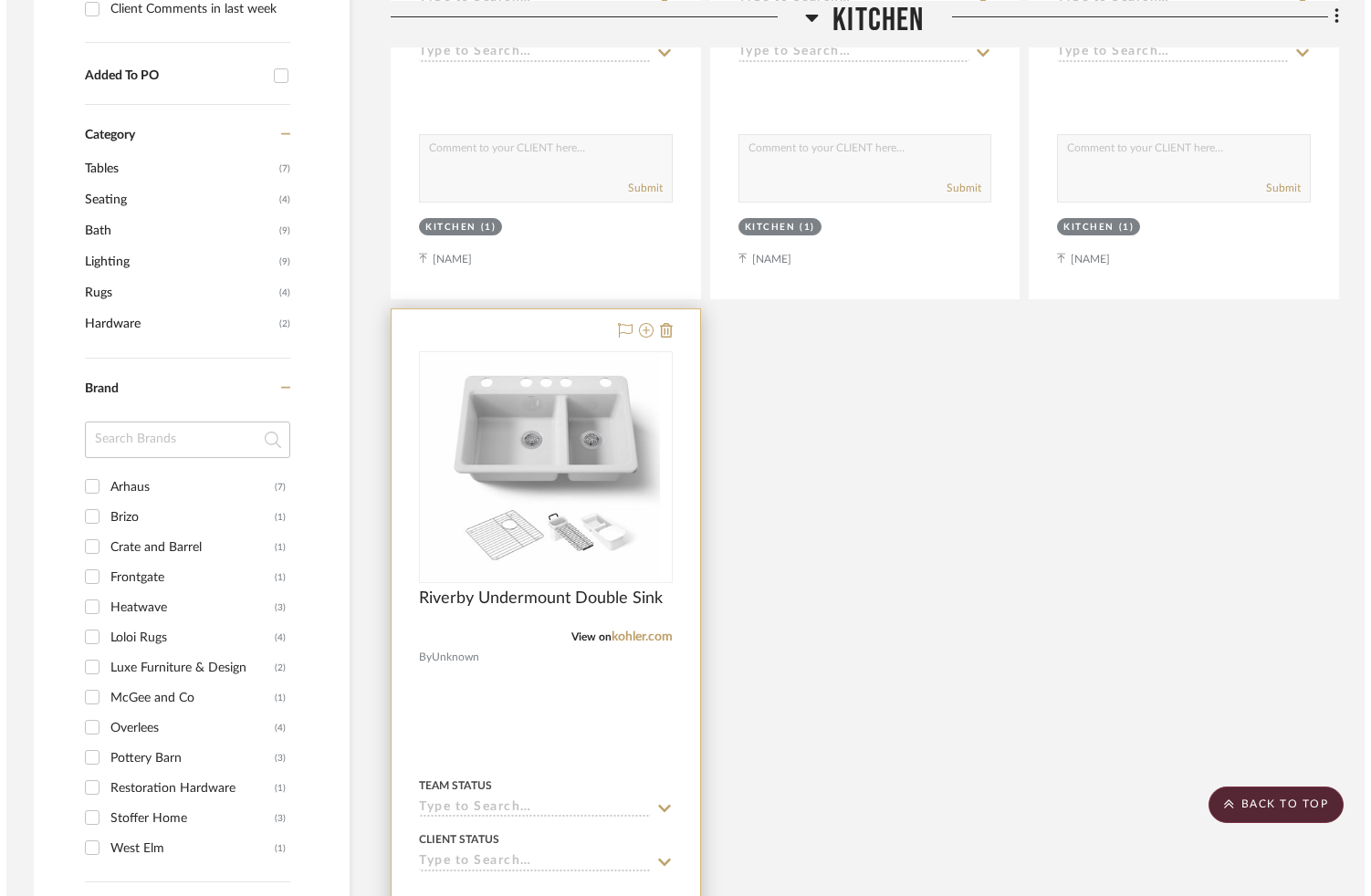 scroll, scrollTop: 0, scrollLeft: 0, axis: both 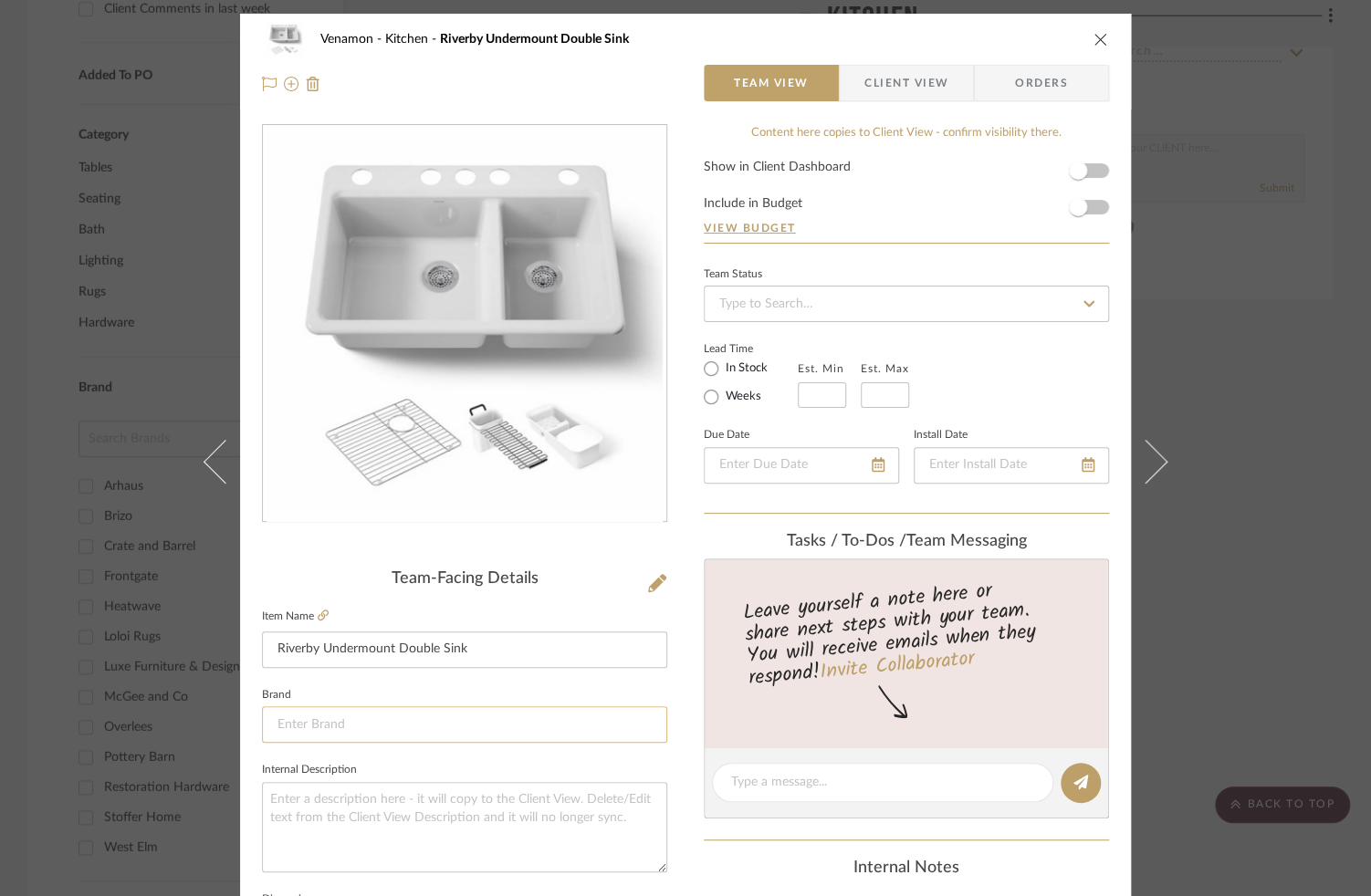 click 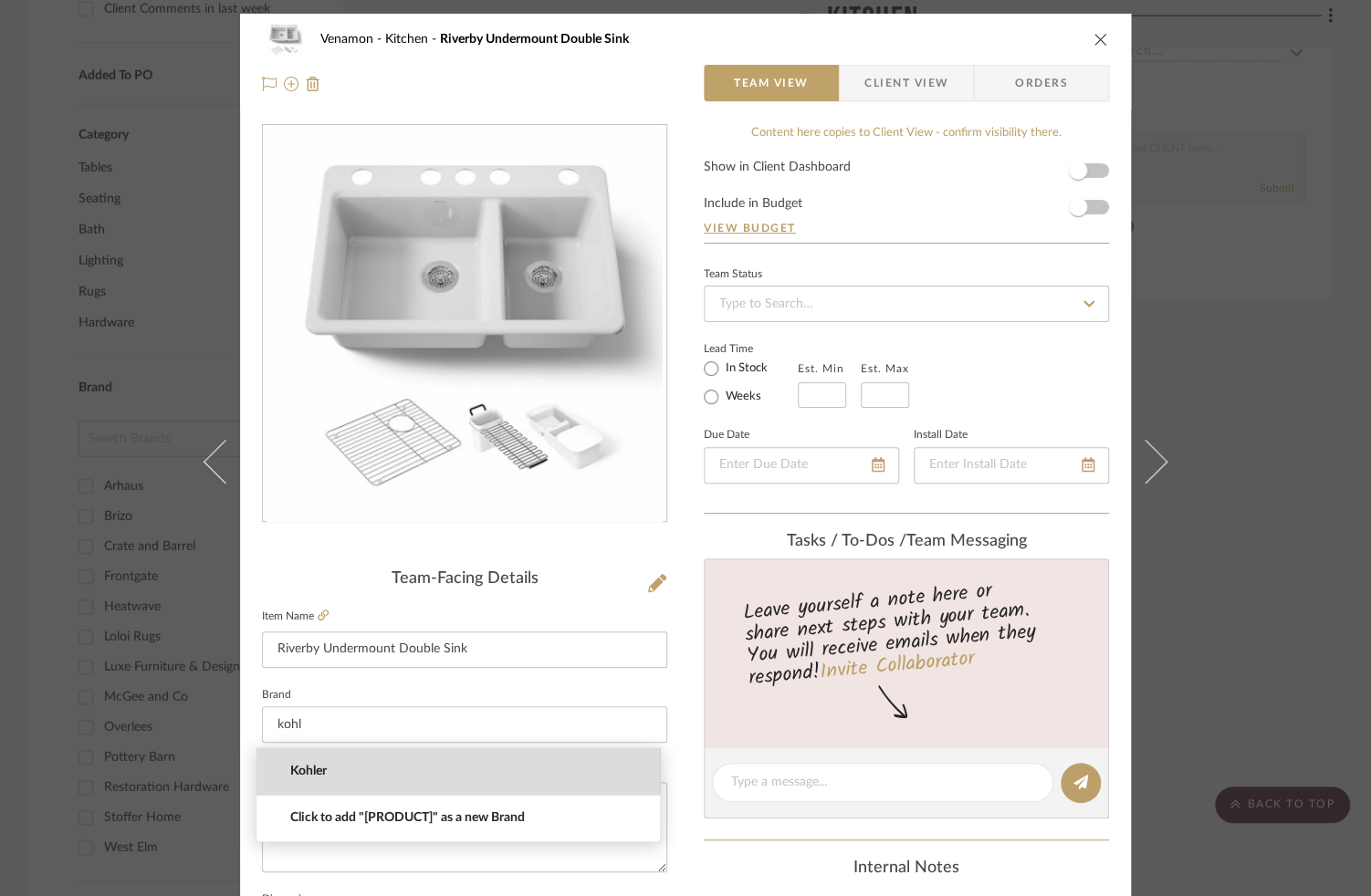 click on "Kohler" at bounding box center [466, 771] 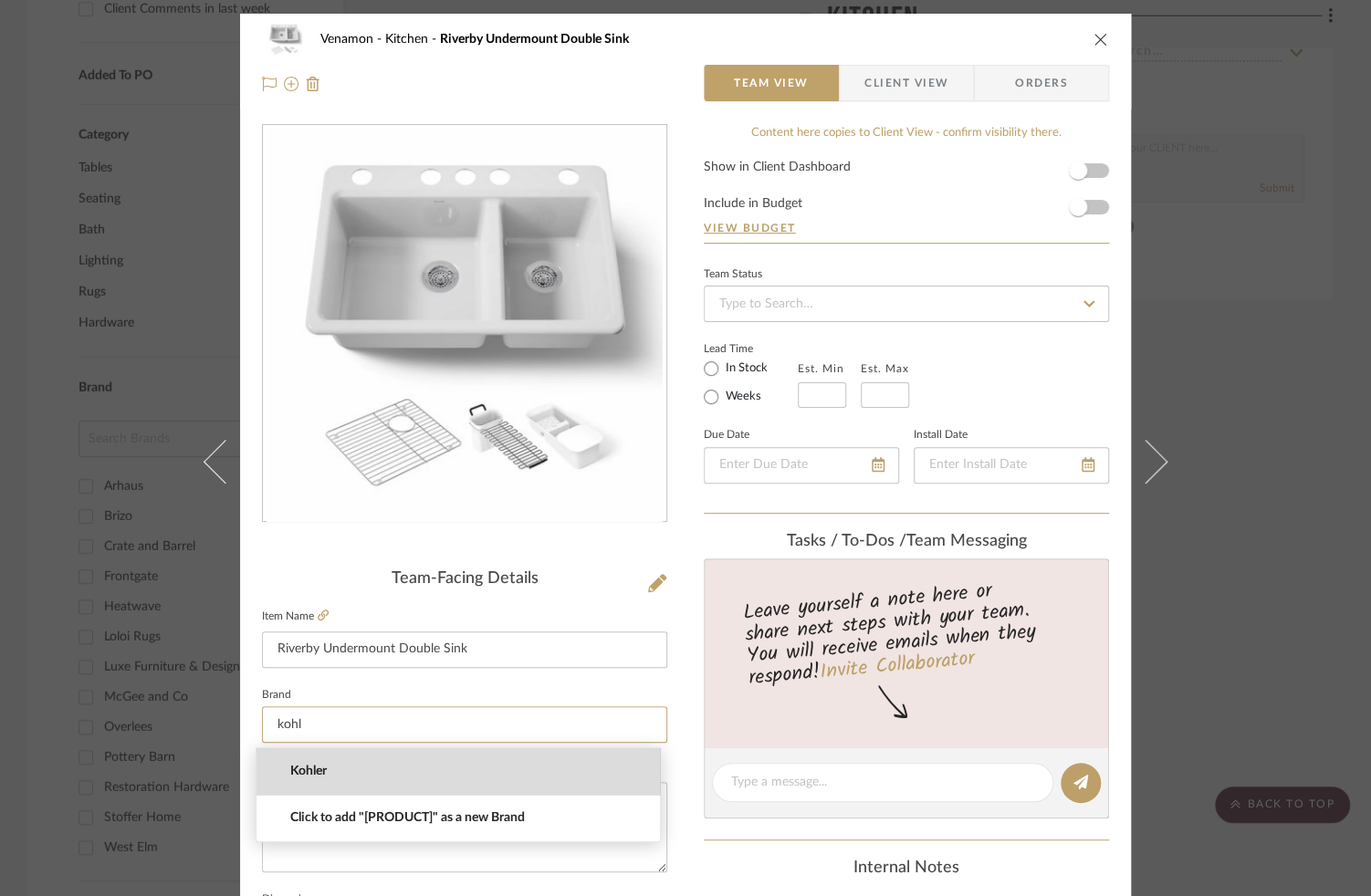type on "Kohler" 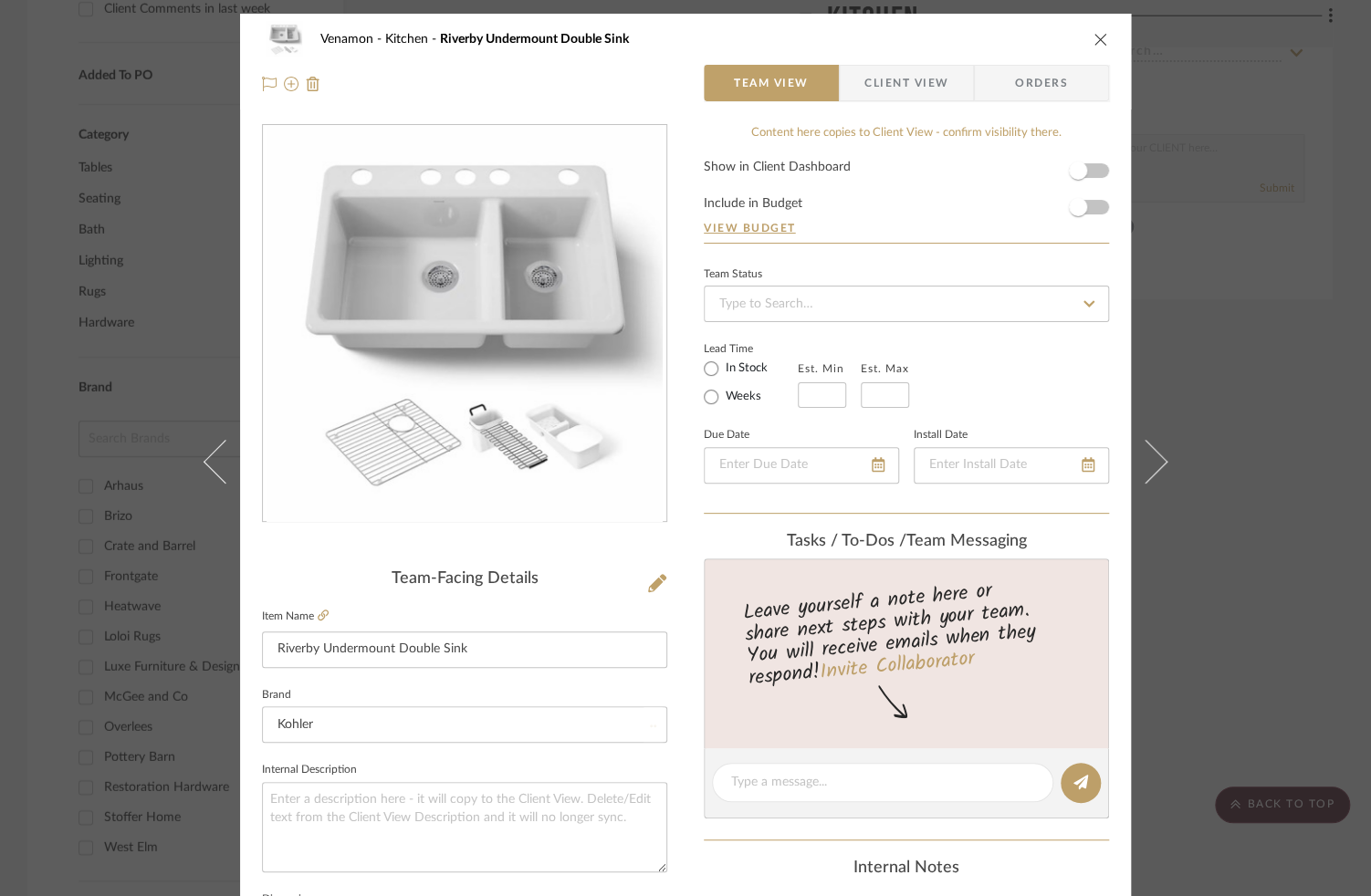 click on "Venamon Kitchen Riverby Undermount Double Sink Team View Client View Orders  Team-Facing Details   Item Name  Riverby Undermount Double Sink  Brand  Kohler  Internal Description   Dimensions   Product Specifications   Item Costs   View Budget   Markup %  30%  Unit Cost  $0.00  Cost Type  DNET  Client Unit Price   $0.00   Quantity  1  Unit Type  Each  Subtotal   $0.00   Tax %  0%  Total Tax   $0.00   Shipping Cost  $0.00  Ship. Markup %  0% Taxable  Total Shipping   $0.00  Total Client Price  $0.00  Your Cost  $0.00  Your Margin  $0.00  Content here copies to Client View - confirm visibility there.  Show in Client Dashboard   Include in Budget   View Budget  Team Status  Lead Time  In Stock Weeks  Est. Min   Est. Max   Due Date   Install Date  Tasks / To-Dos /  team Messaging  Leave yourself a note here or share next steps with your team. You will receive emails when they
respond!  Invite Collaborator Internal Notes  Documents  Choose a file  or drag it here. Change Room/Update Quantity  Kitchen" at bounding box center [686, 448] 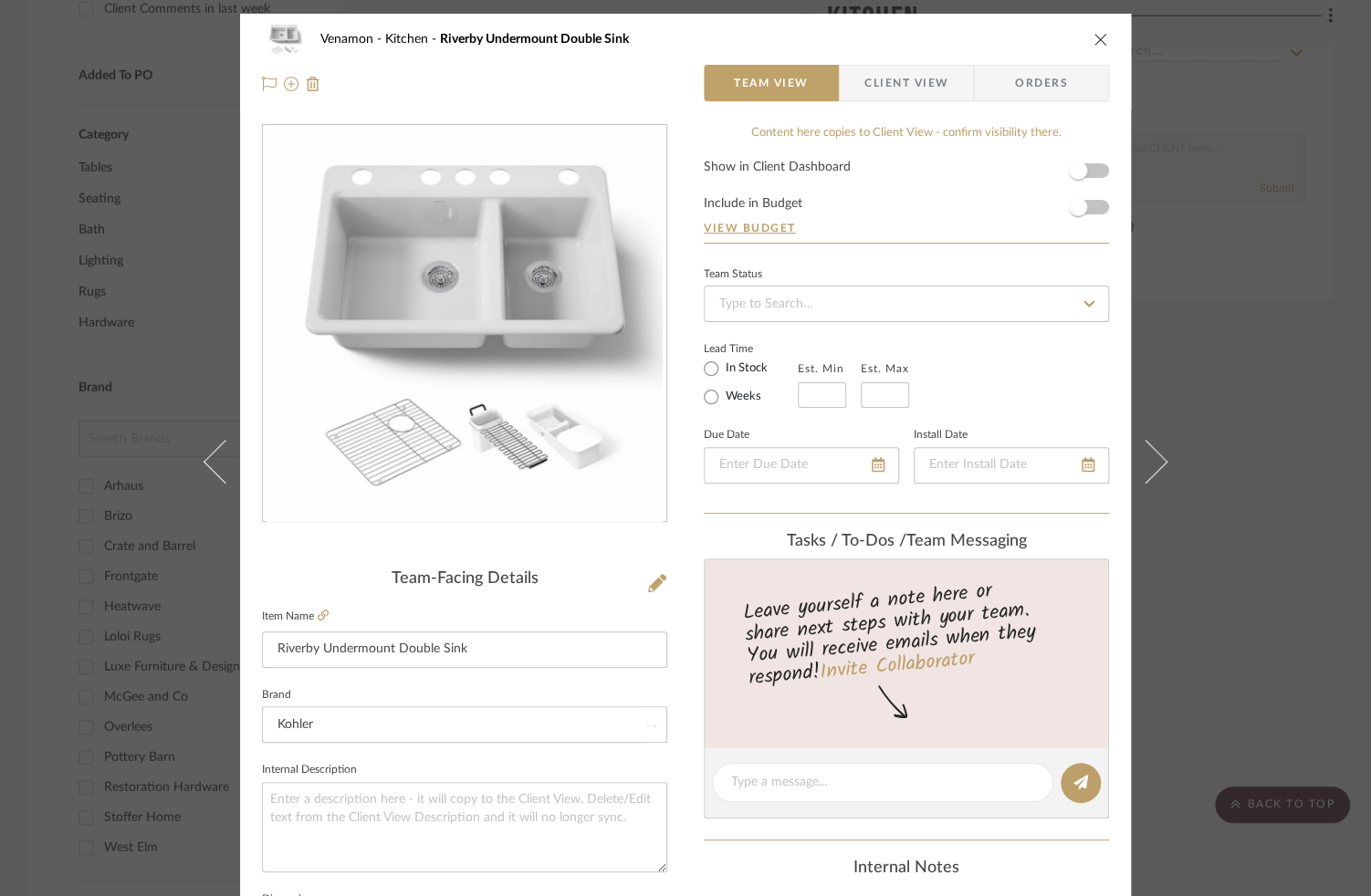 type 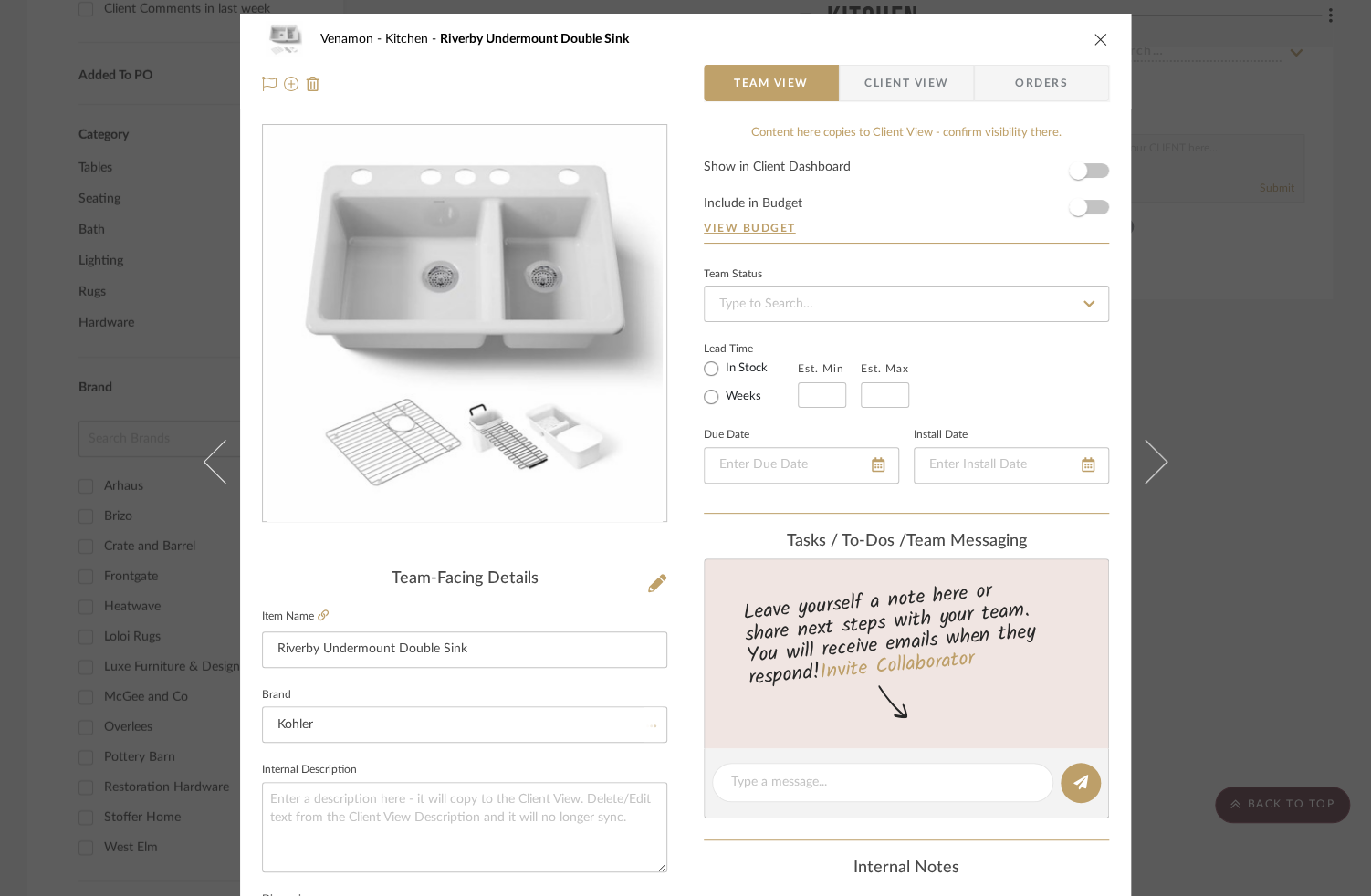 type 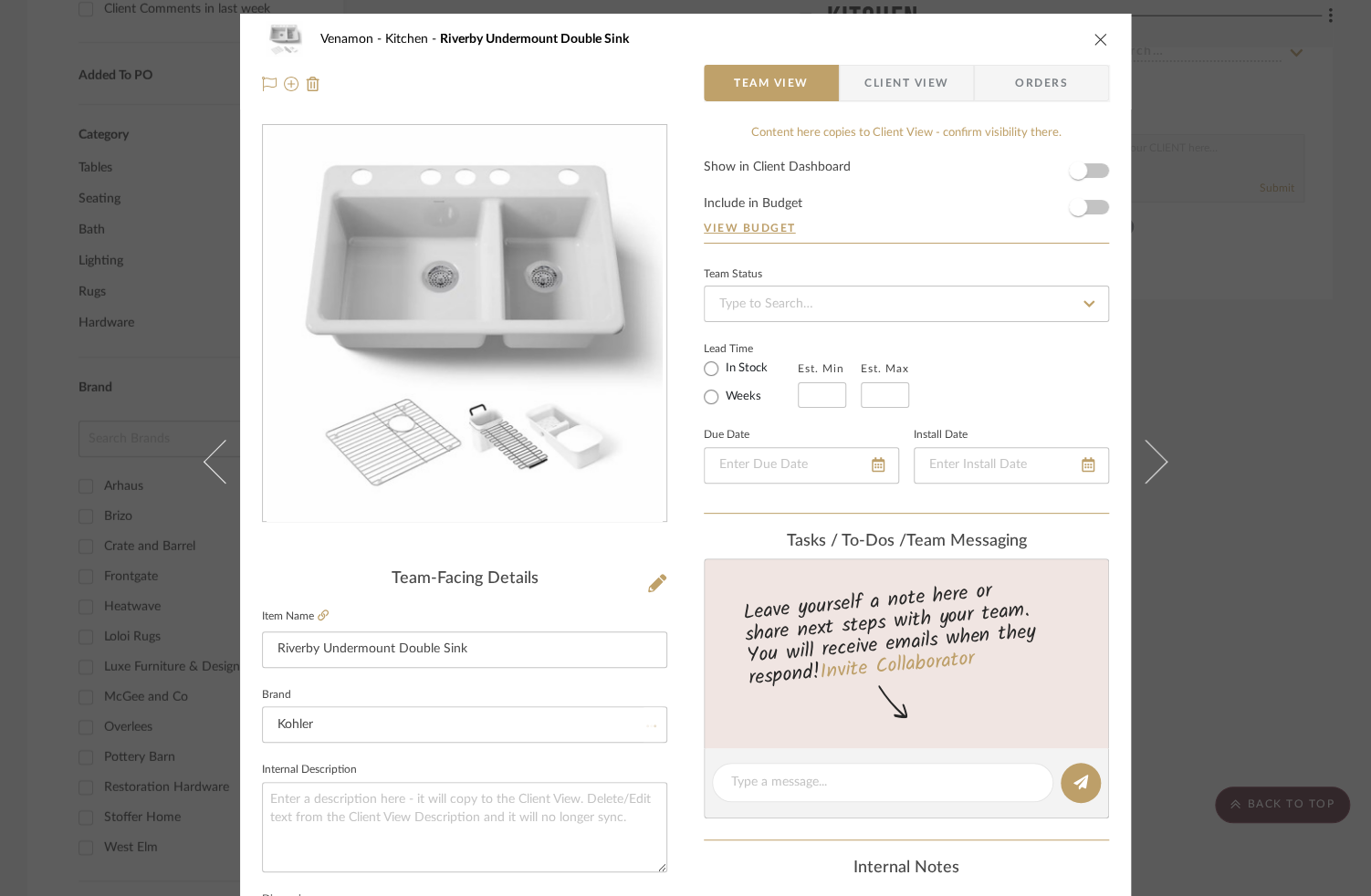 type 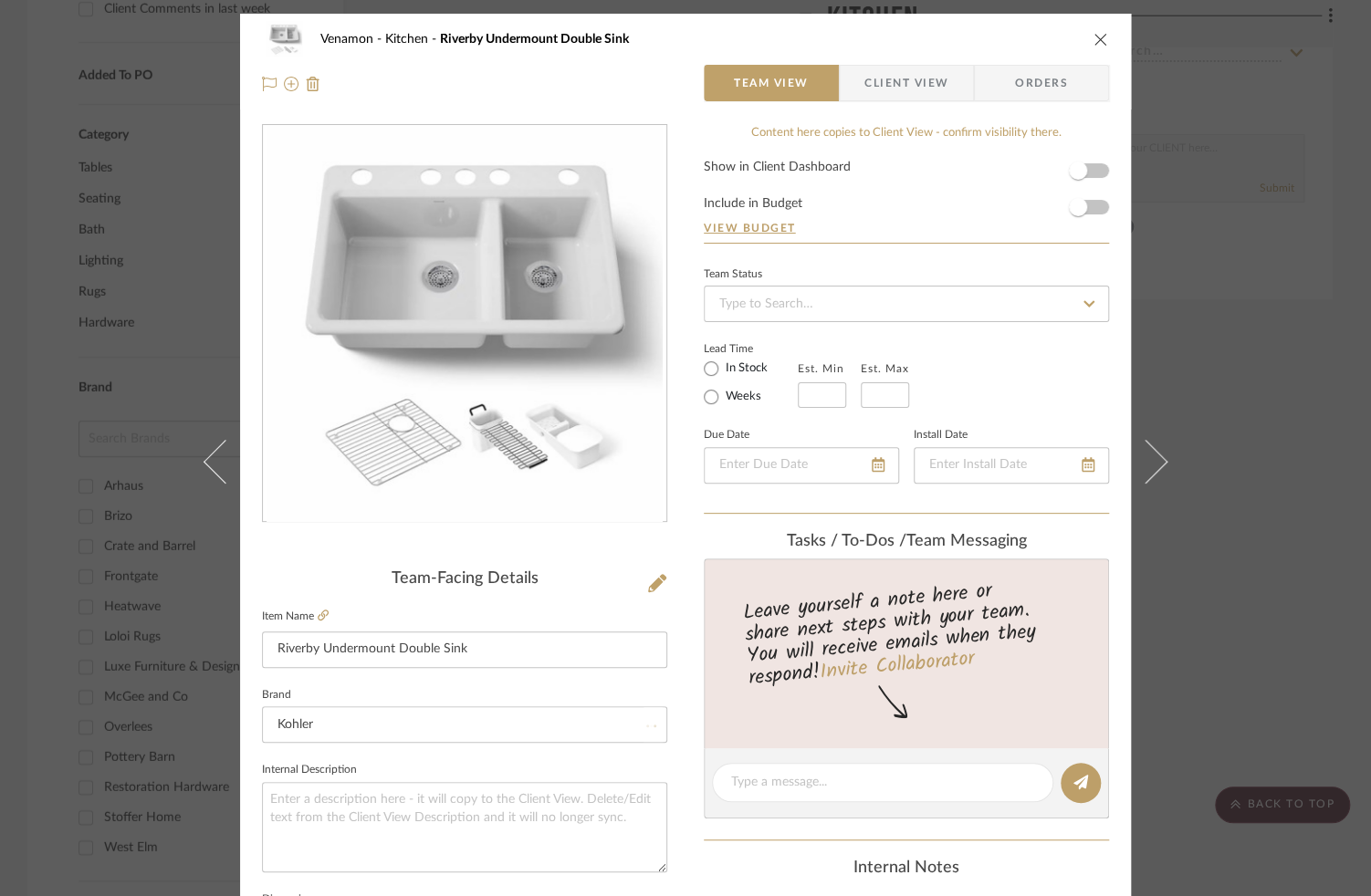 type 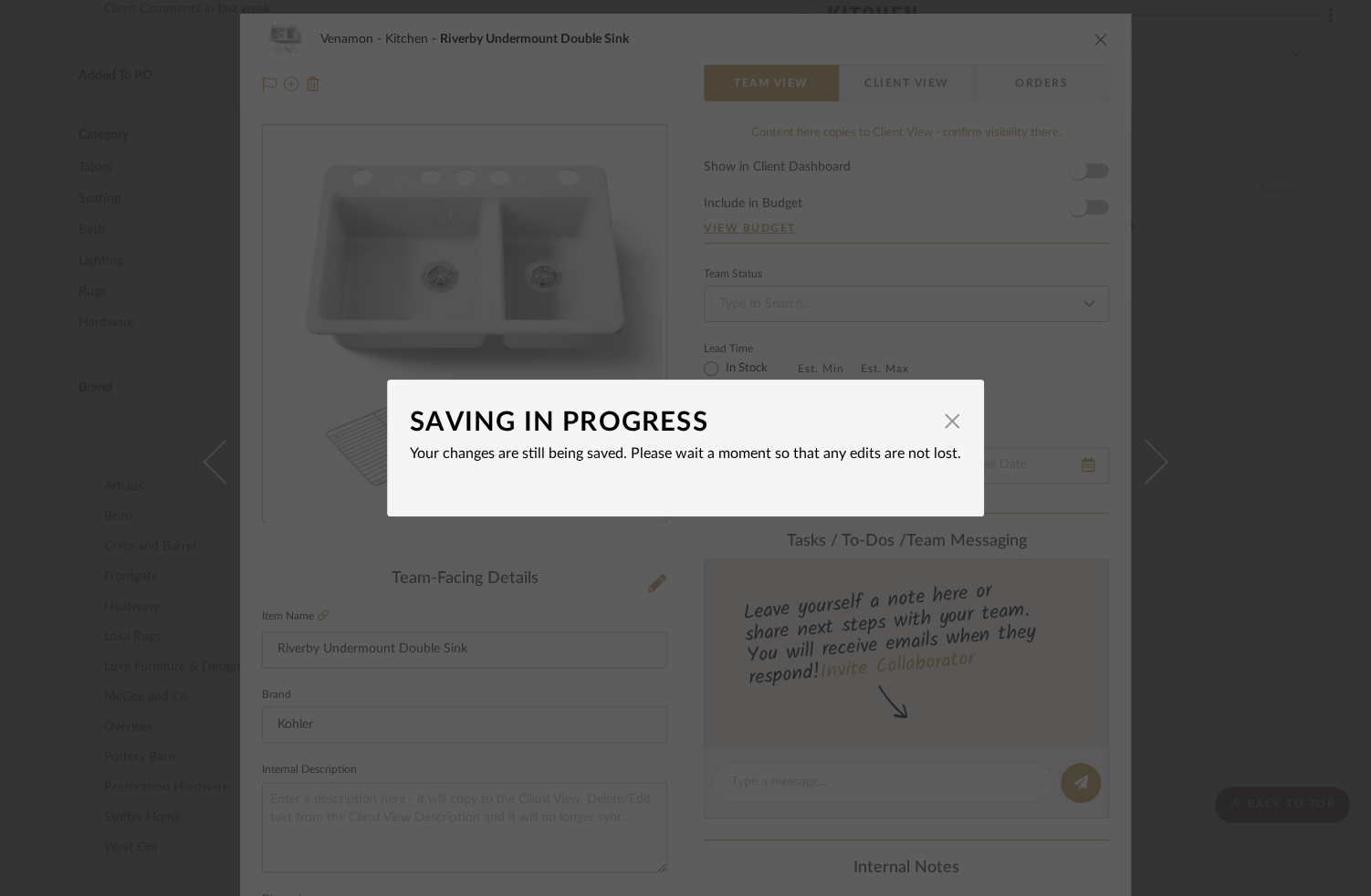click on "SAVING IN PROGRESS × Your changes are still being saved. Please wait a moment so that any edits are not lost." at bounding box center [686, 448] 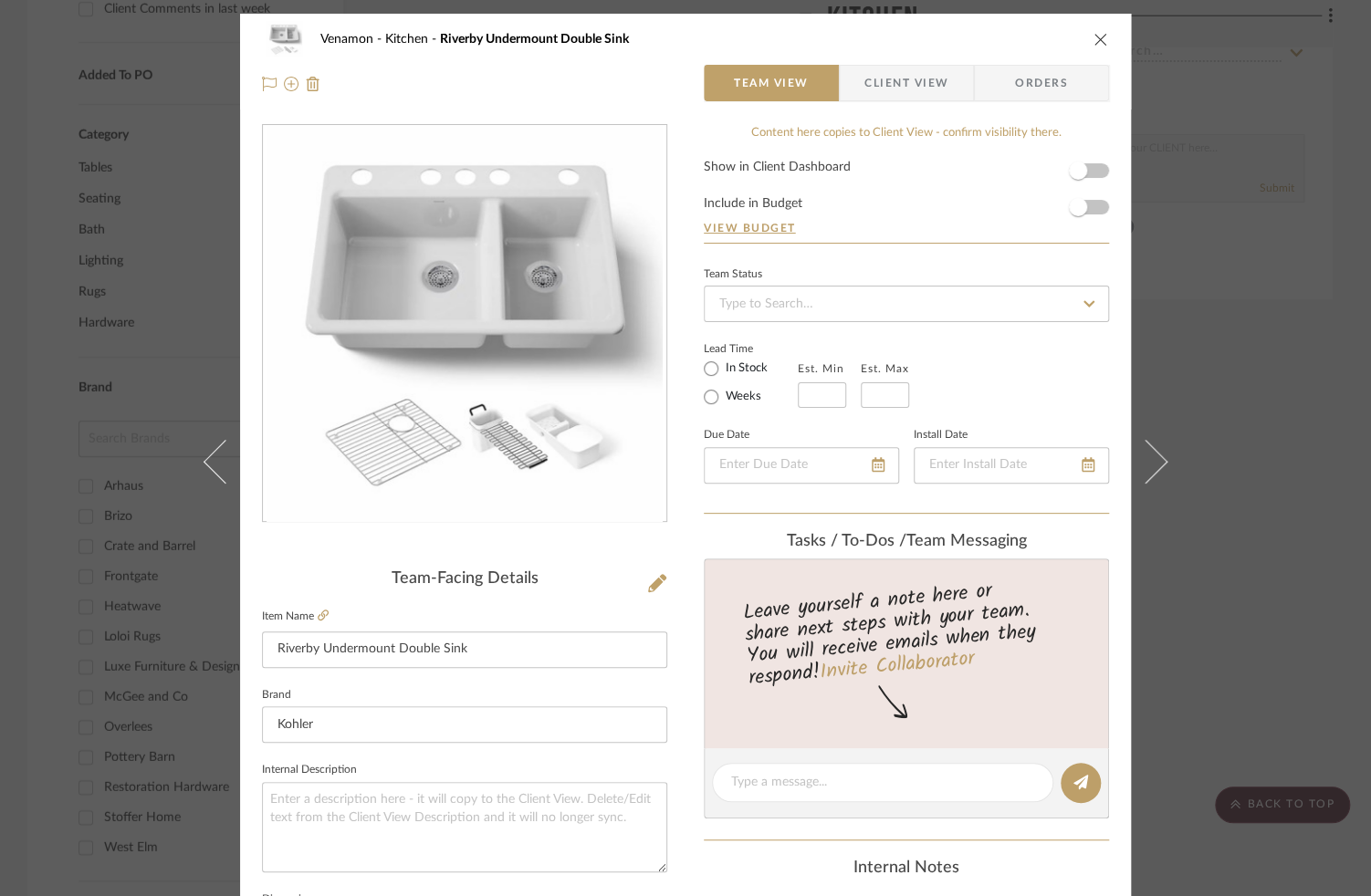 click on "Venamon Kitchen Riverby Undermount Double Sink Team View Client View Orders  Team-Facing Details   Item Name  Riverby Undermount Double Sink  Brand  Kohler  Internal Description   Dimensions   Product Specifications   Item Costs   View Budget   Markup %  30%  Unit Cost  $0.00  Cost Type  DNET  Client Unit Price   $0.00   Quantity  1  Unit Type  Each  Subtotal   $0.00   Tax %  0%  Total Tax   $0.00   Shipping Cost  $0.00  Ship. Markup %  0% Taxable  Total Shipping   $0.00  Total Client Price  $0.00  Your Cost  $0.00  Your Margin  $0.00  Content here copies to Client View - confirm visibility there.  Show in Client Dashboard   Include in Budget   View Budget  Team Status  Lead Time  In Stock Weeks  Est. Min   Est. Max   Due Date   Install Date  Tasks / To-Dos /  team Messaging  Leave yourself a note here or share next steps with your team. You will receive emails when they
respond!  Invite Collaborator Internal Notes  Documents  Choose a file  or drag it here. Change Room/Update Quantity  Kitchen" at bounding box center (686, 448) 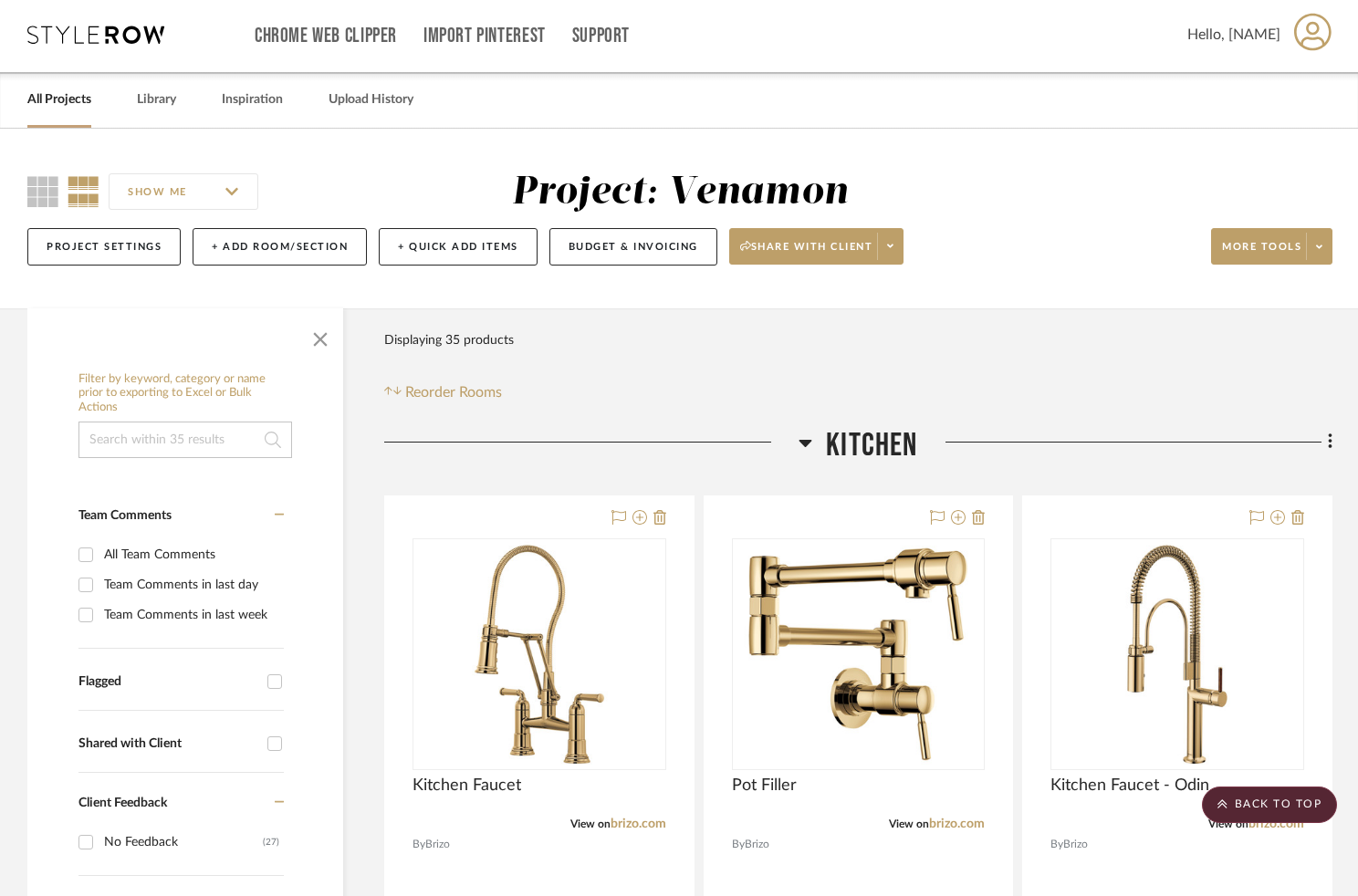 scroll, scrollTop: 0, scrollLeft: 0, axis: both 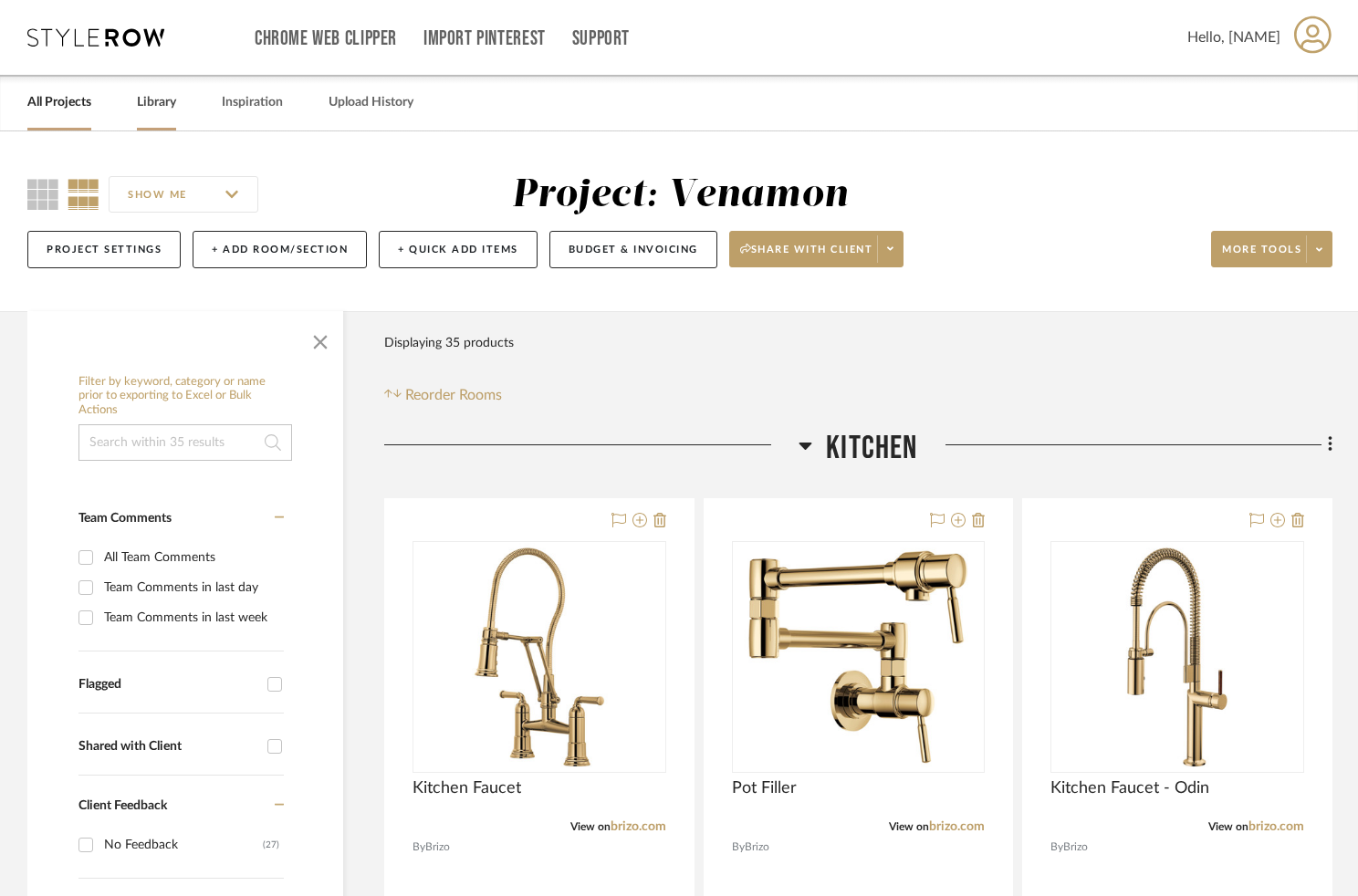 click on "Library" at bounding box center [156, 102] 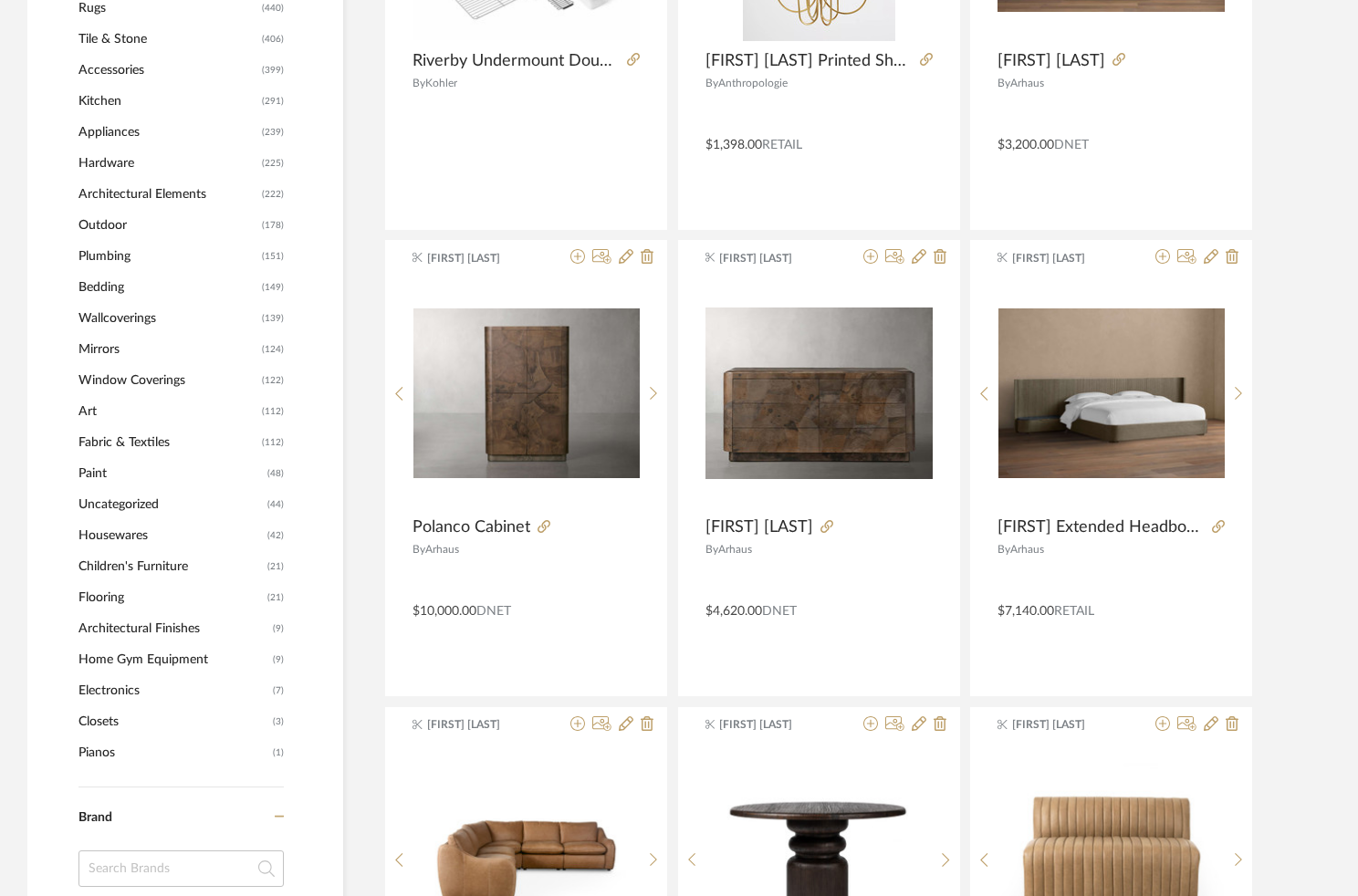 scroll, scrollTop: 1022, scrollLeft: 0, axis: vertical 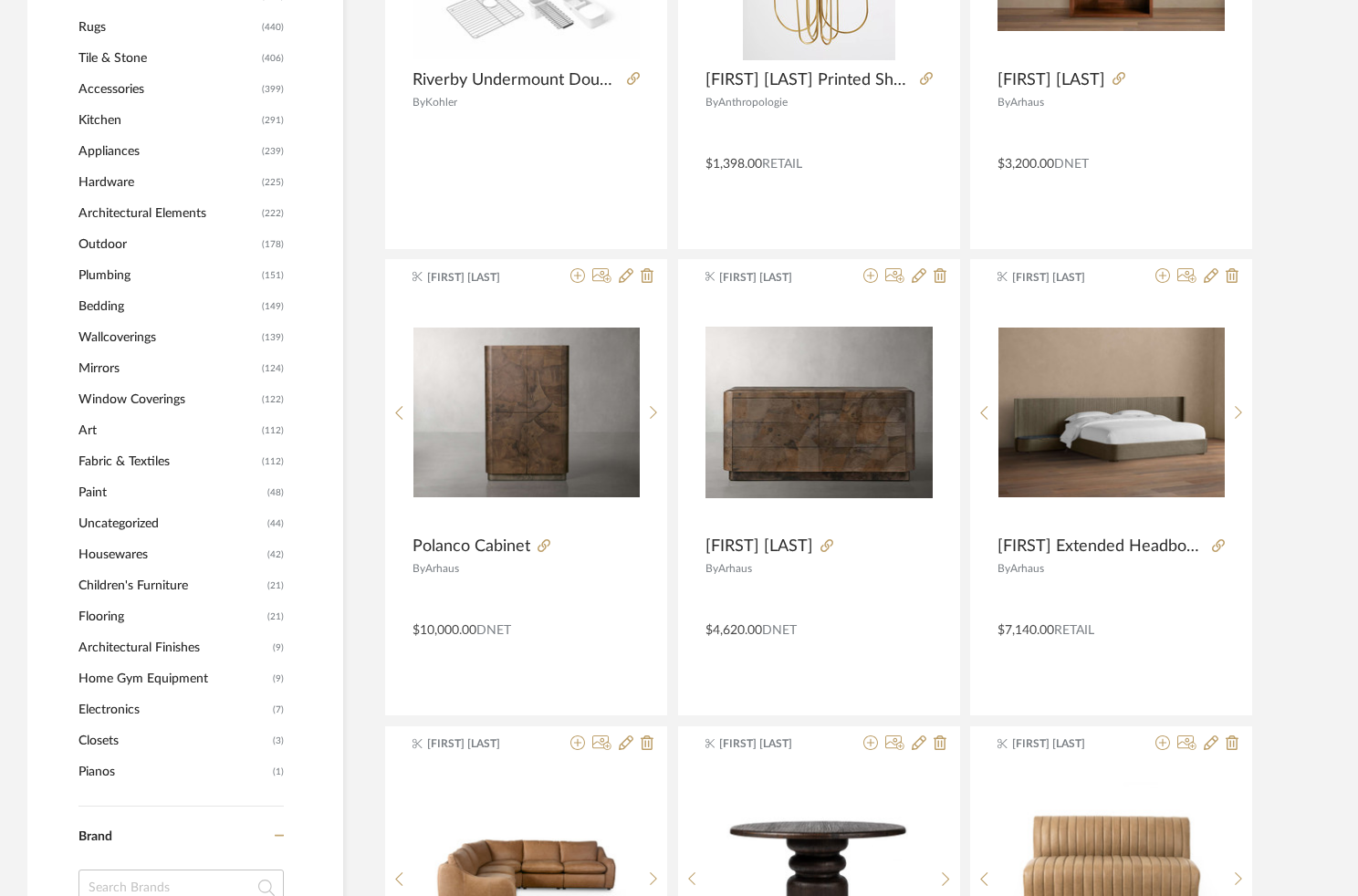 click on "Plumbing" 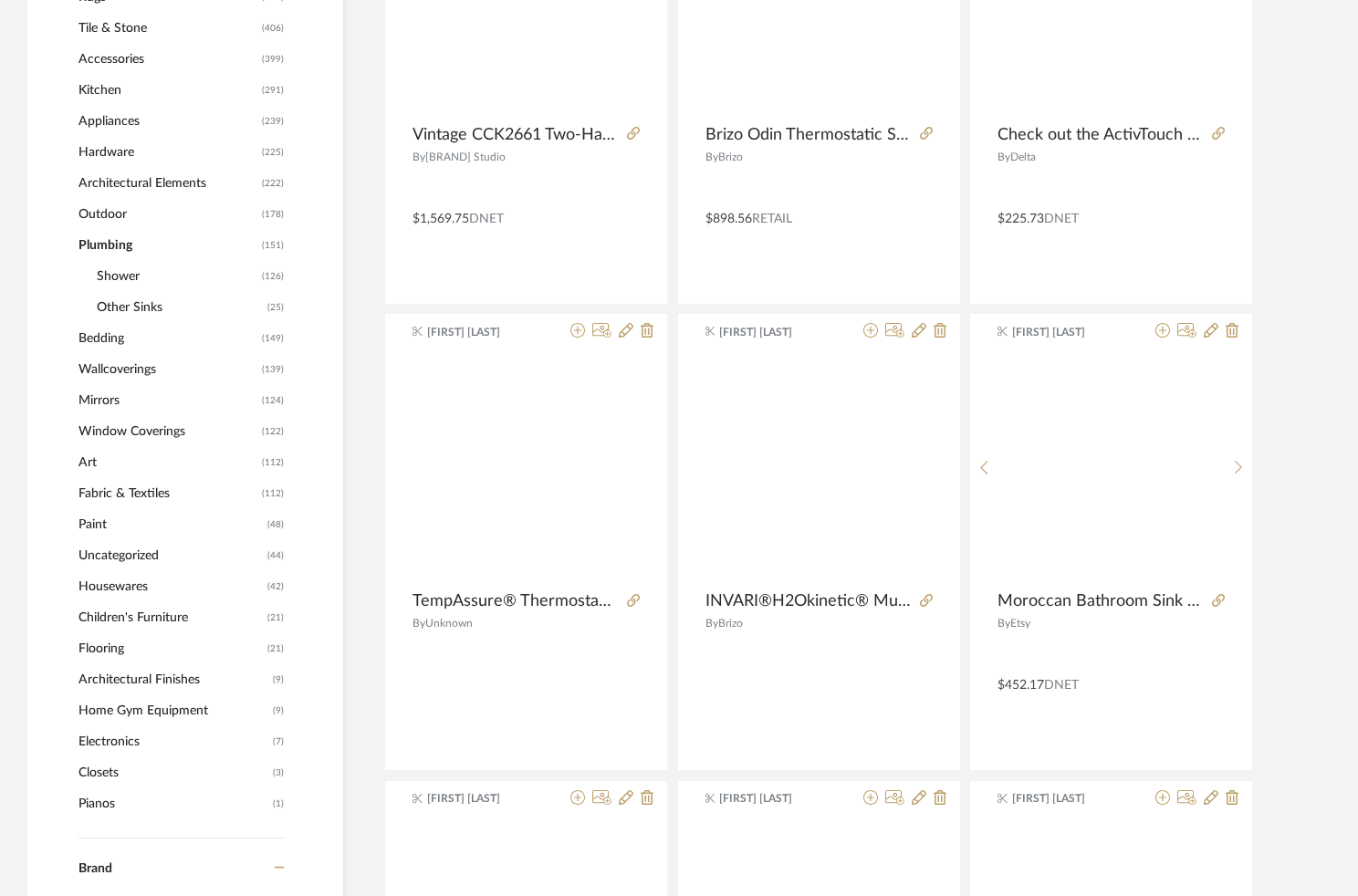 scroll, scrollTop: 1018, scrollLeft: 0, axis: vertical 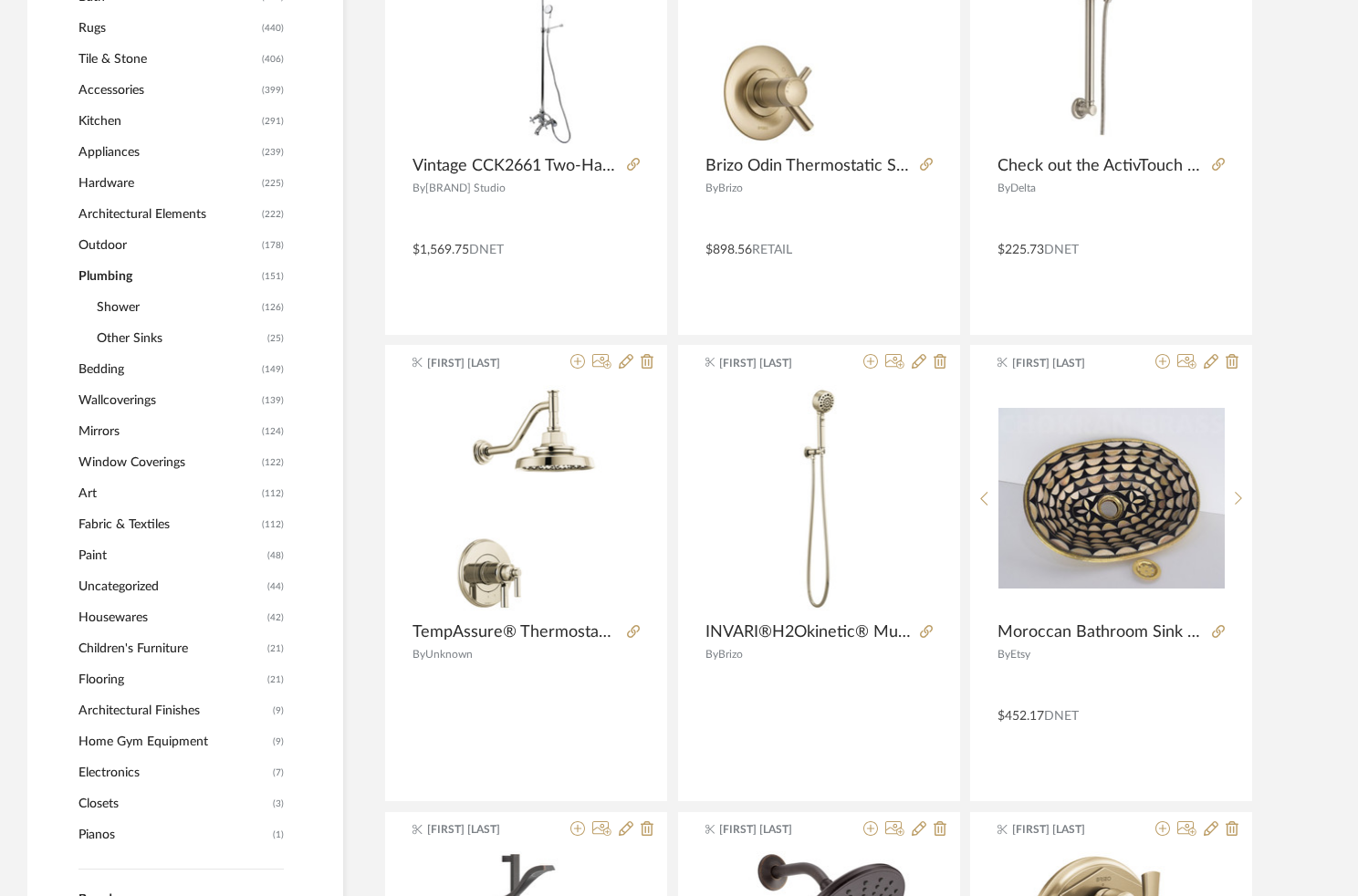 click on "Kitchen" 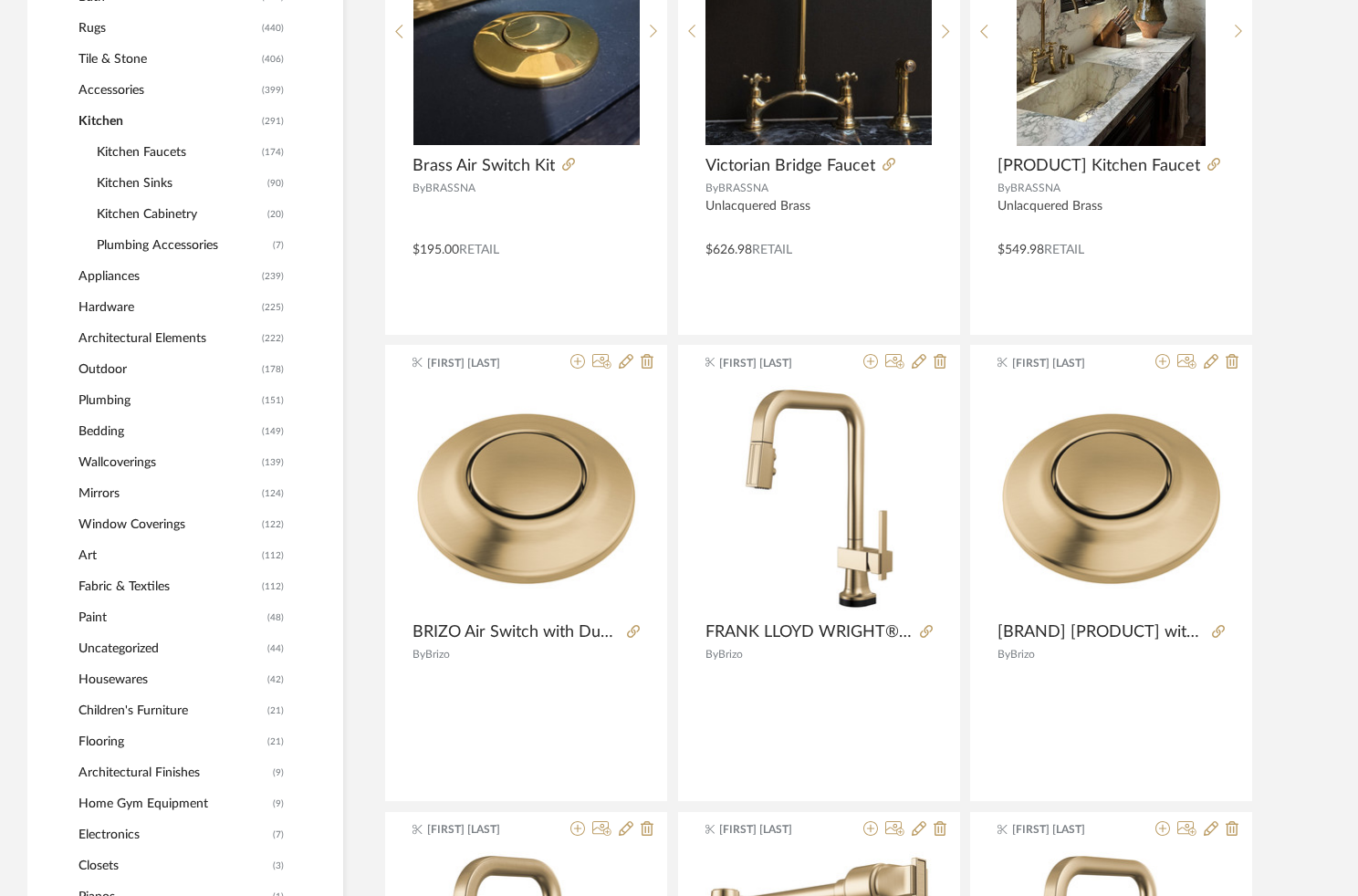 click on "Kitchen Sinks" 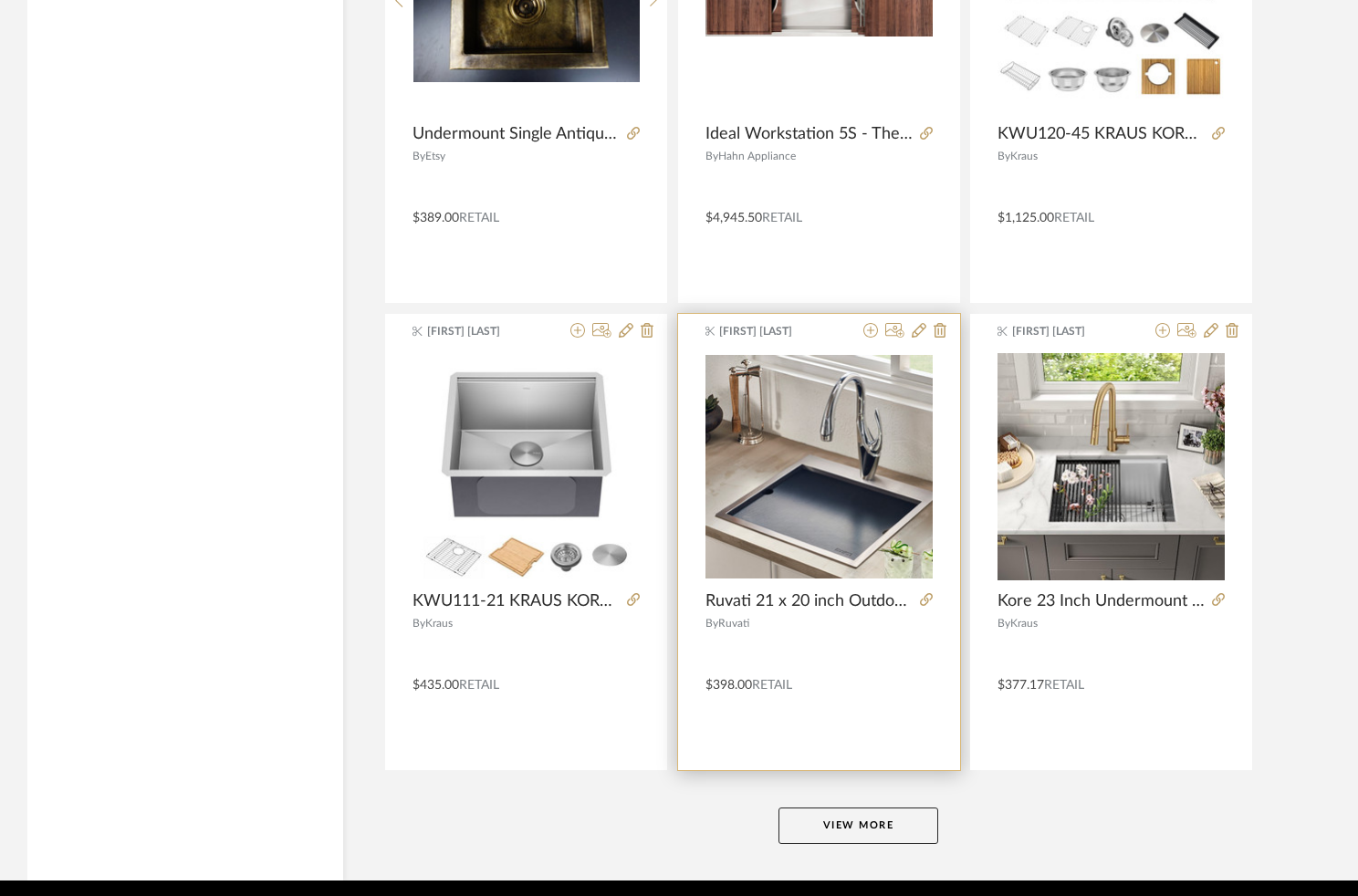 scroll, scrollTop: 5314, scrollLeft: 0, axis: vertical 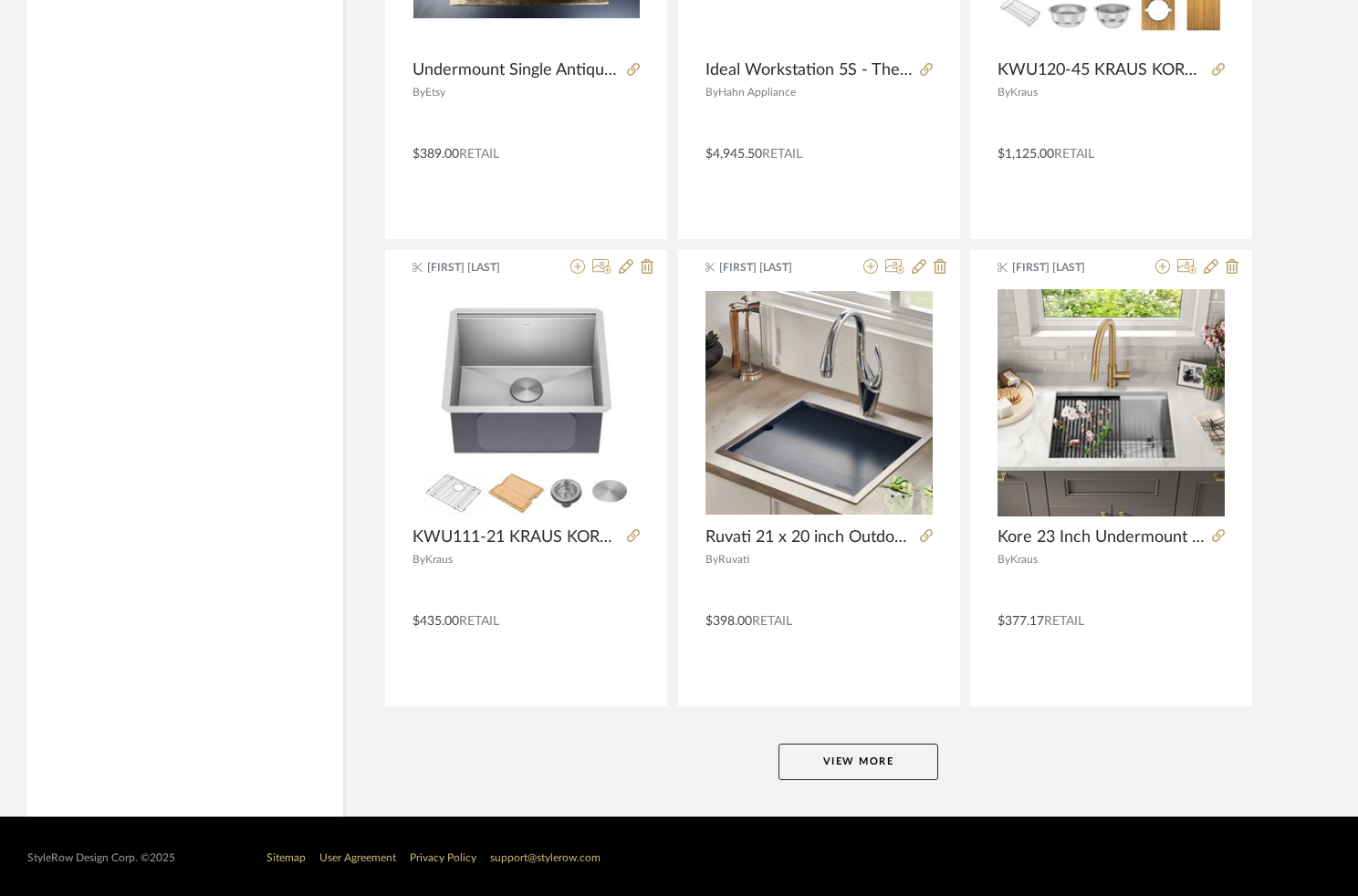 click on "View More" 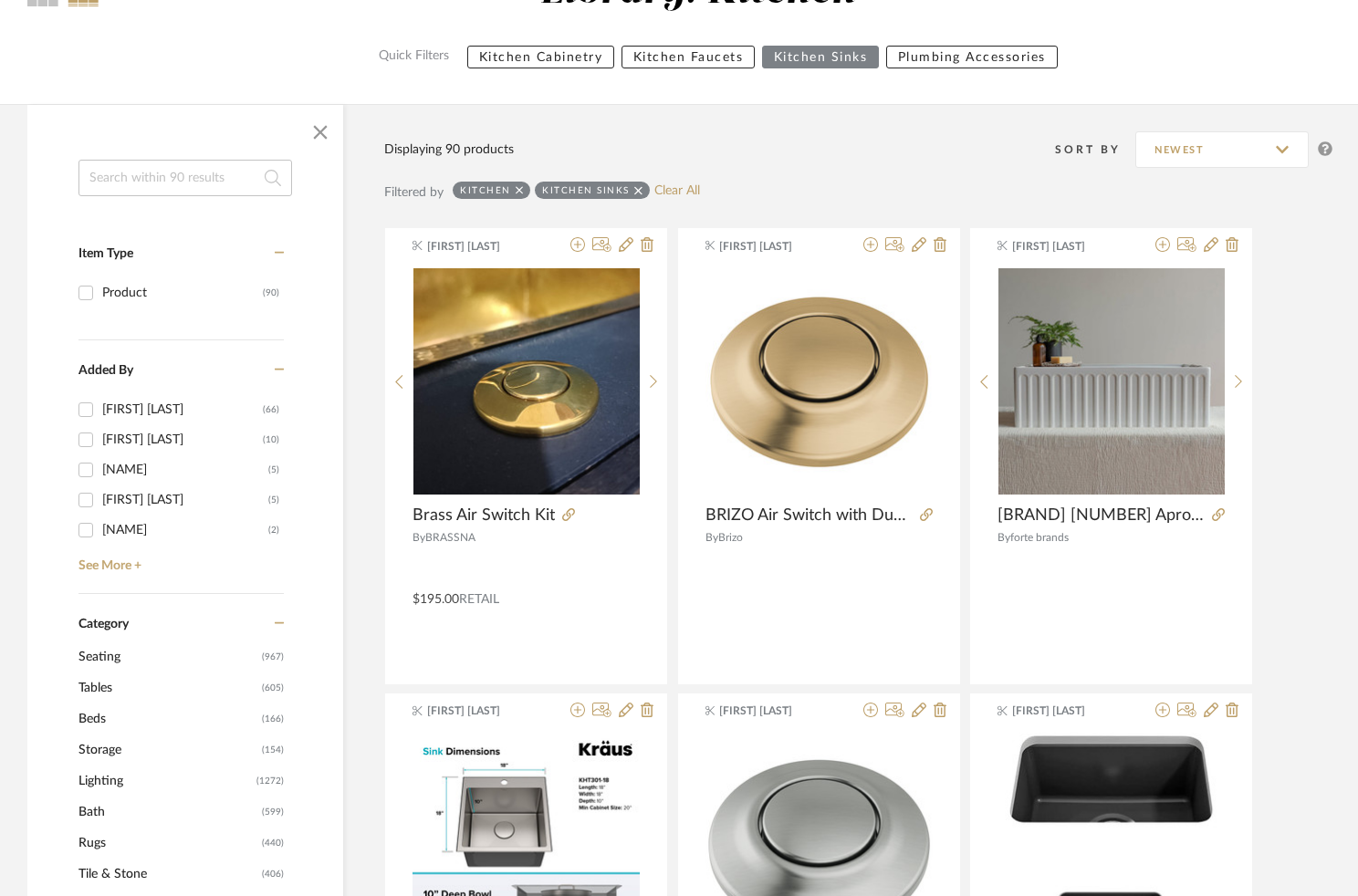 scroll, scrollTop: 131, scrollLeft: 0, axis: vertical 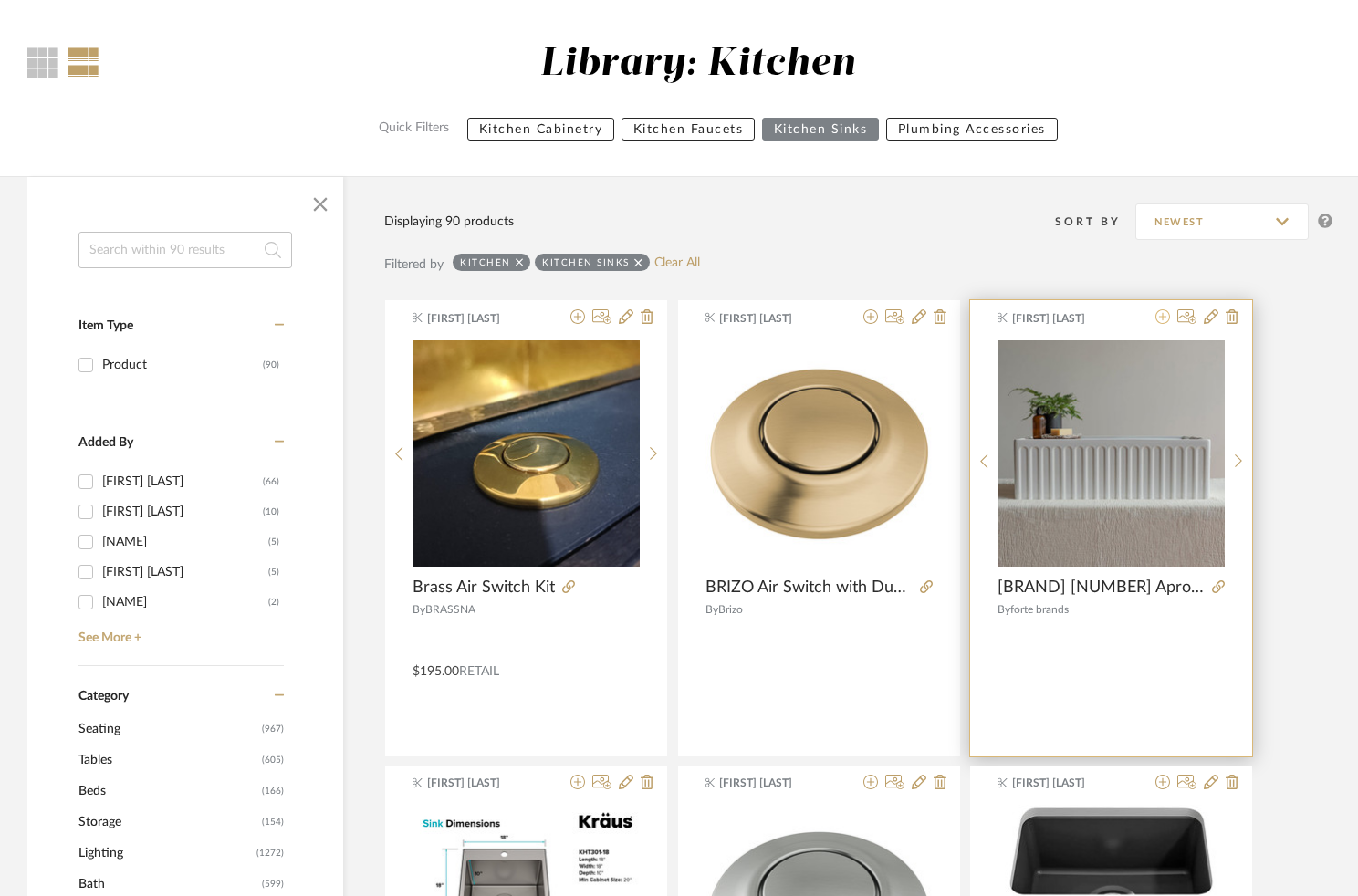 click 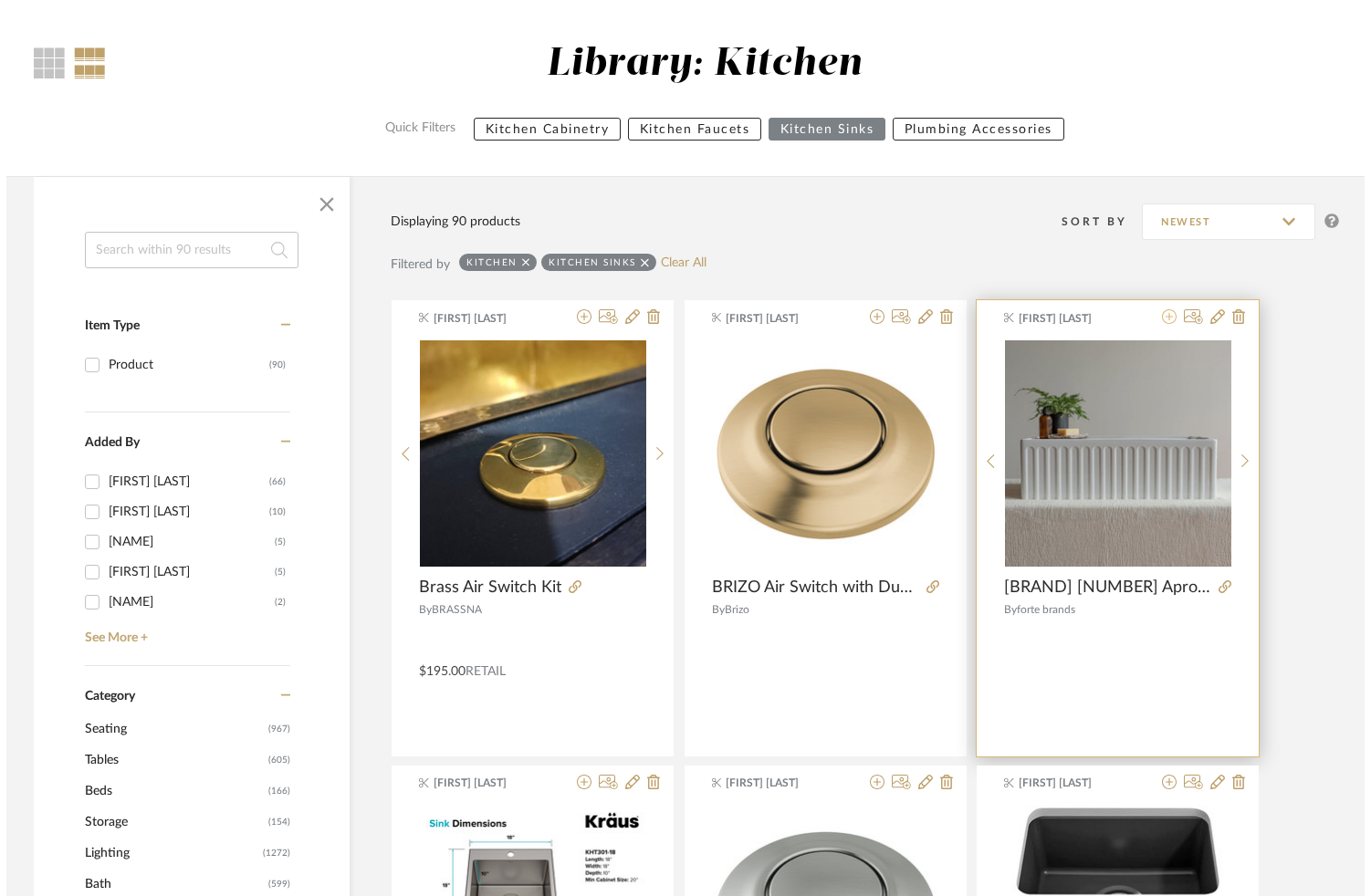 scroll, scrollTop: 0, scrollLeft: 0, axis: both 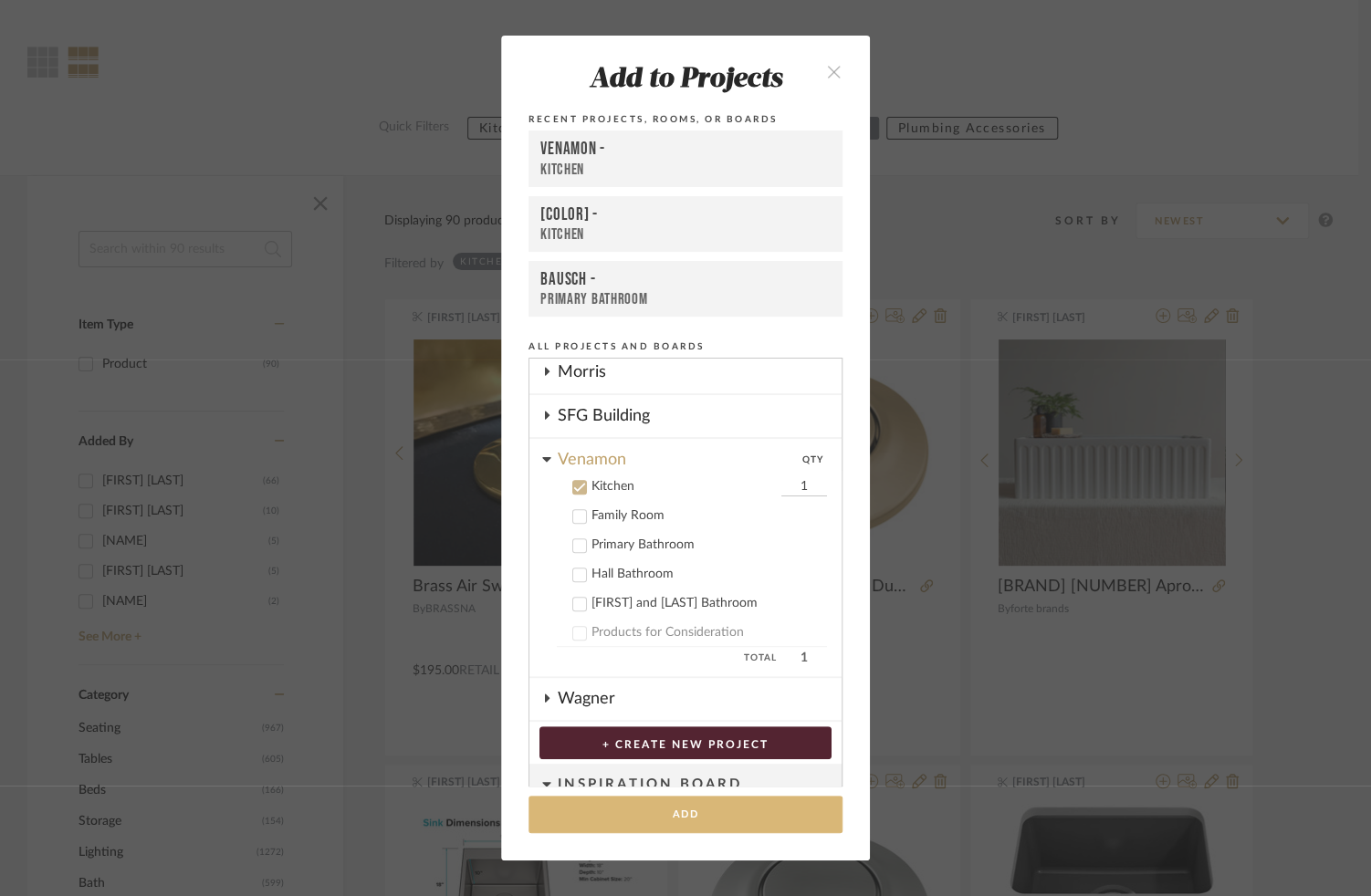 click on "Add" at bounding box center [686, 814] 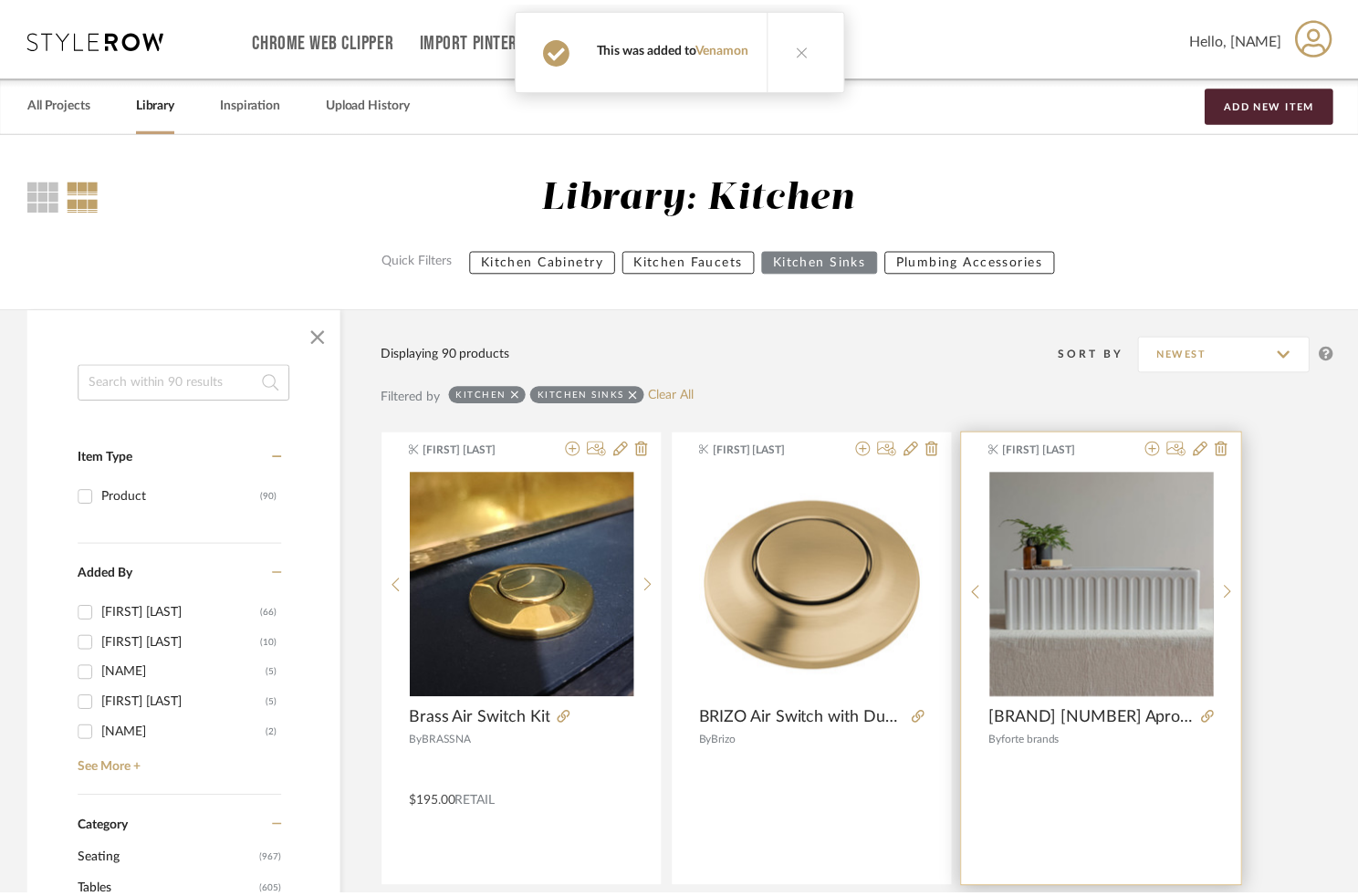 scroll, scrollTop: 131, scrollLeft: 0, axis: vertical 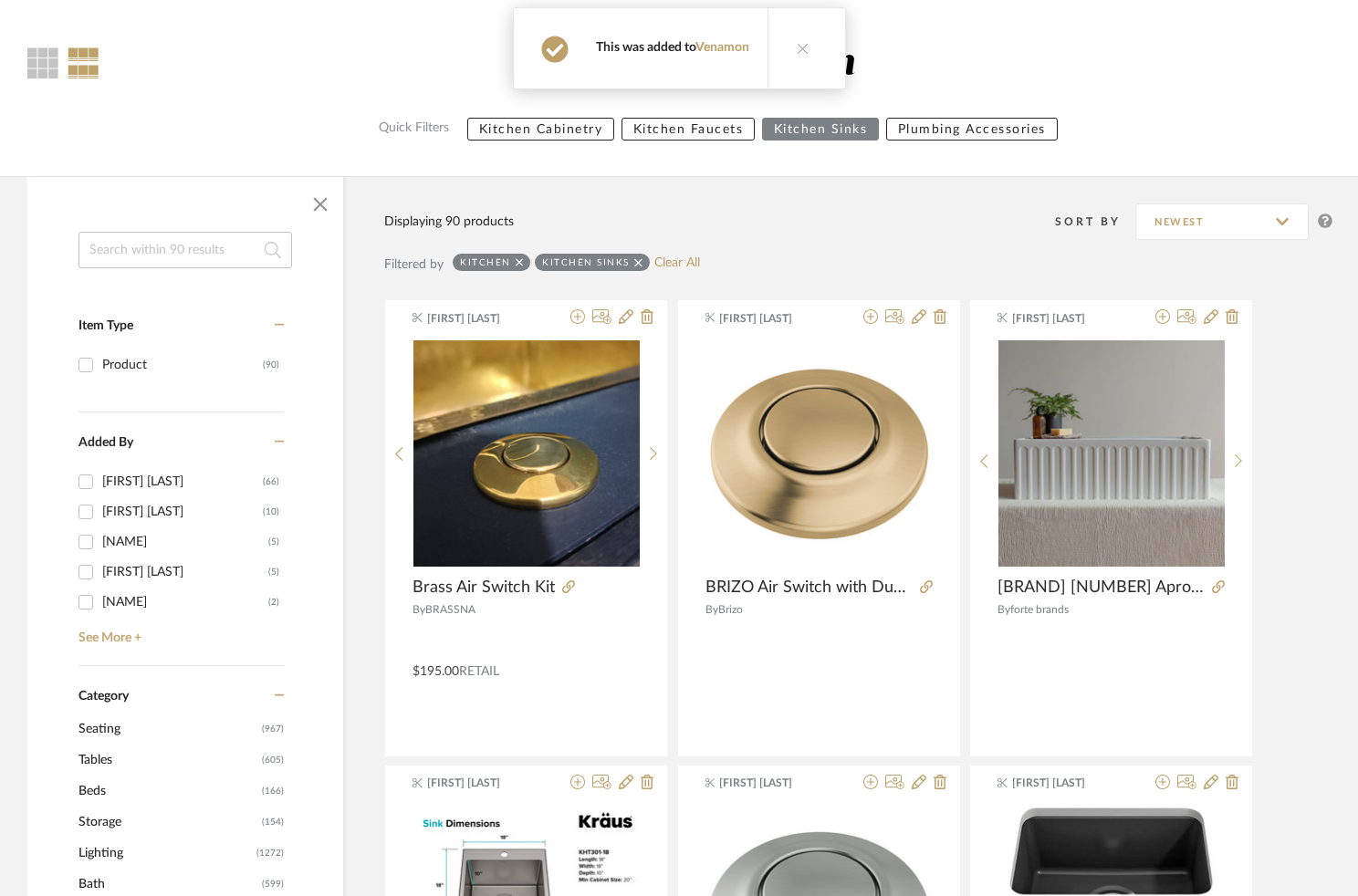 click on "[NAME] Brass Air Switch Kit By BRASSNA $195.00 Retail [NAME] BRIZO Air Switch with Dual Outlet By Brizo [NAME] MENTON 33" Apron Front Double Bowl Kitchen Sink By forte brands [NAME] KRAUS 18" x 18" Drop-In 16 Gauge Single Bowl Stainless Steel Bar Sink By Hahn Appliance $269.95 DNET STOCK Lead [NAME] Air Switch With Dual Outlet In Arctic Stainless By Delta $173.22 Retail [NAME] Bocchi Sotto 12" Undermount Single Basin Fireclay Bar Sink with Basket Strainer By Bocchi $290.50 DNET [NAME] Bocchi Sotto 12" Undermount Single Basin Fireclay Bar Sink with Basket Strainer By Bocchi $215.80 DNET" 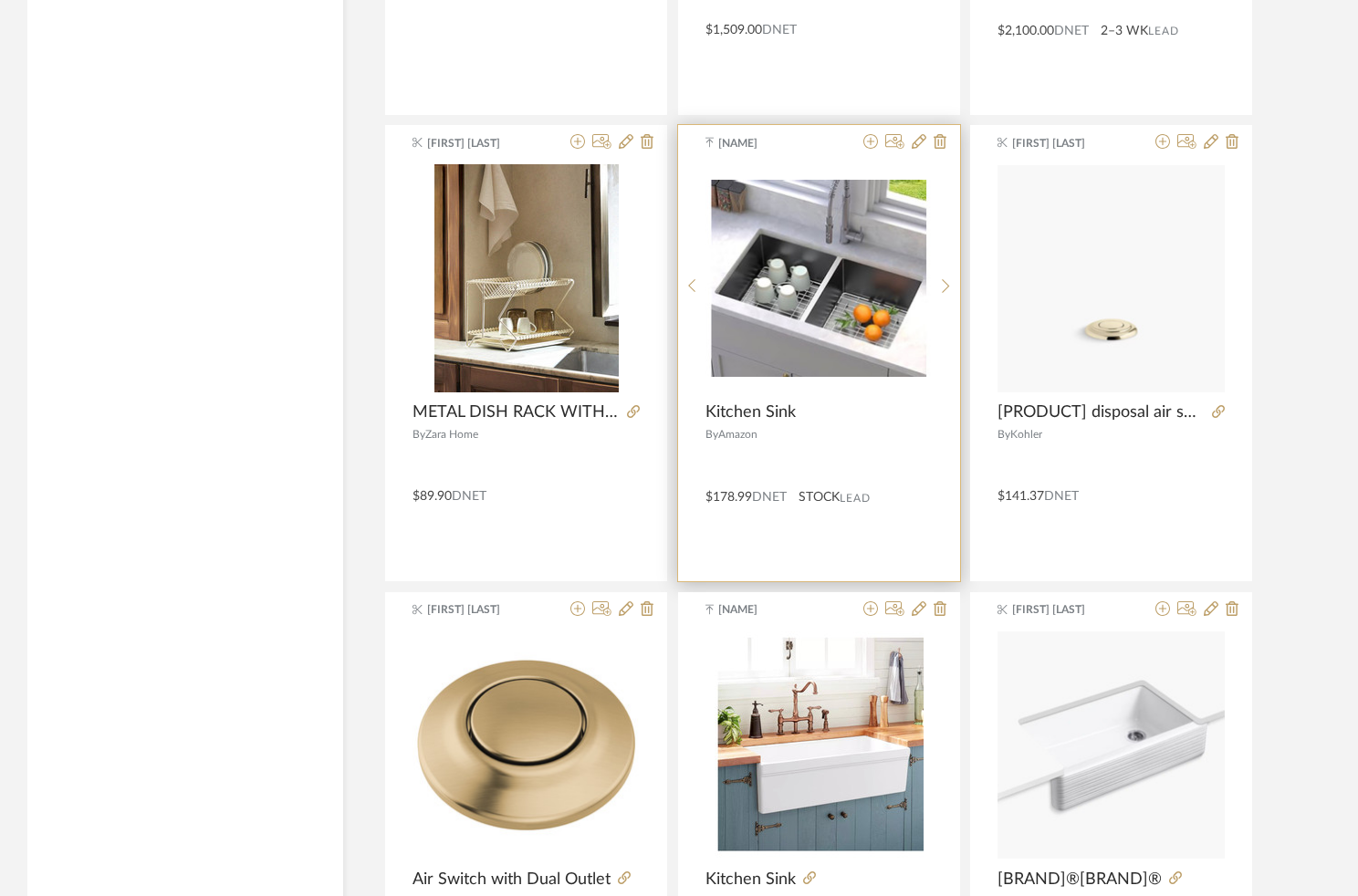 scroll, scrollTop: 4000, scrollLeft: 0, axis: vertical 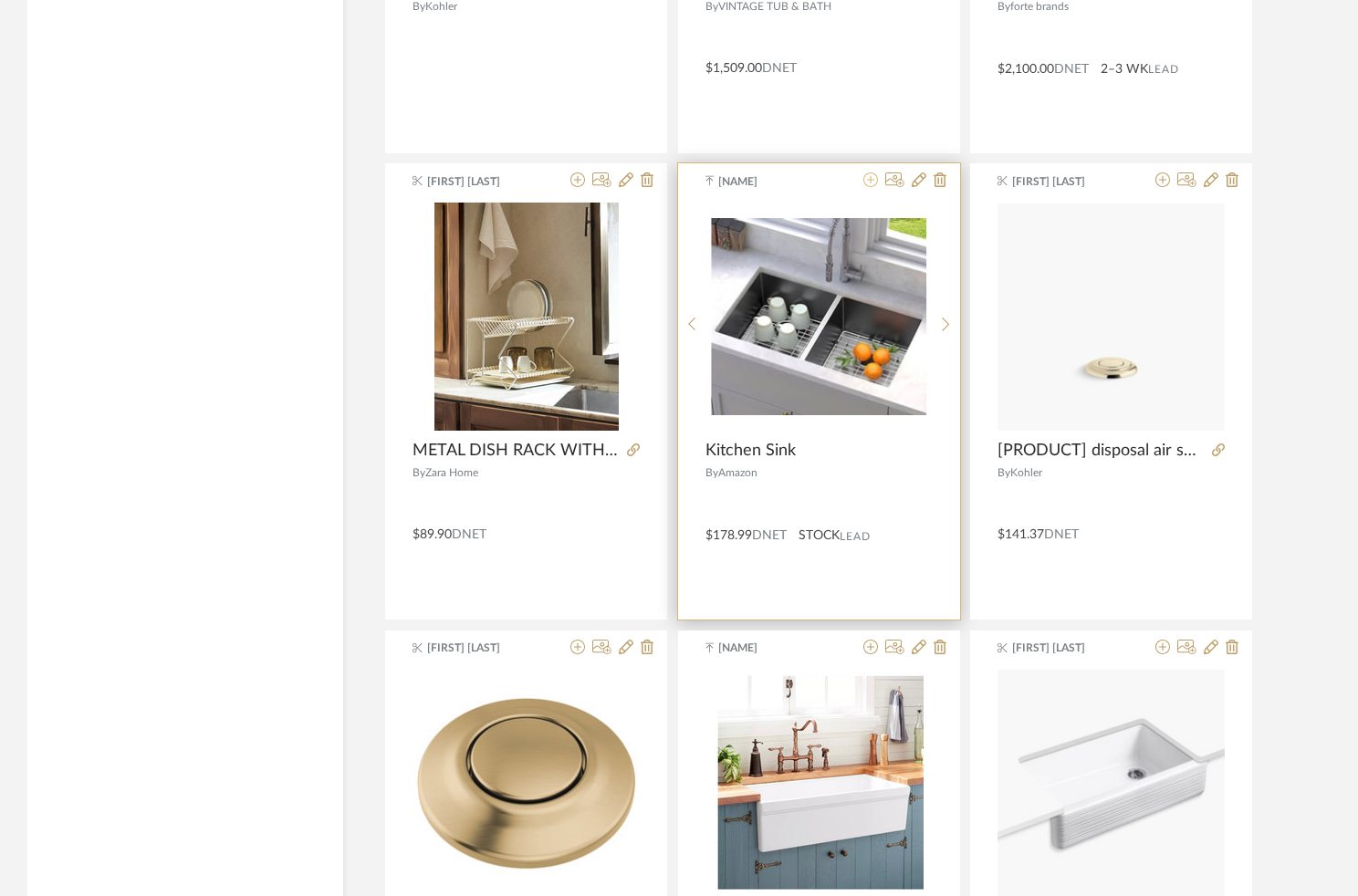 click 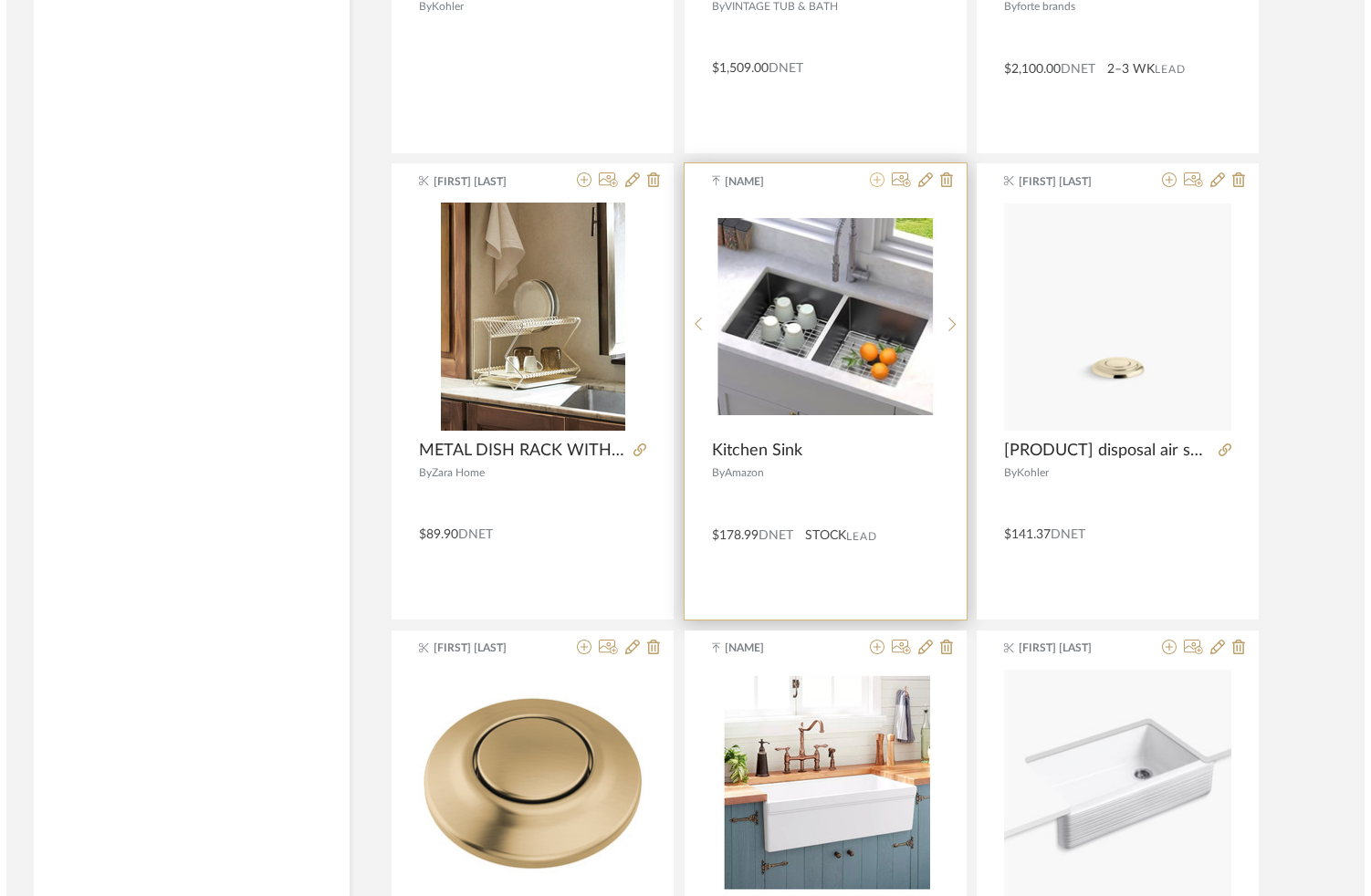 scroll, scrollTop: 0, scrollLeft: 0, axis: both 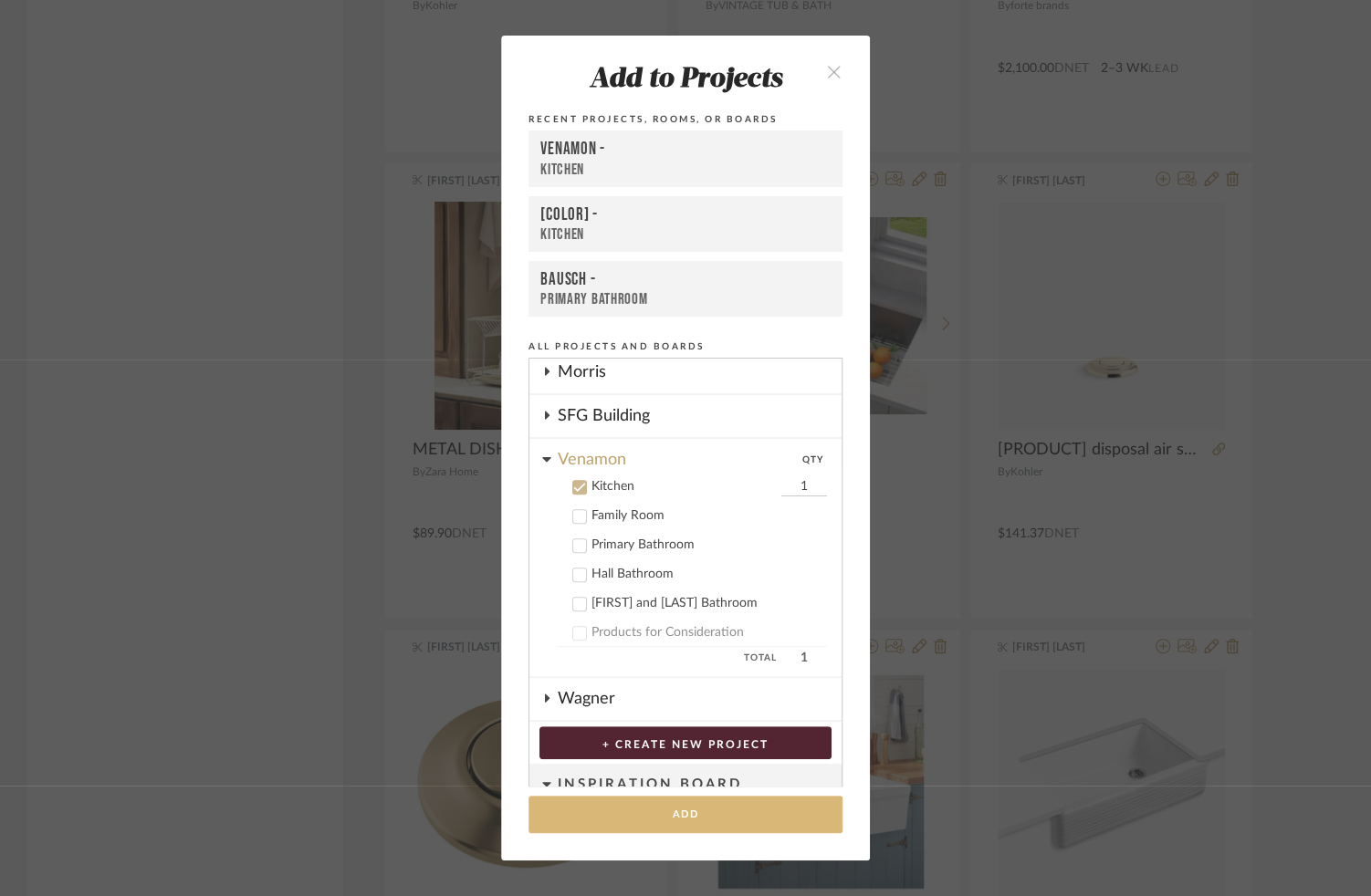 click on "Add" at bounding box center [686, 814] 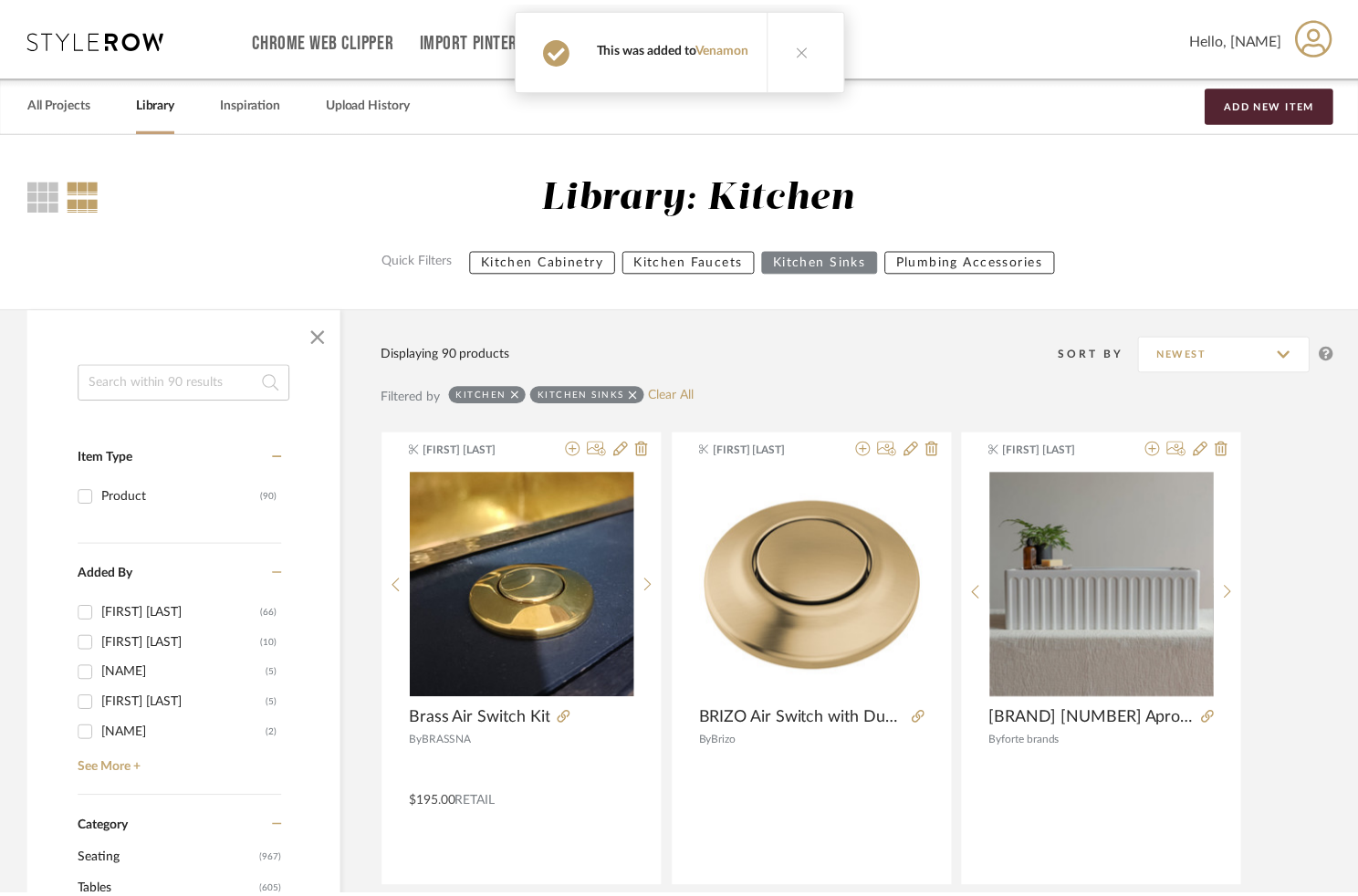 scroll, scrollTop: 4000, scrollLeft: 0, axis: vertical 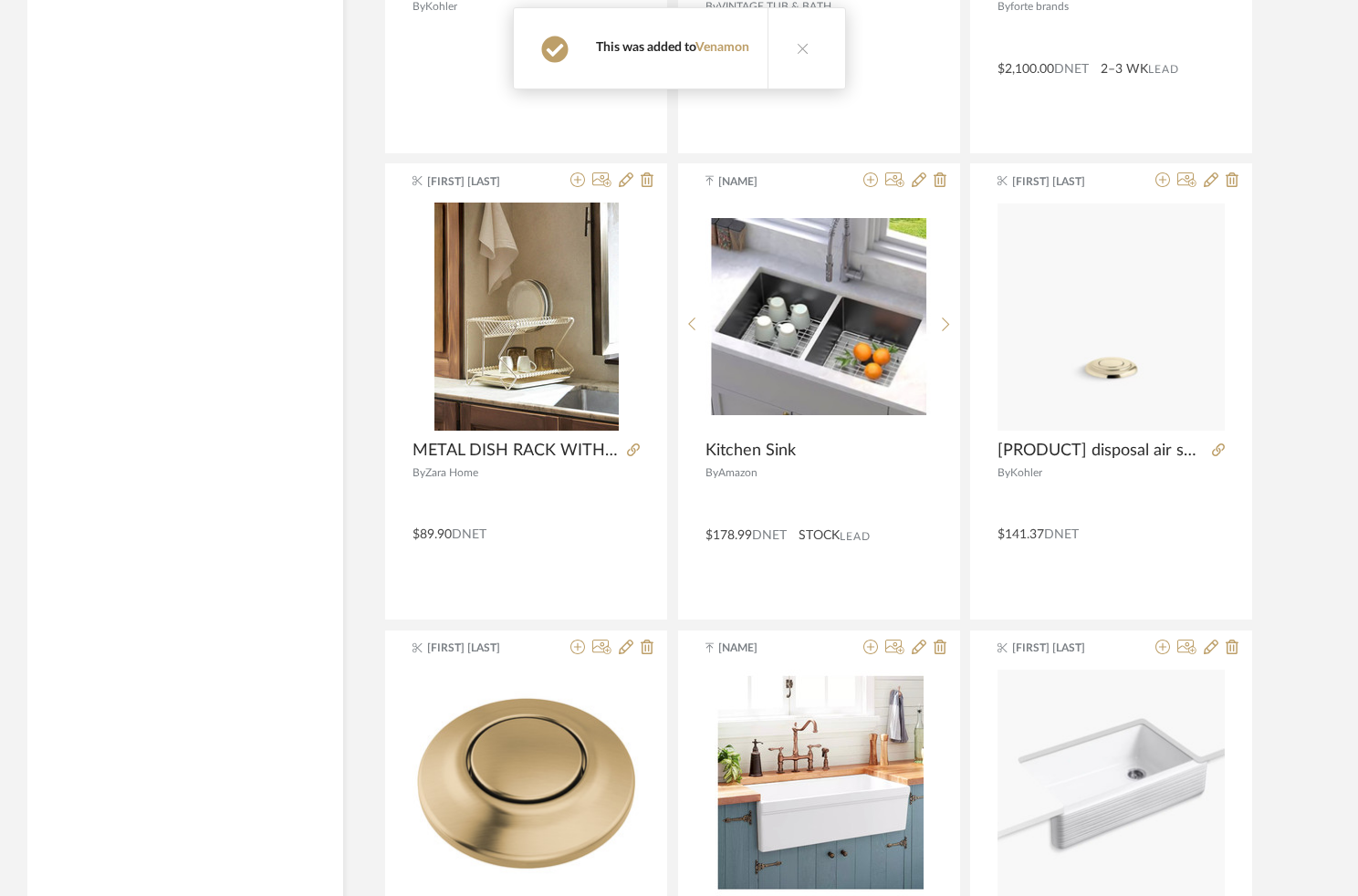 click on "[NAME] Brass Air Switch Kit By BRASSNA $195.00 Retail [NAME] BRIZO Air Switch with Dual Outlet By Brizo [NAME] MENTON 33" Apron Front Double Bowl Kitchen Sink By forte brands [NAME] KRAUS 18" x 18" Drop-In 16 Gauge Single Bowl Stainless Steel Bar Sink By Hahn Appliance $269.95 DNET STOCK Lead [NAME] Air Switch With Dual Outlet In Arctic Stainless By Delta $173.22 Retail [NAME] Bocchi Sotto 12" Undermount Single Basin Fireclay Bar Sink with Basket Strainer By Bocchi $290.50 DNET [NAME] Bocchi Sotto 12" Undermount Single Basin Fireclay Bar Sink with Basket Strainer By Bocchi $215.80 DNET" 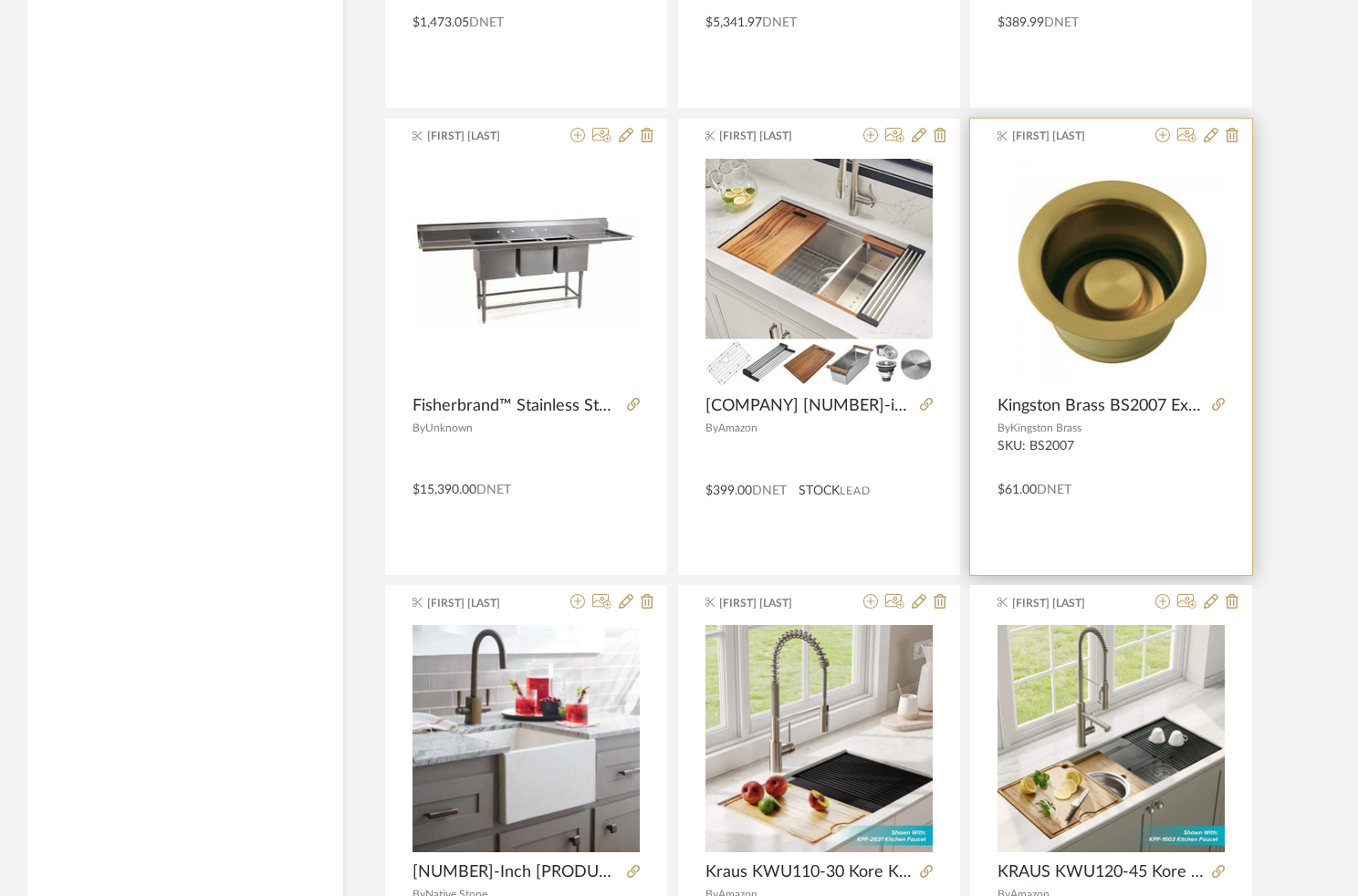 scroll, scrollTop: 7942, scrollLeft: 0, axis: vertical 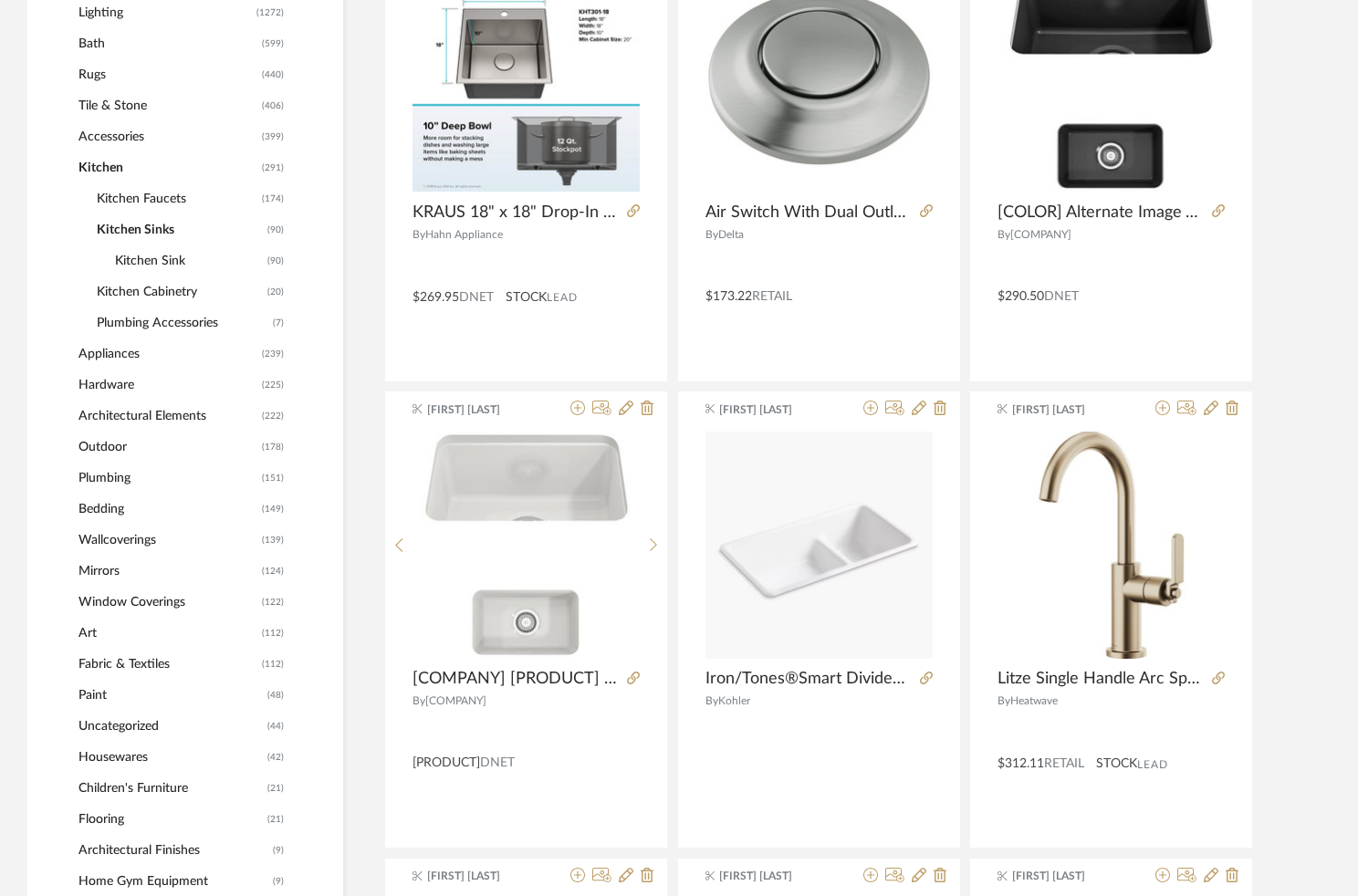click on "Plumbing" 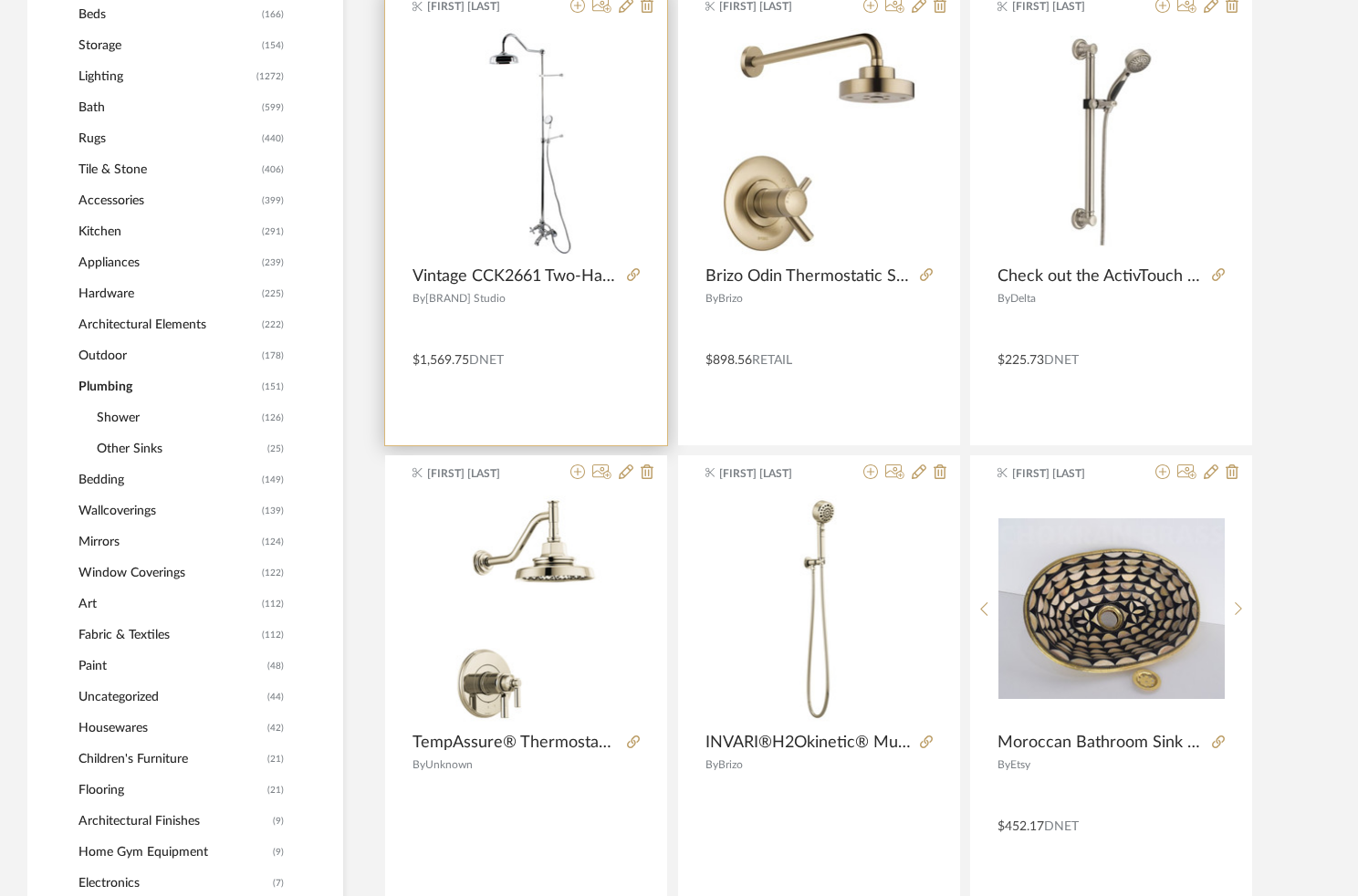 scroll, scrollTop: 826, scrollLeft: 0, axis: vertical 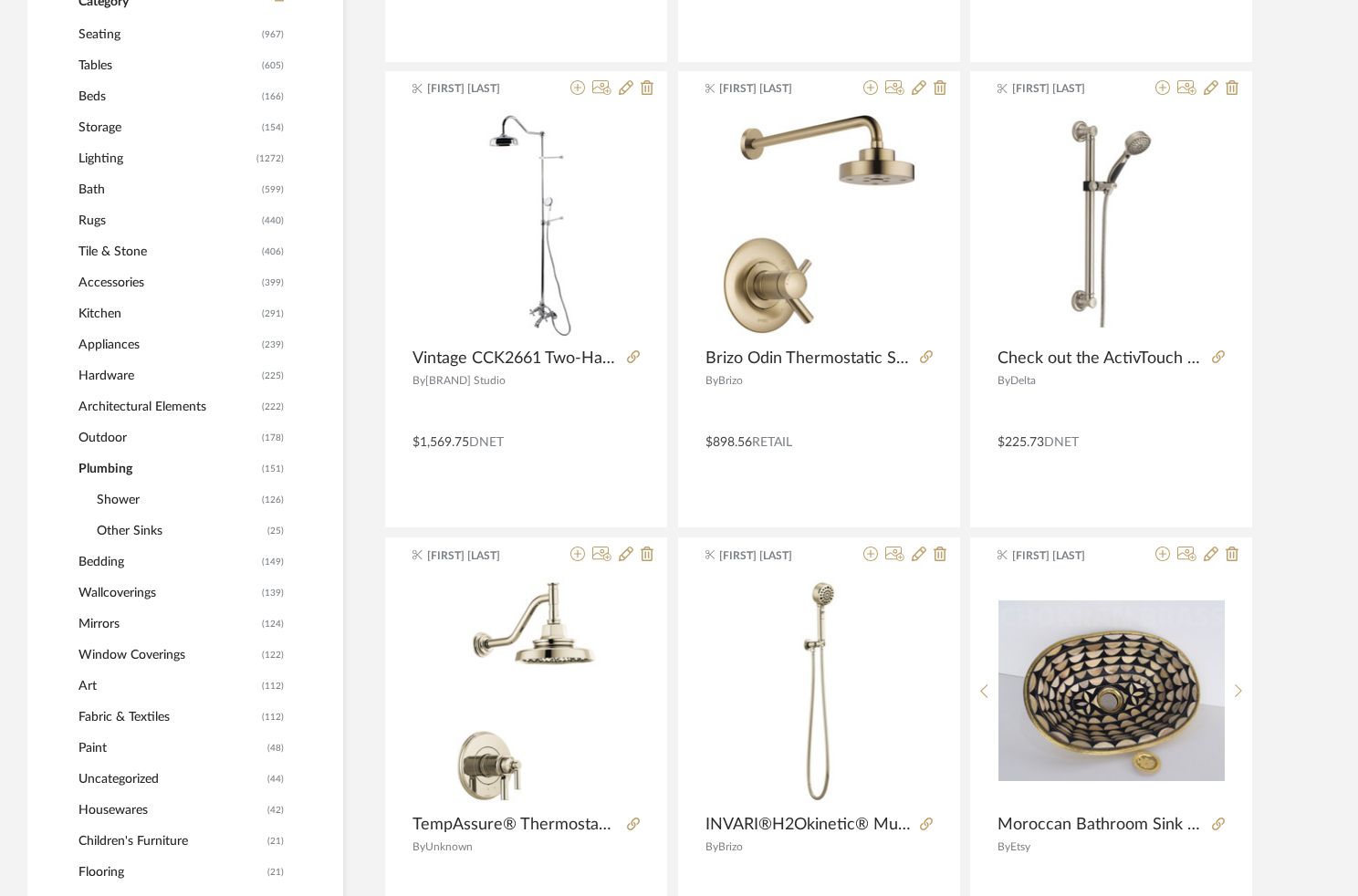 click on "Other Sinks" 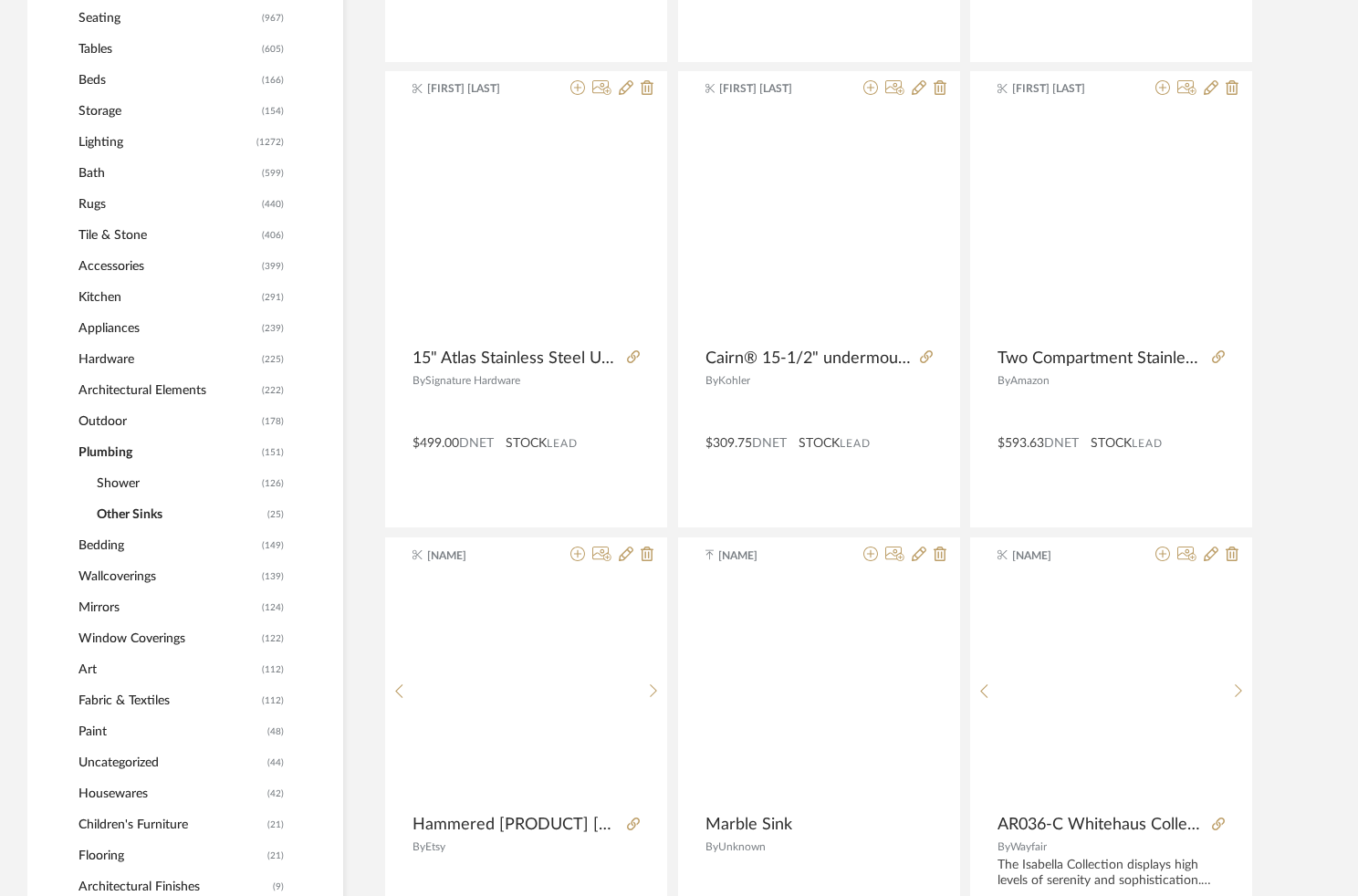 scroll, scrollTop: 810, scrollLeft: 0, axis: vertical 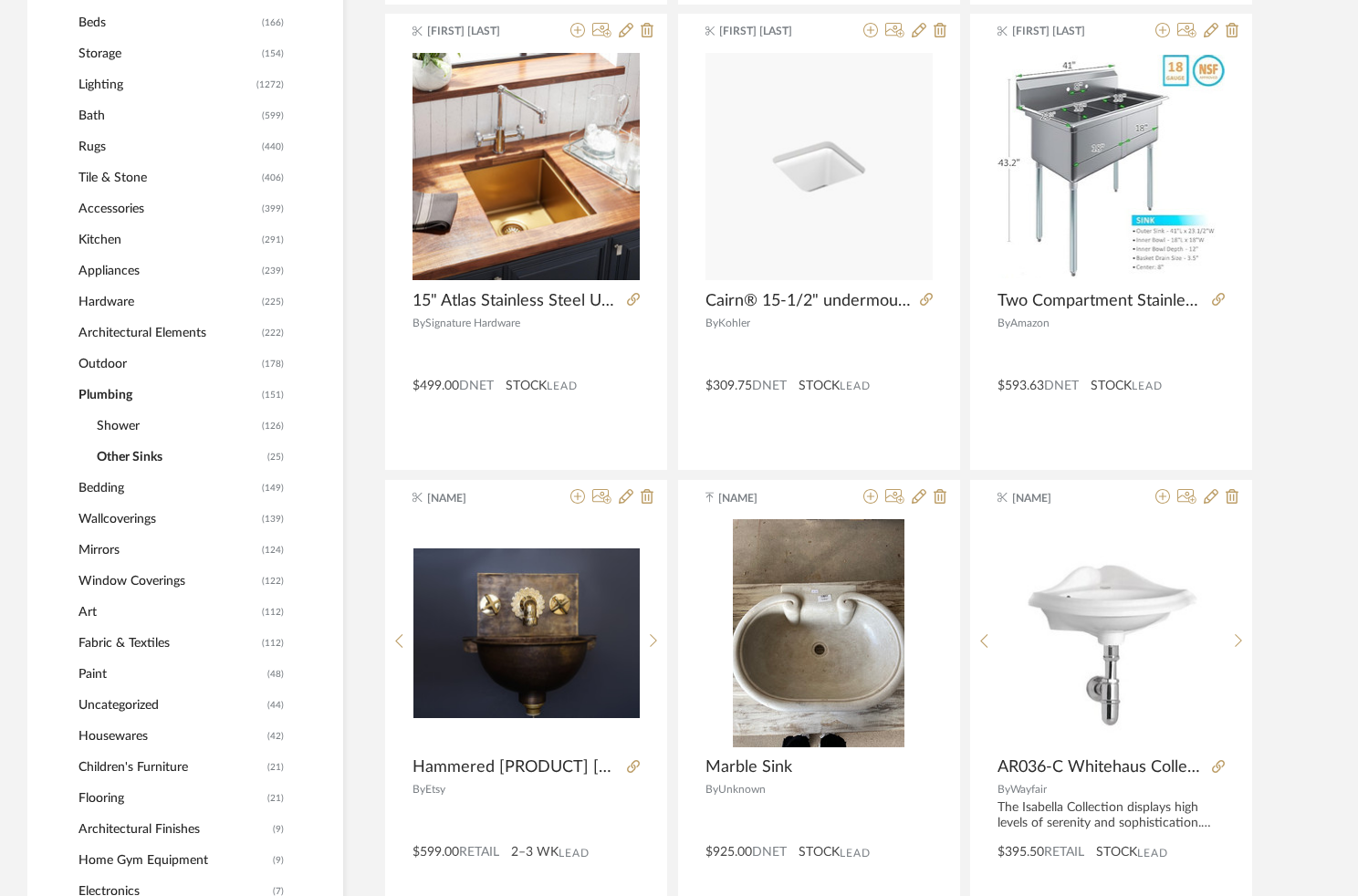 click on "Architectural Elements" 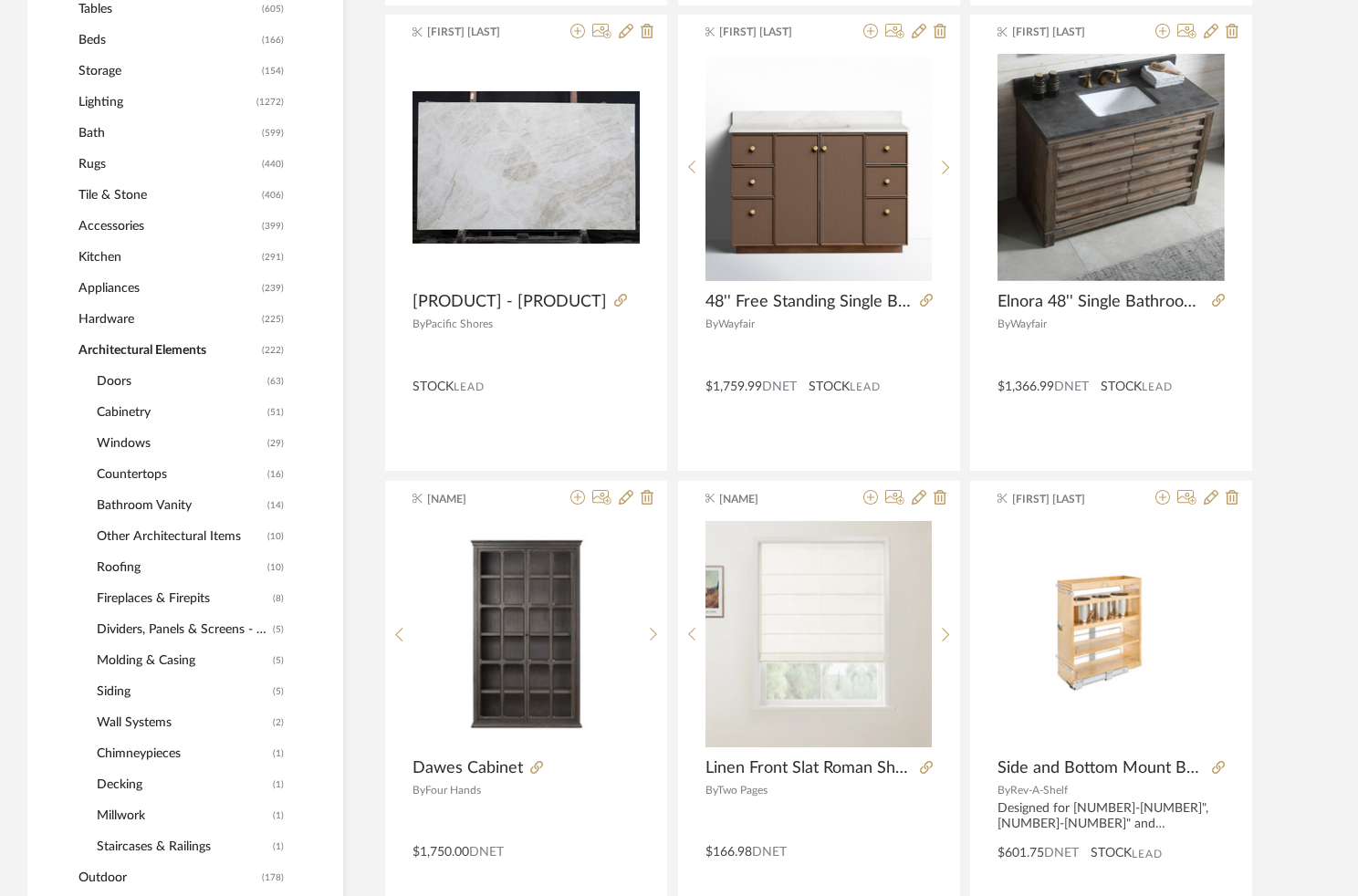 scroll, scrollTop: 927, scrollLeft: 0, axis: vertical 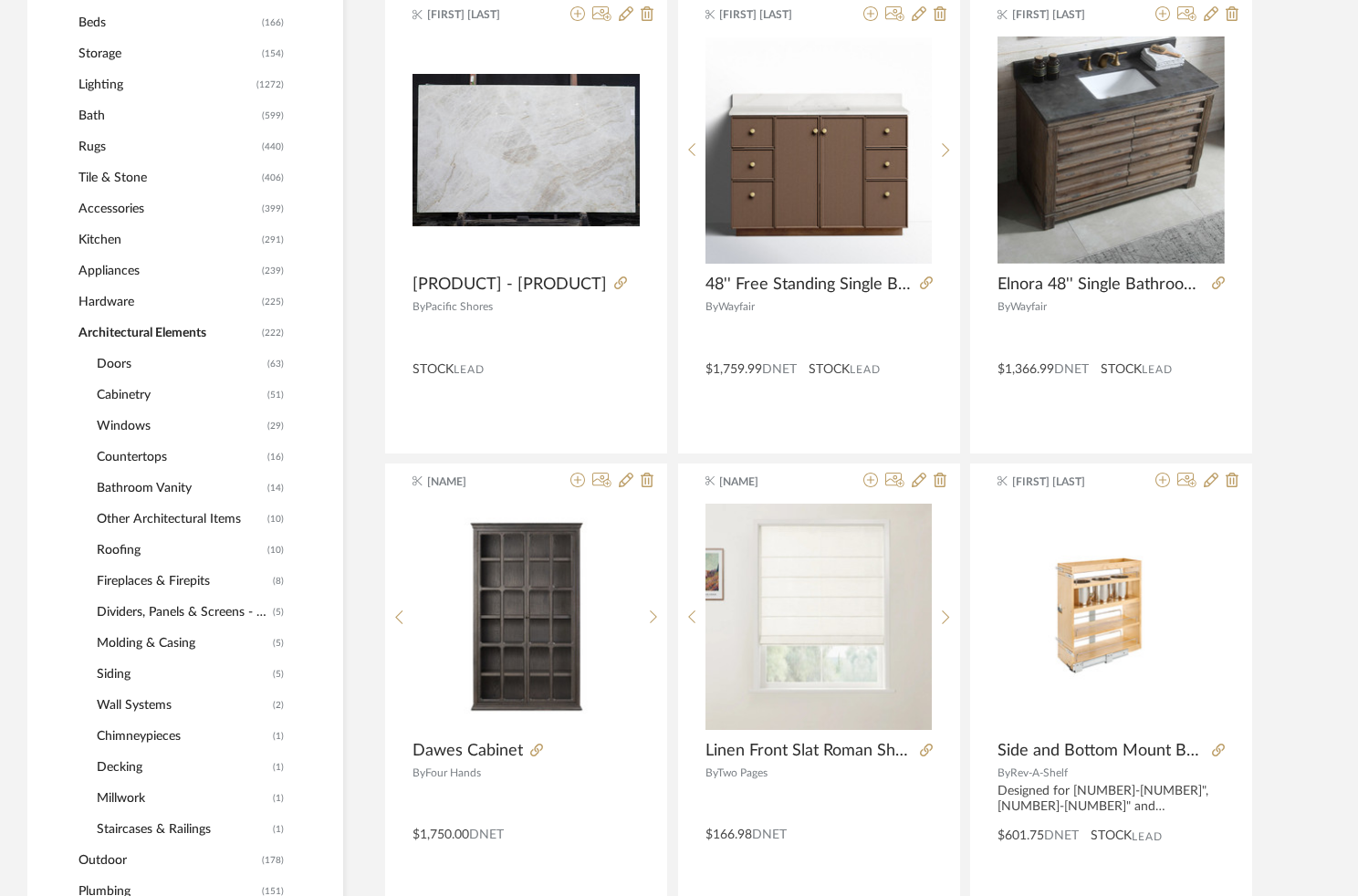 click on "Countertops" 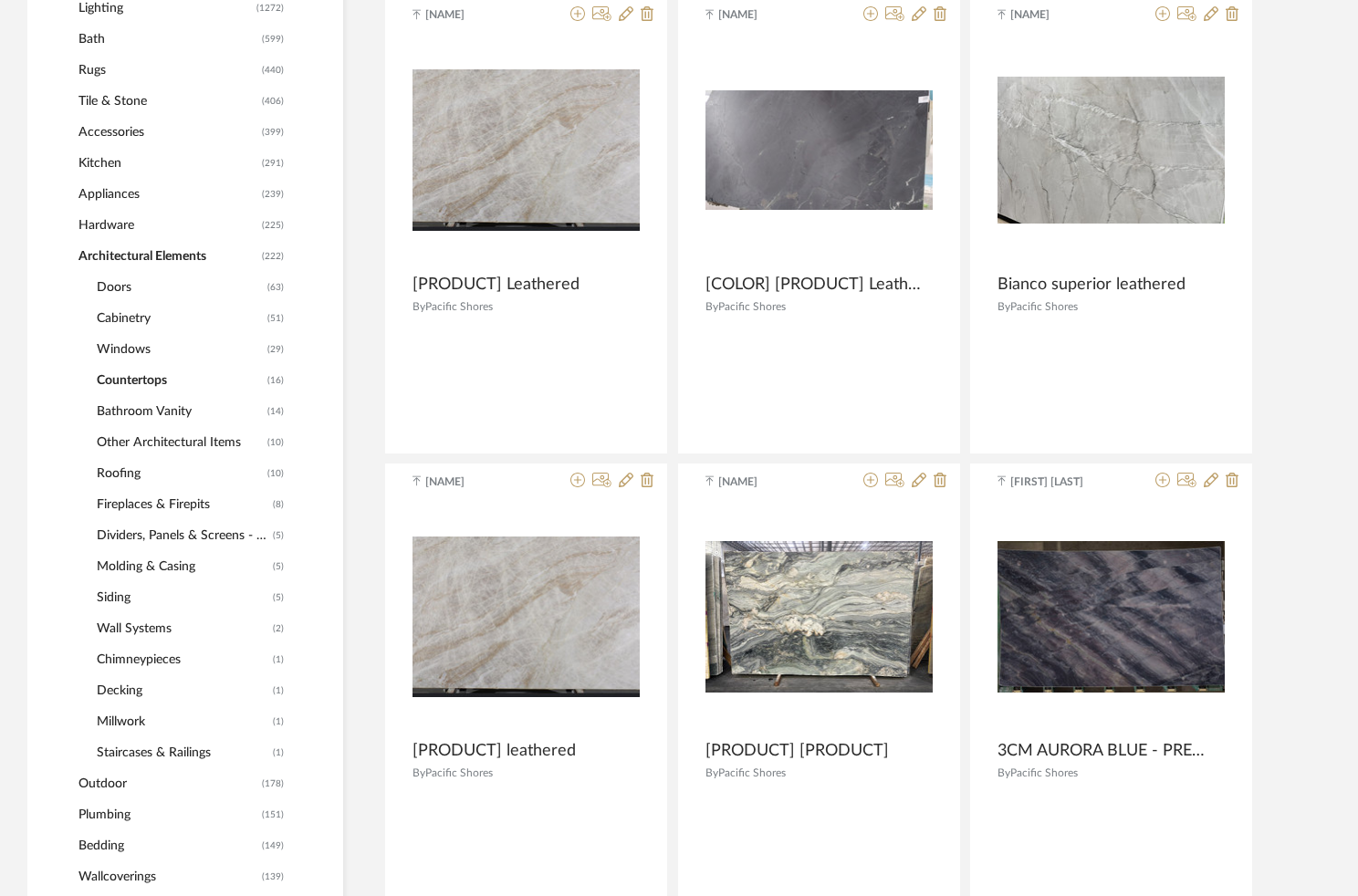 scroll, scrollTop: 850, scrollLeft: 0, axis: vertical 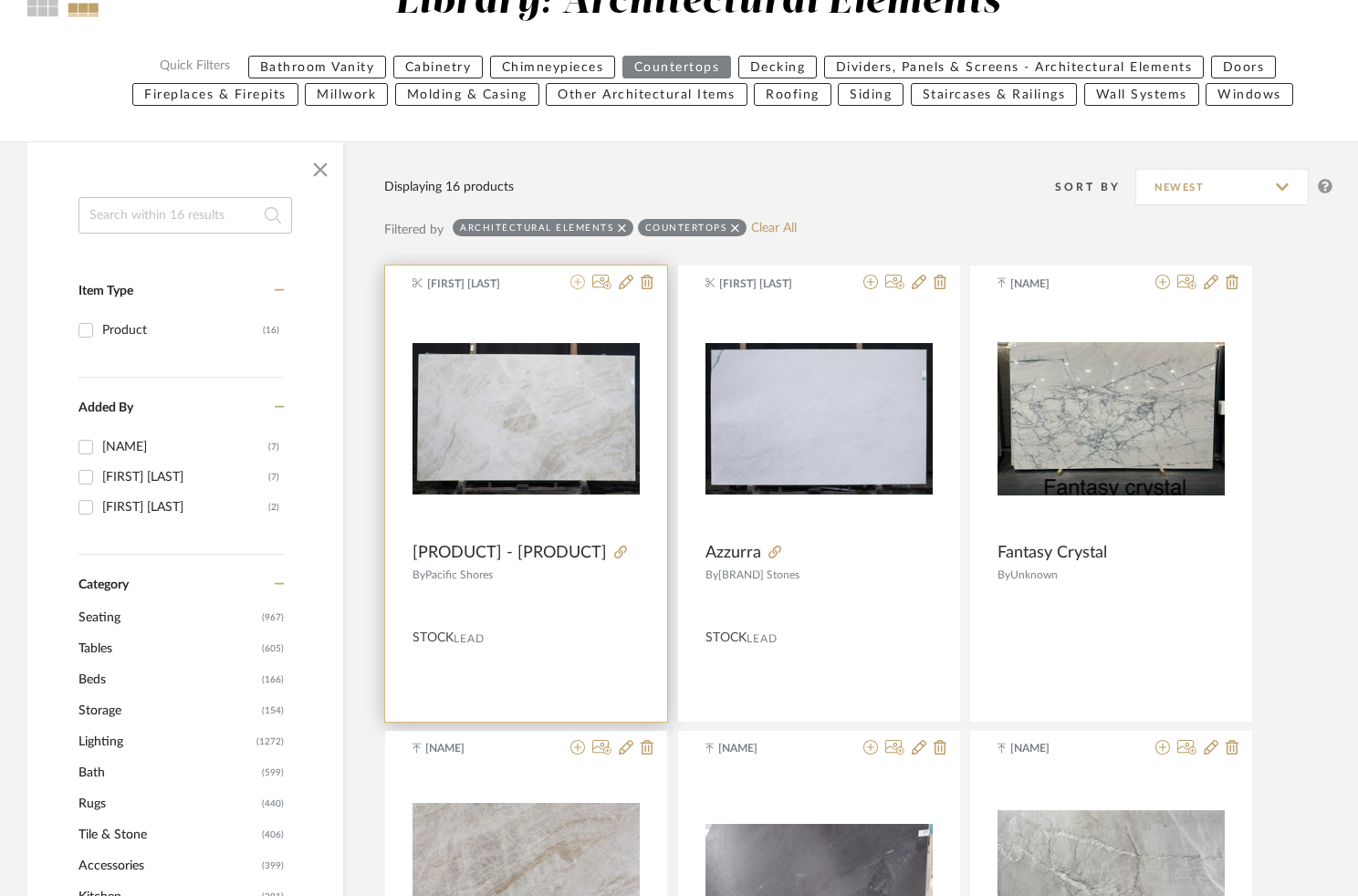 click 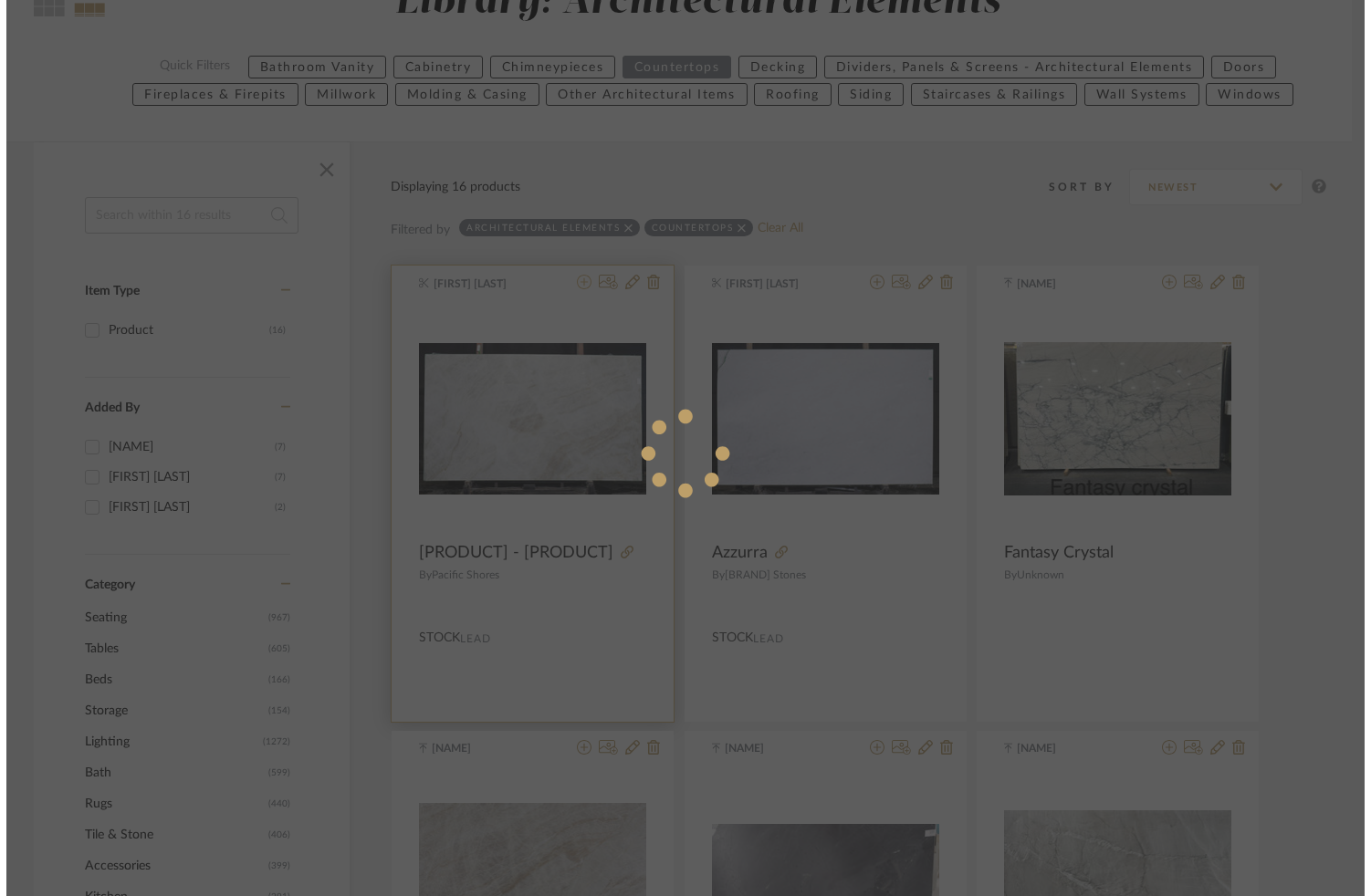 scroll, scrollTop: 0, scrollLeft: 0, axis: both 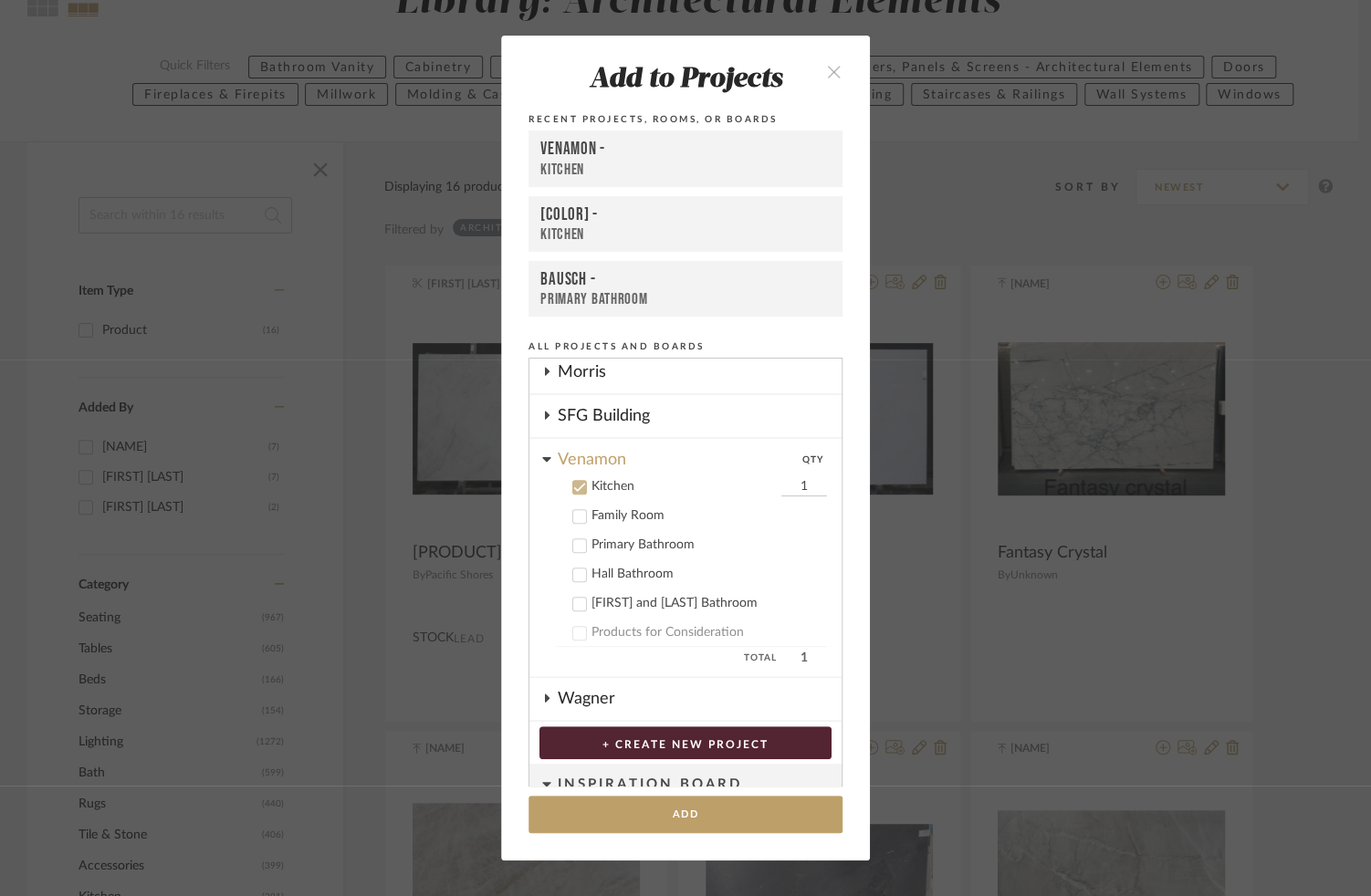 click at bounding box center [833, 71] 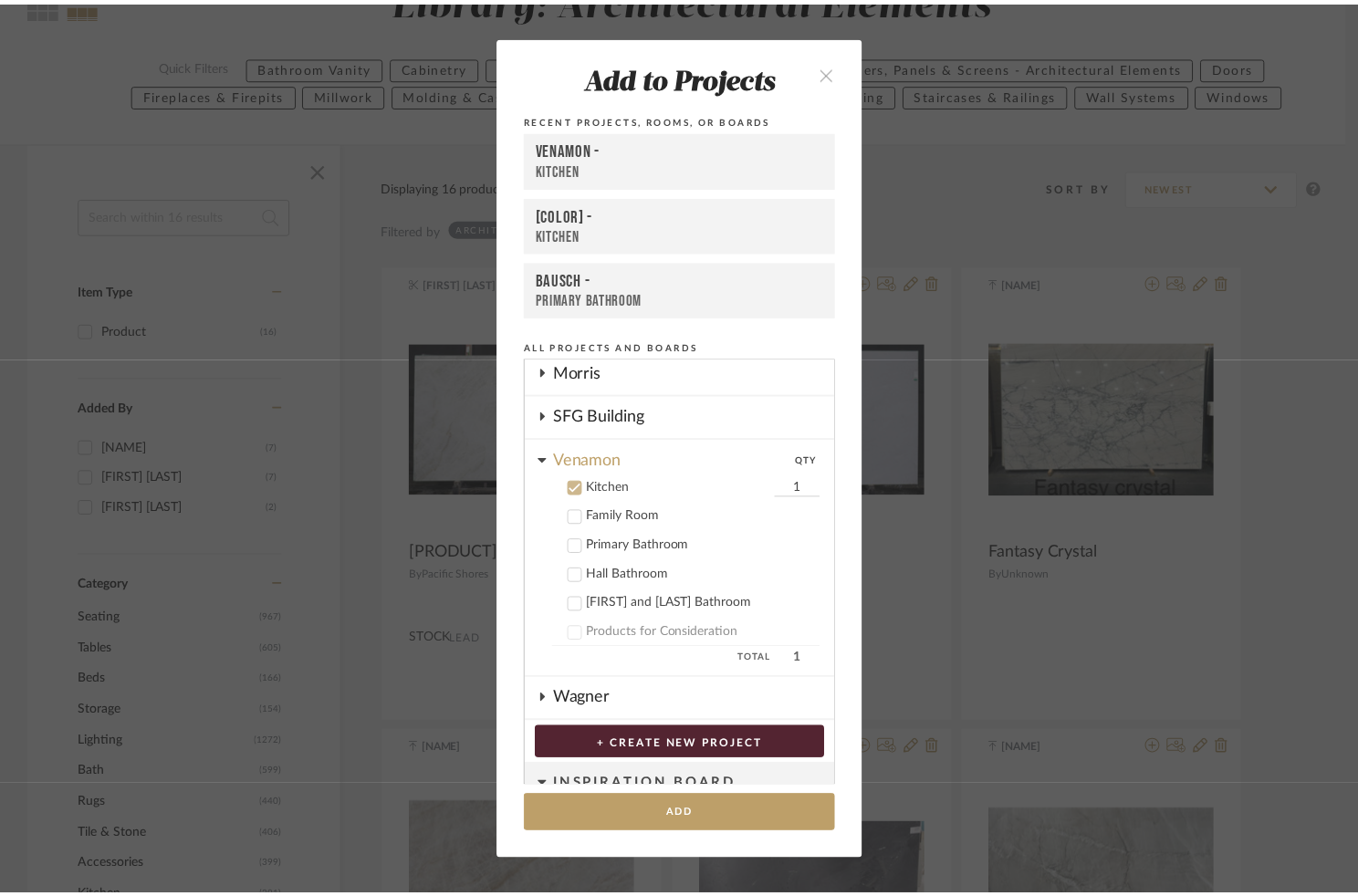 scroll, scrollTop: 193, scrollLeft: 0, axis: vertical 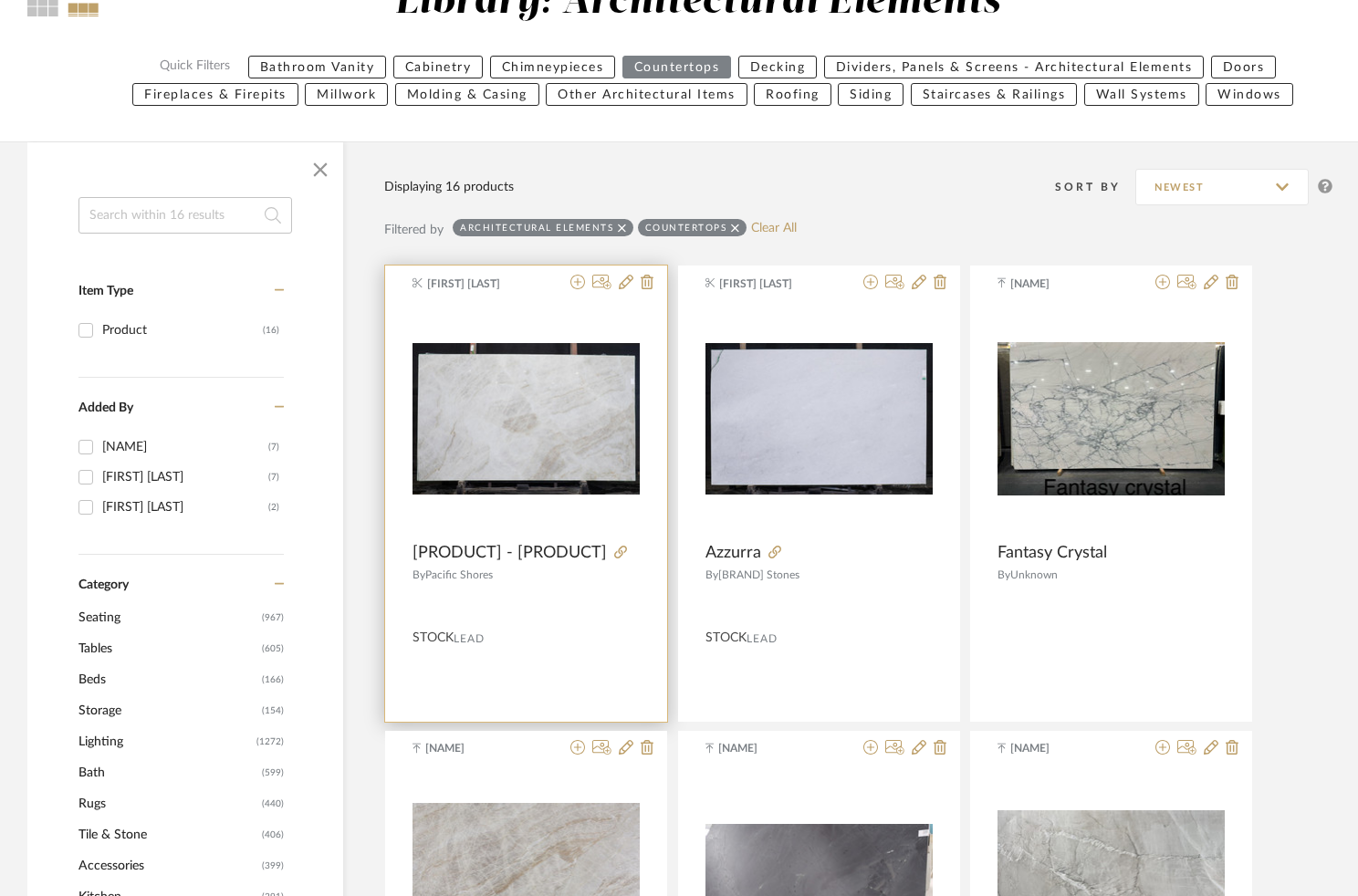 click at bounding box center [526, 419] 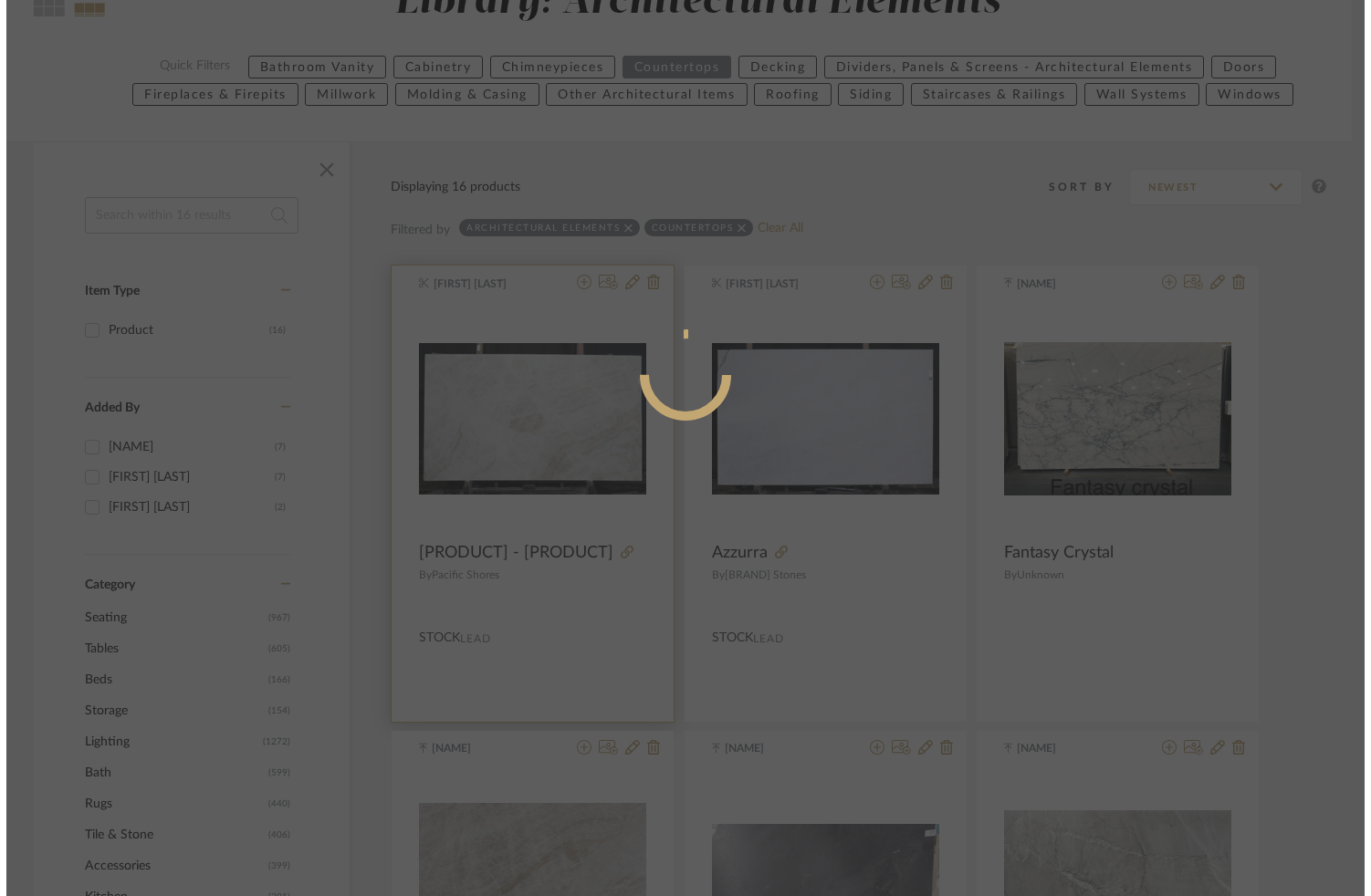 scroll, scrollTop: 0, scrollLeft: 0, axis: both 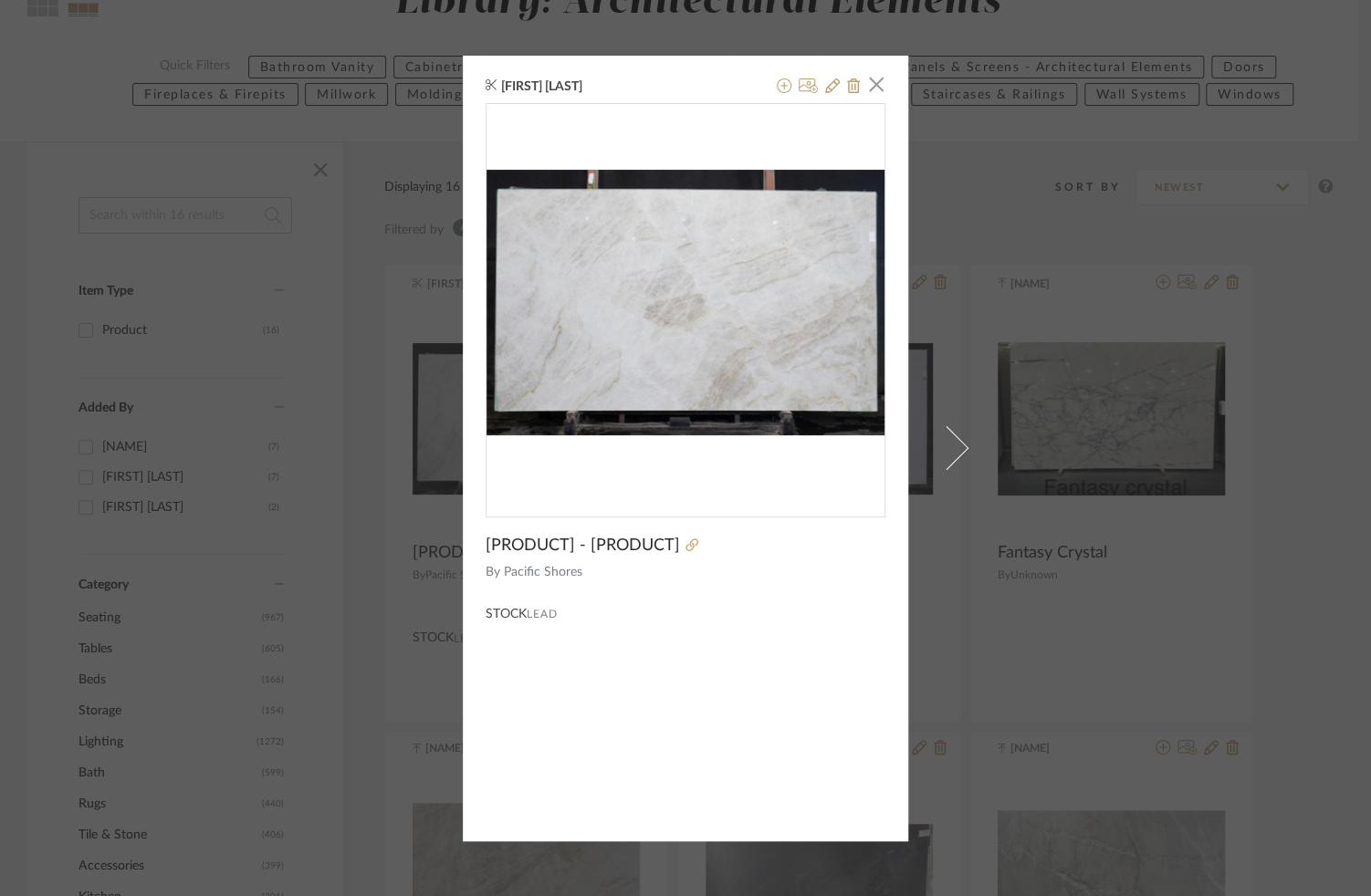 click on "[FIRST] [LAST] × [PRODUCT] By [COMPANY] STOCK  Lead" at bounding box center [686, 448] 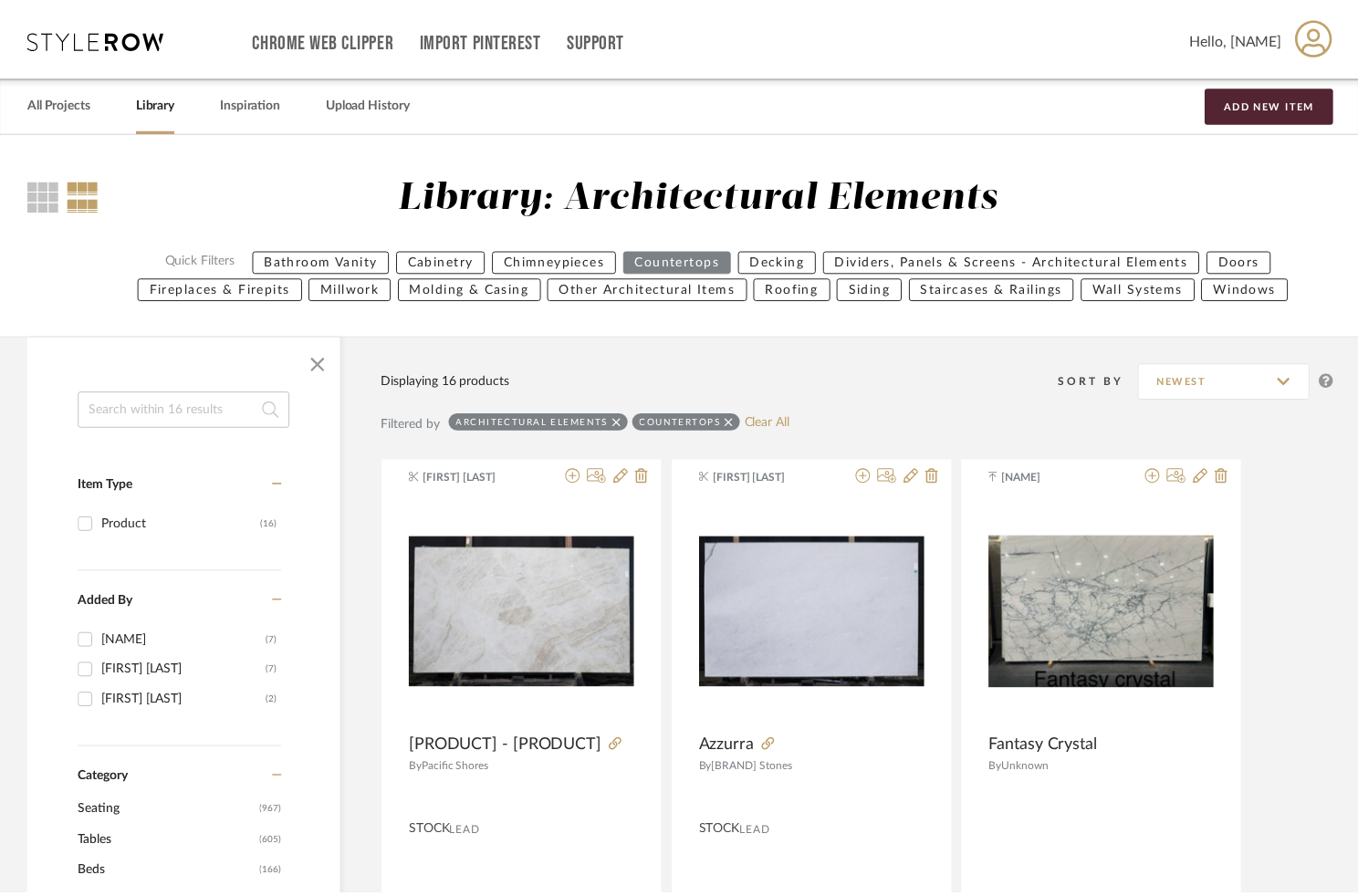 scroll, scrollTop: 193, scrollLeft: 0, axis: vertical 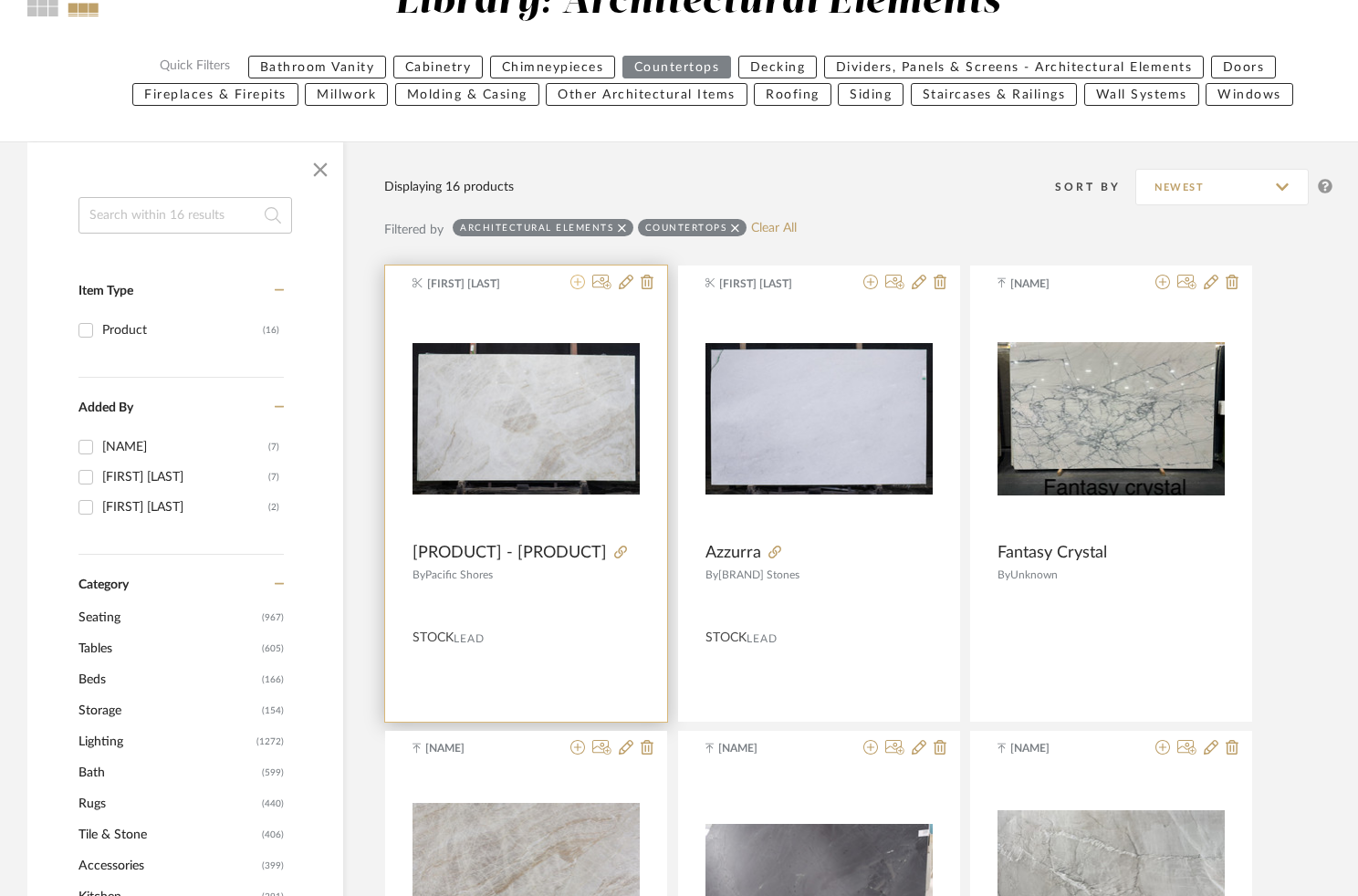 click 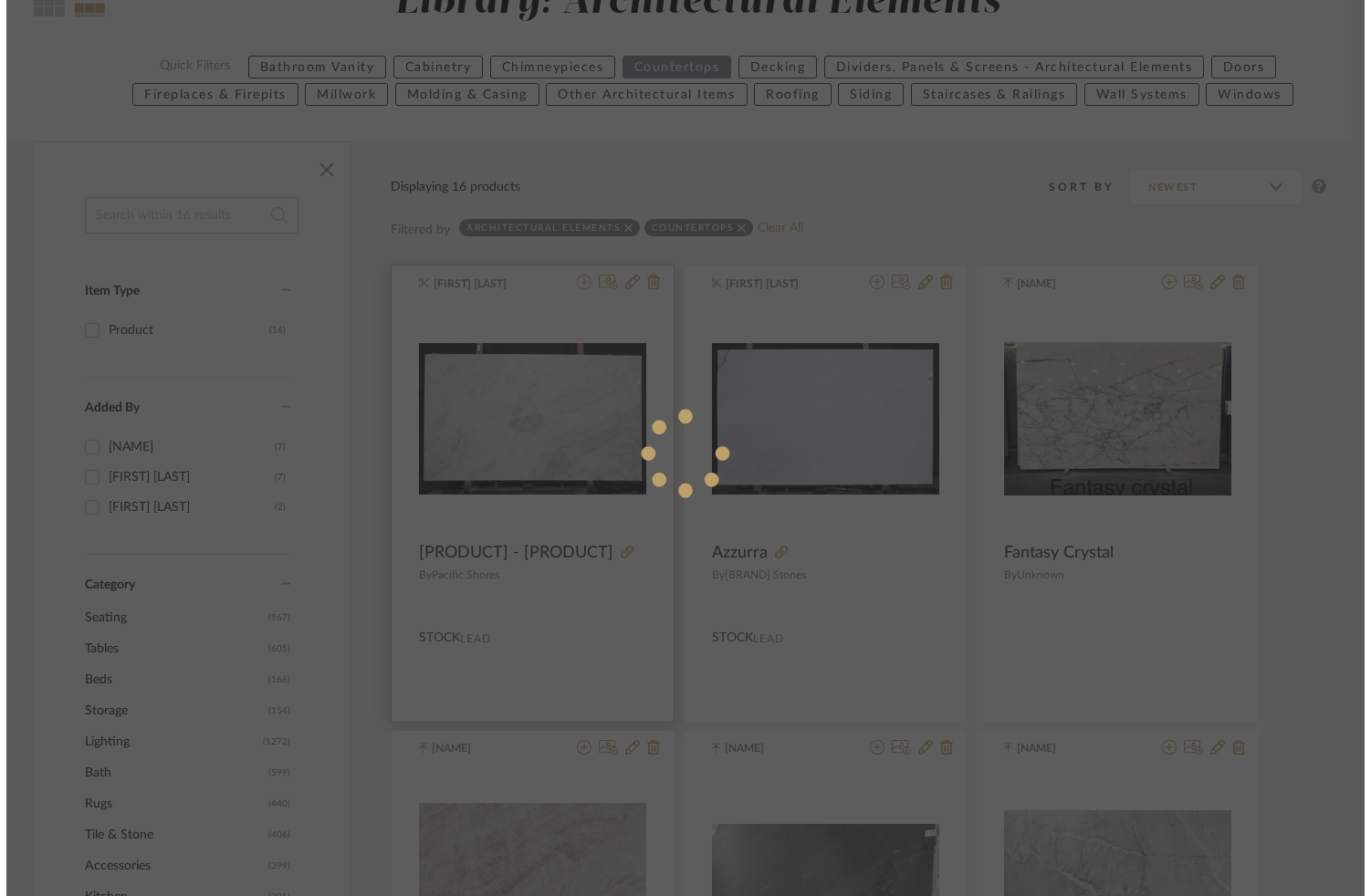 scroll, scrollTop: 0, scrollLeft: 0, axis: both 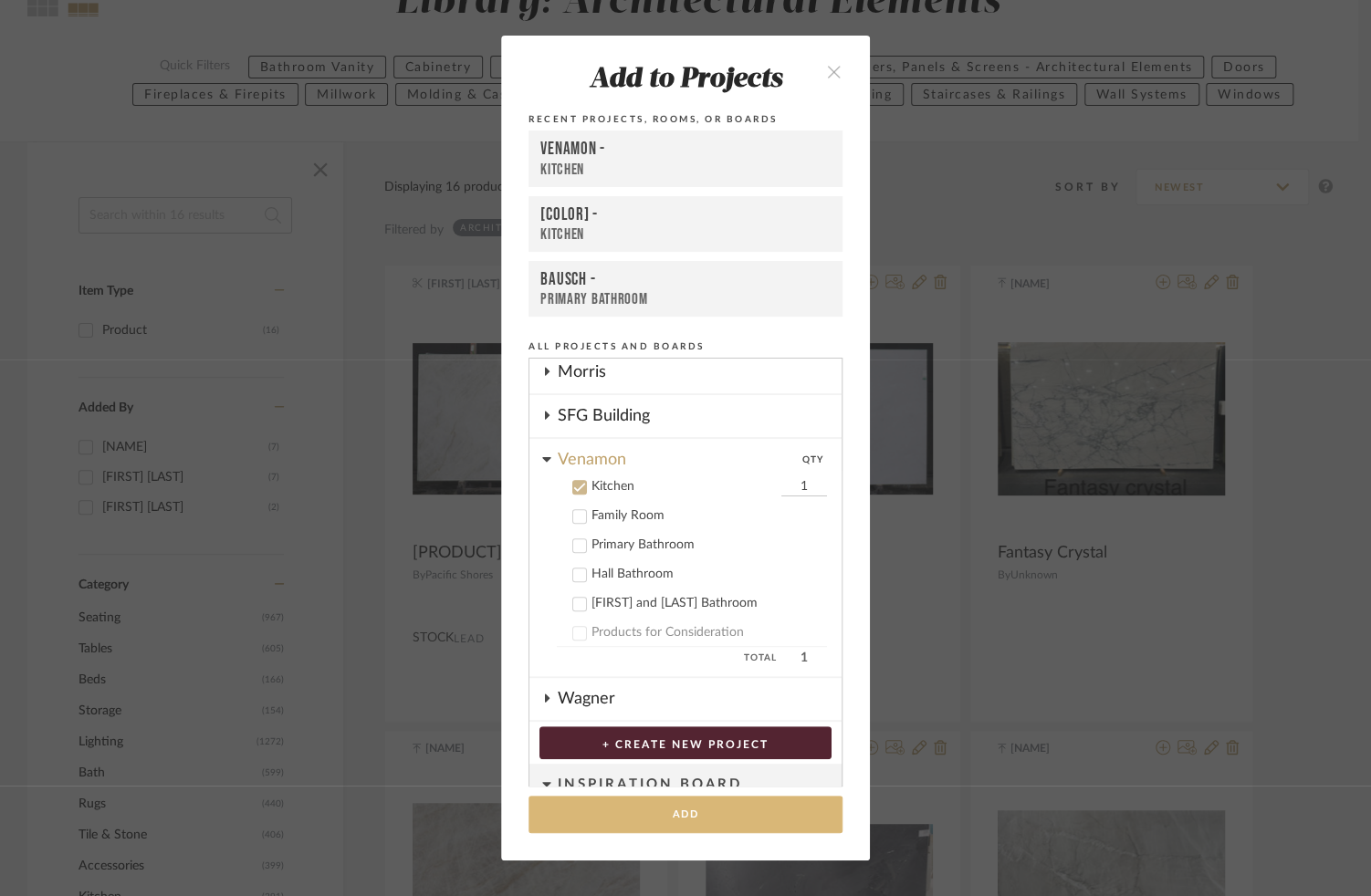 click on "Add" at bounding box center [686, 814] 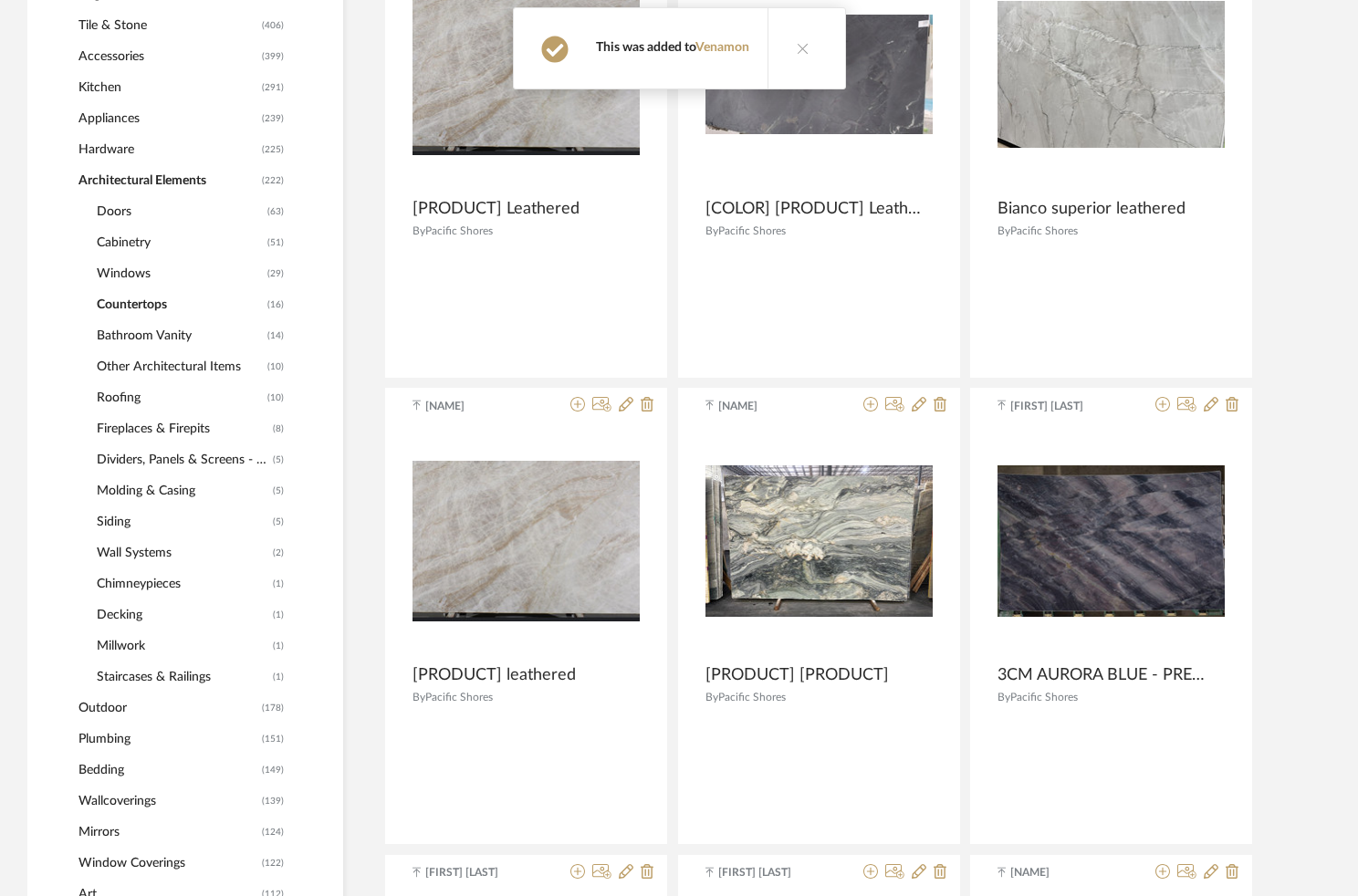 scroll, scrollTop: 1069, scrollLeft: 0, axis: vertical 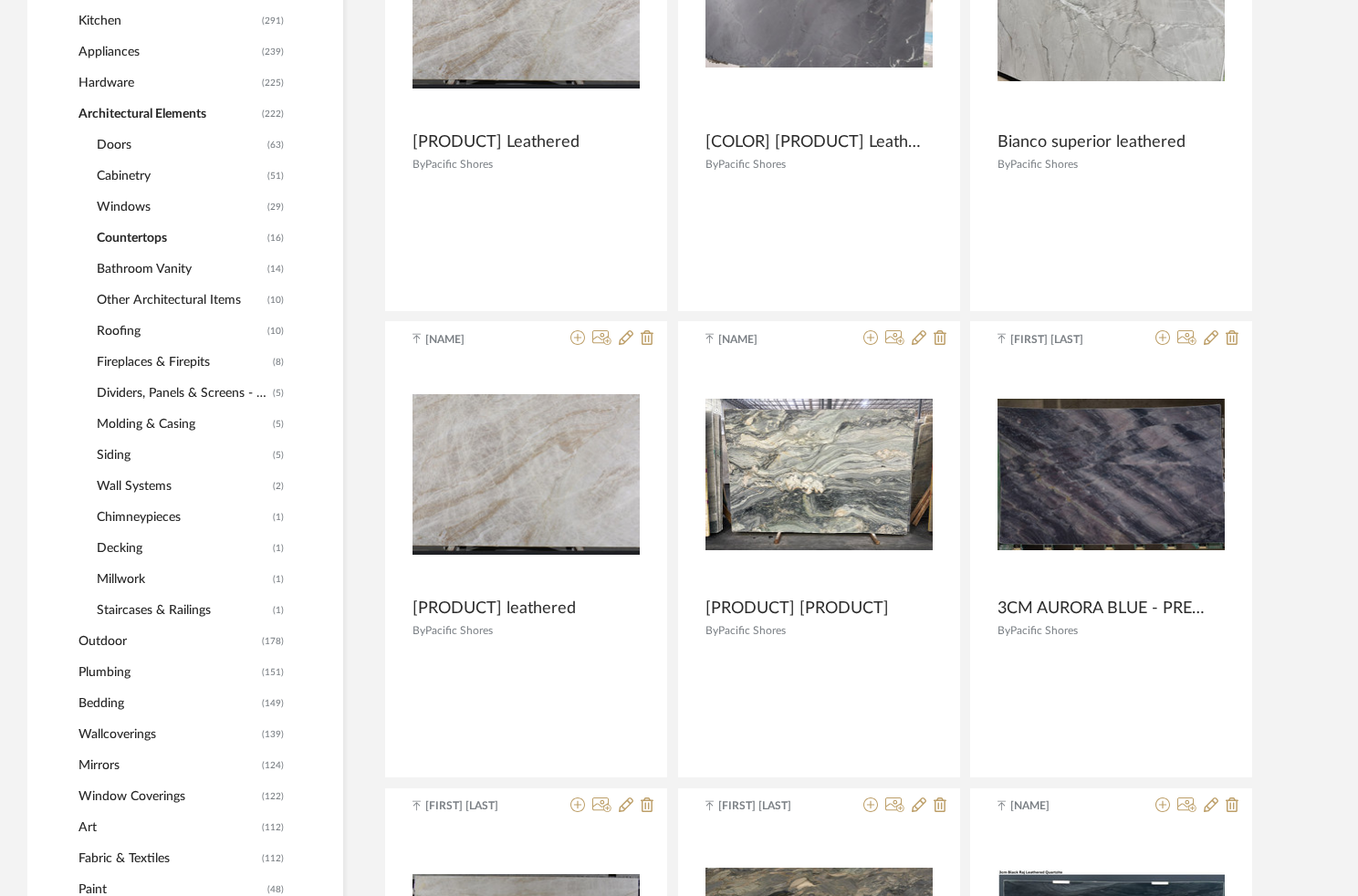click on "Cabinetry" 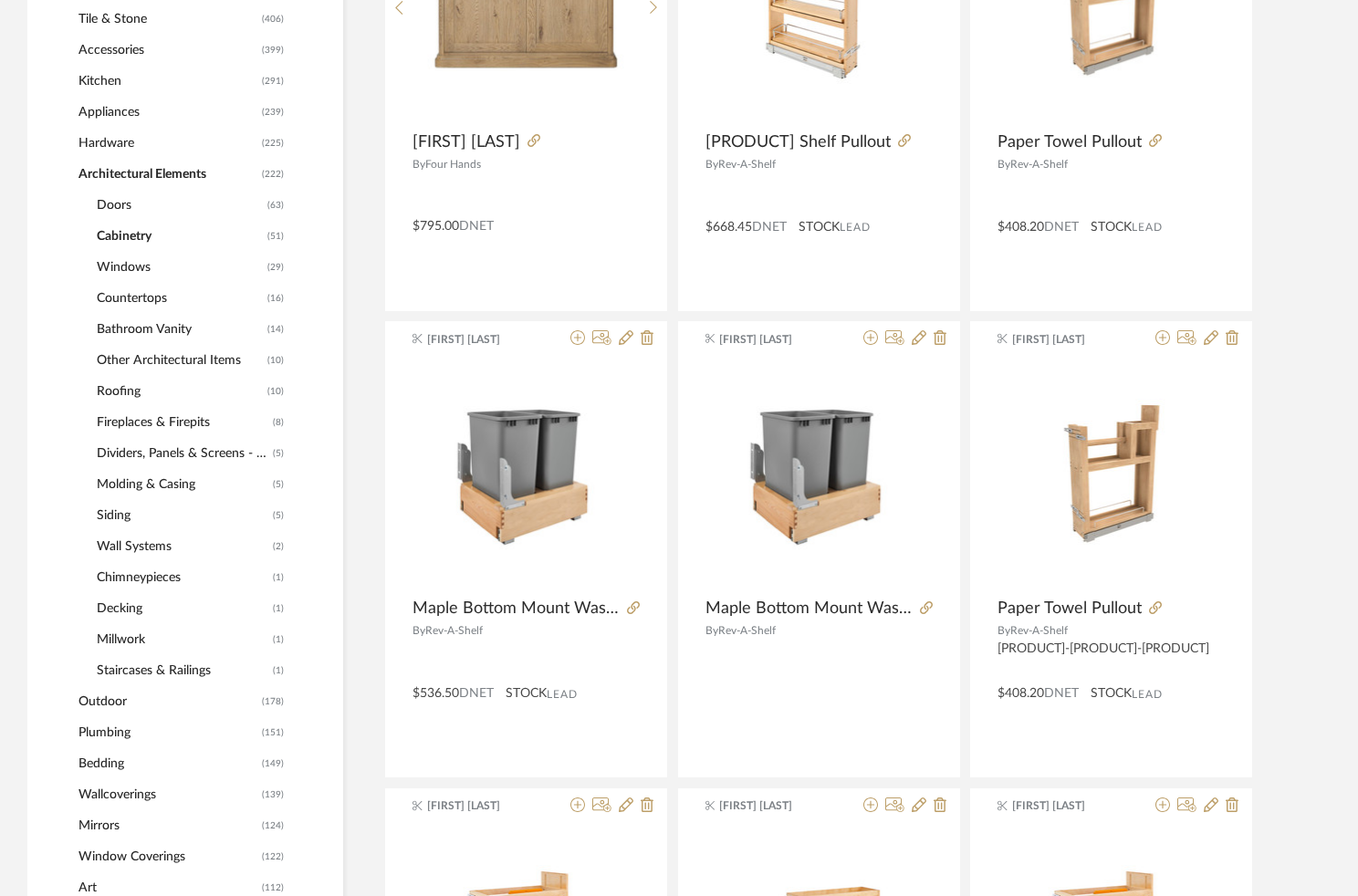 scroll, scrollTop: 1130, scrollLeft: 0, axis: vertical 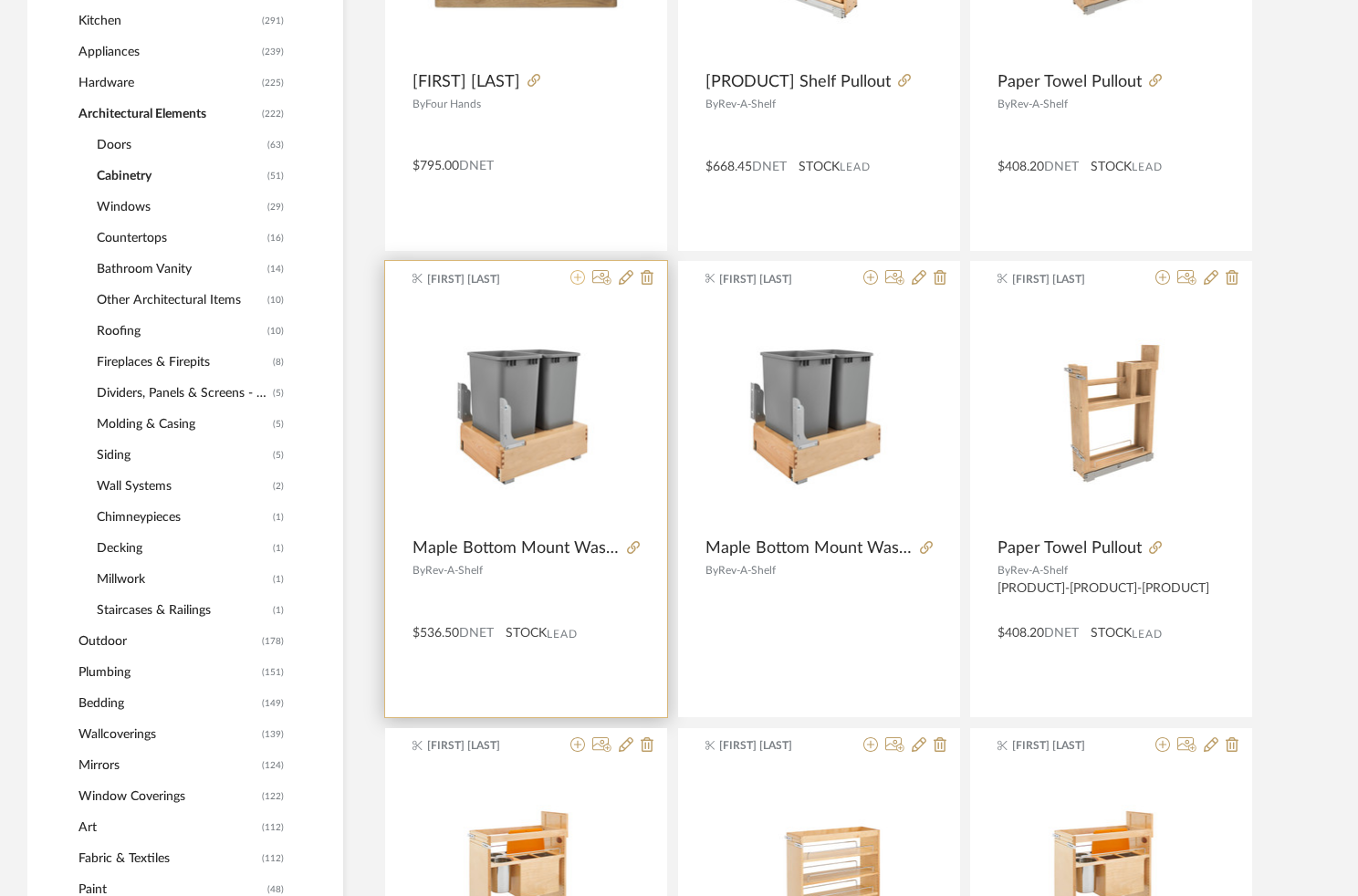 click 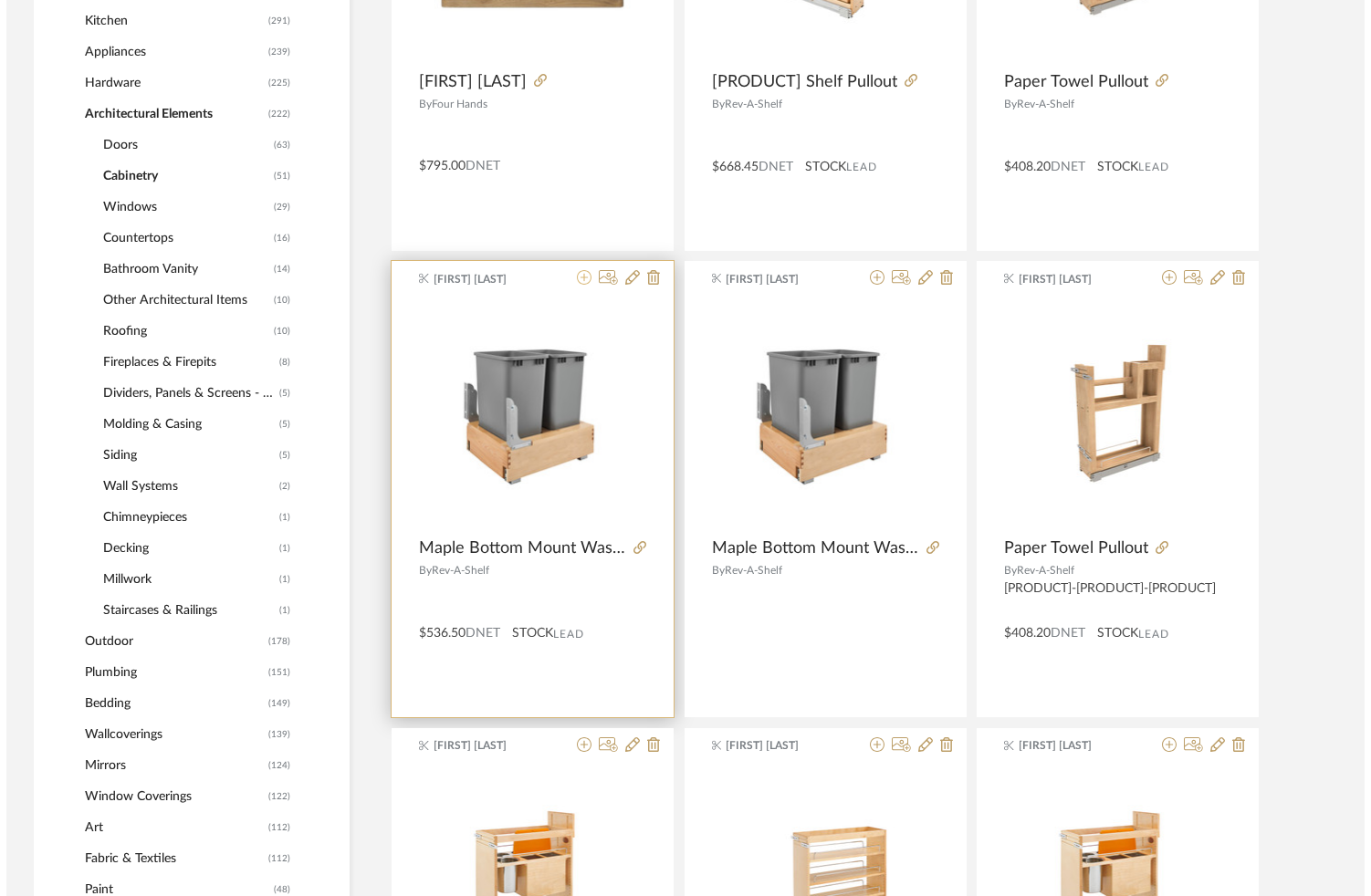 scroll, scrollTop: 0, scrollLeft: 0, axis: both 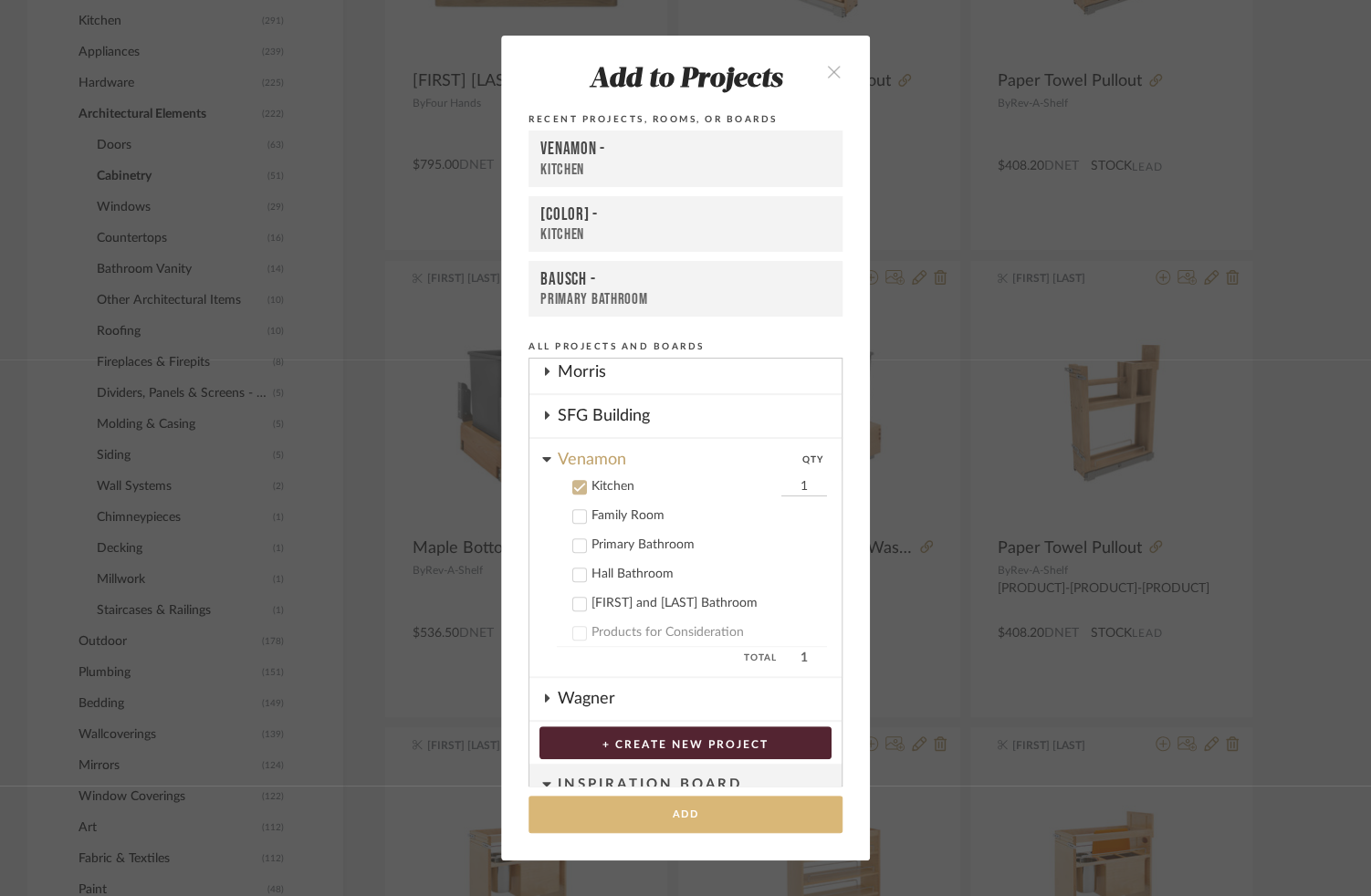 click on "Add" at bounding box center [686, 814] 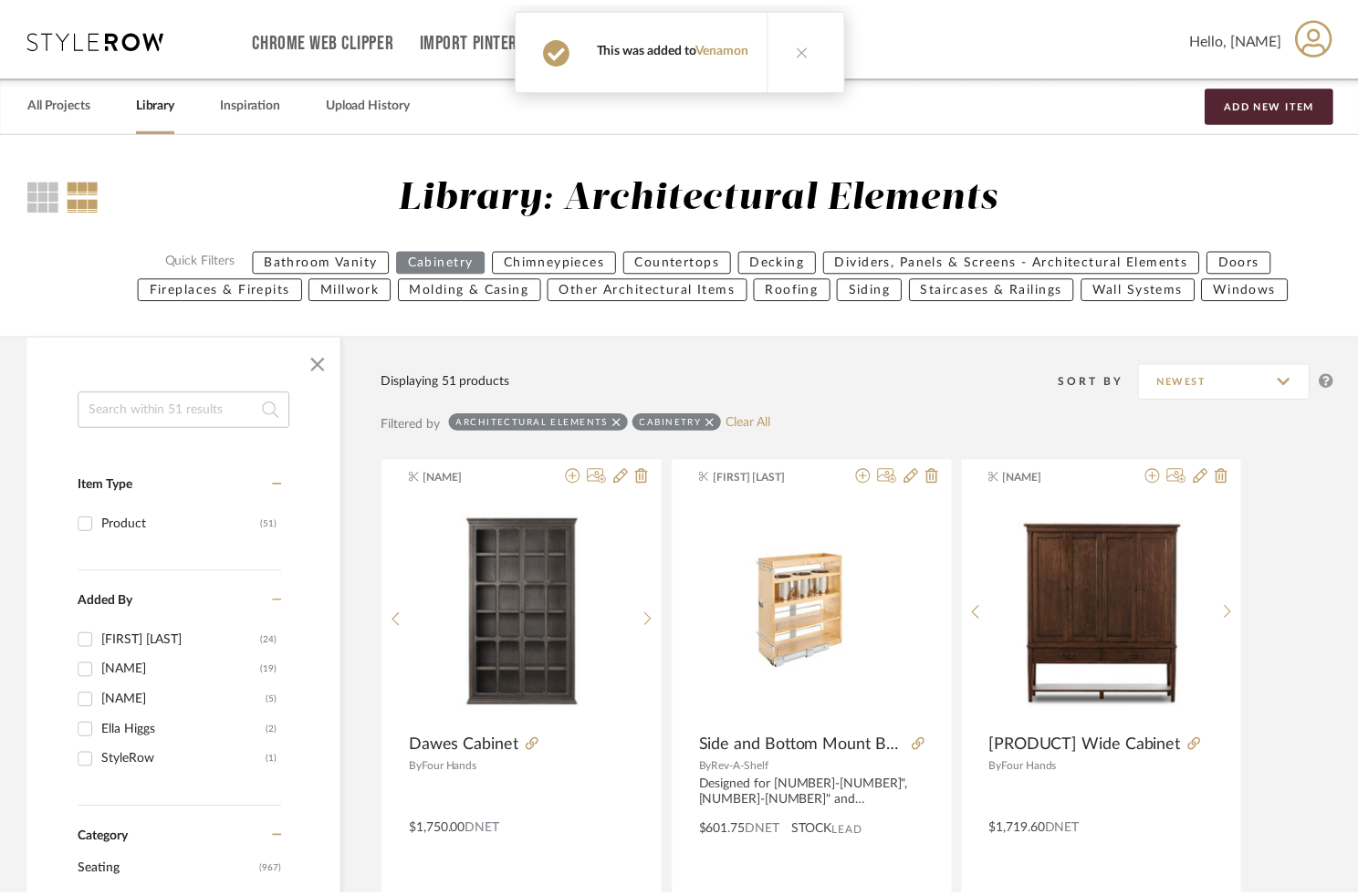 scroll, scrollTop: 1130, scrollLeft: 0, axis: vertical 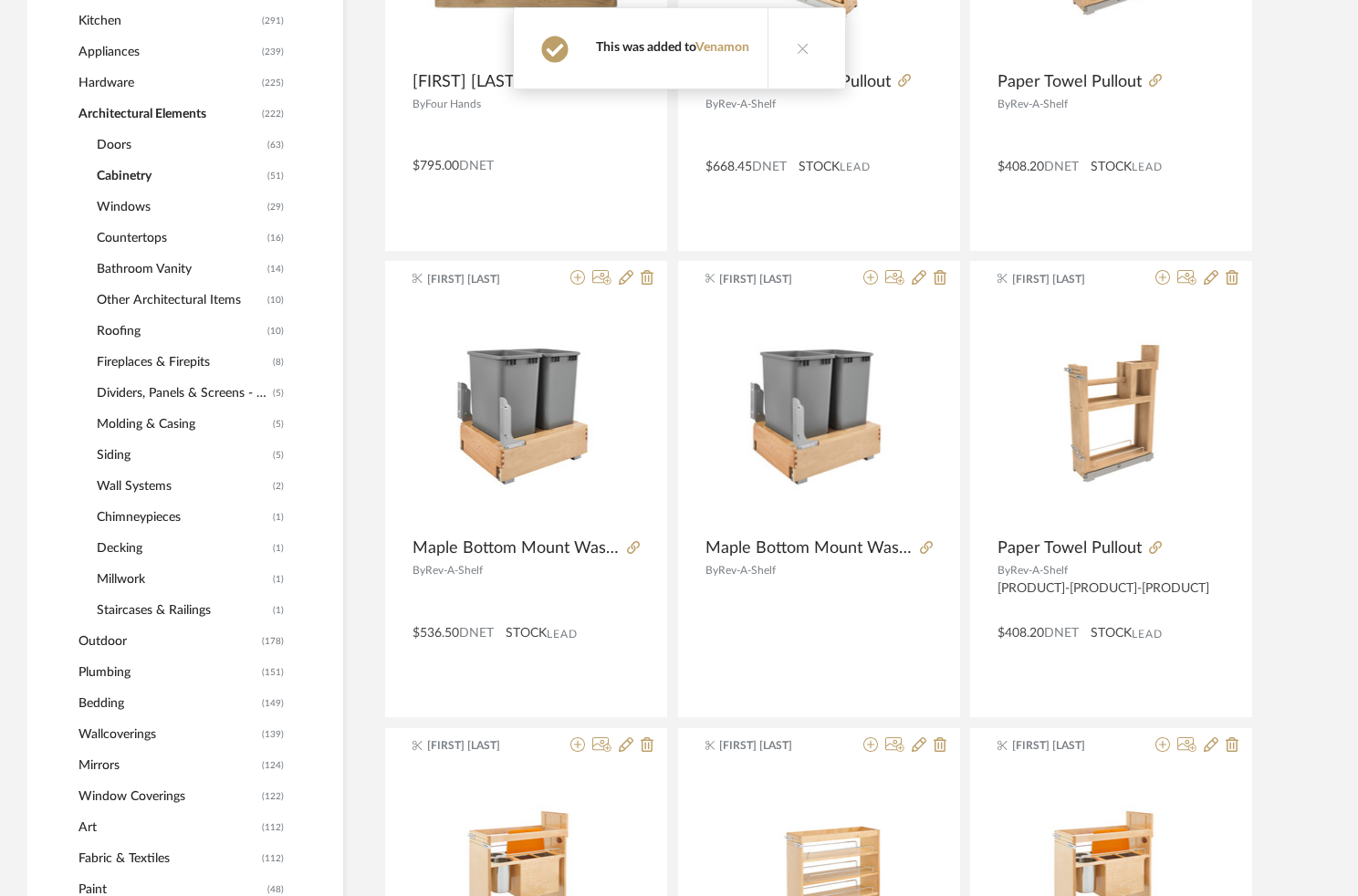 click on "Displaying 222 products   Sort By   Newest Filtered by Architectural Elements Cabinetry   Clear All   [FIRST] [LAST] Cabinet By   Four Hands   $1,750.00  DNET   [FIRST] [LAST]  Side and Bottom Mount Base Utensil Pullout w/BLUMOTION Soft-Close By   Rev-A-Shelf   Designed for 1-3/4", 1-1/2" and 1-5/8" Face frame cabinets with 8-1/2" opening width $601.75  DNET   STOCK   Lead [FIRST] [LAST] Brimley Wide Cabinet By   Four Hands   $1,719.60  DNET   [FIRST] [LAST] Dumont Small Cabinet By   Four Hands   $795.00  DNET   [FIRST] [LAST]  Swivel Shelf Pullout By   Rev-A-Shelf   $668.45  DNET   STOCK   Lead [FIRST] [LAST]  Paper Towel Pullout By   Rev-A-Shelf   $408.20  DNET   STOCK   Lead [FIRST] [LAST]  Maple Bottom Mount Waste Container w/Rev-A-Motion By   Rev-A-Shelf   $536.50  DNET   STOCK   Lead [FIRST] [LAST]  Maple Bottom Mount Waste Container w/Rev-A-Motion By   Rev-A-Shelf   [FIRST] [LAST]  Paper Towel Pullout By   Rev-A-Shelf   448PTH-BCSC-6C $408.20  DNET   STOCK   Lead [FIRST] [LAST]  By   Rev-A-Shelf   $856.59  DNET  By" 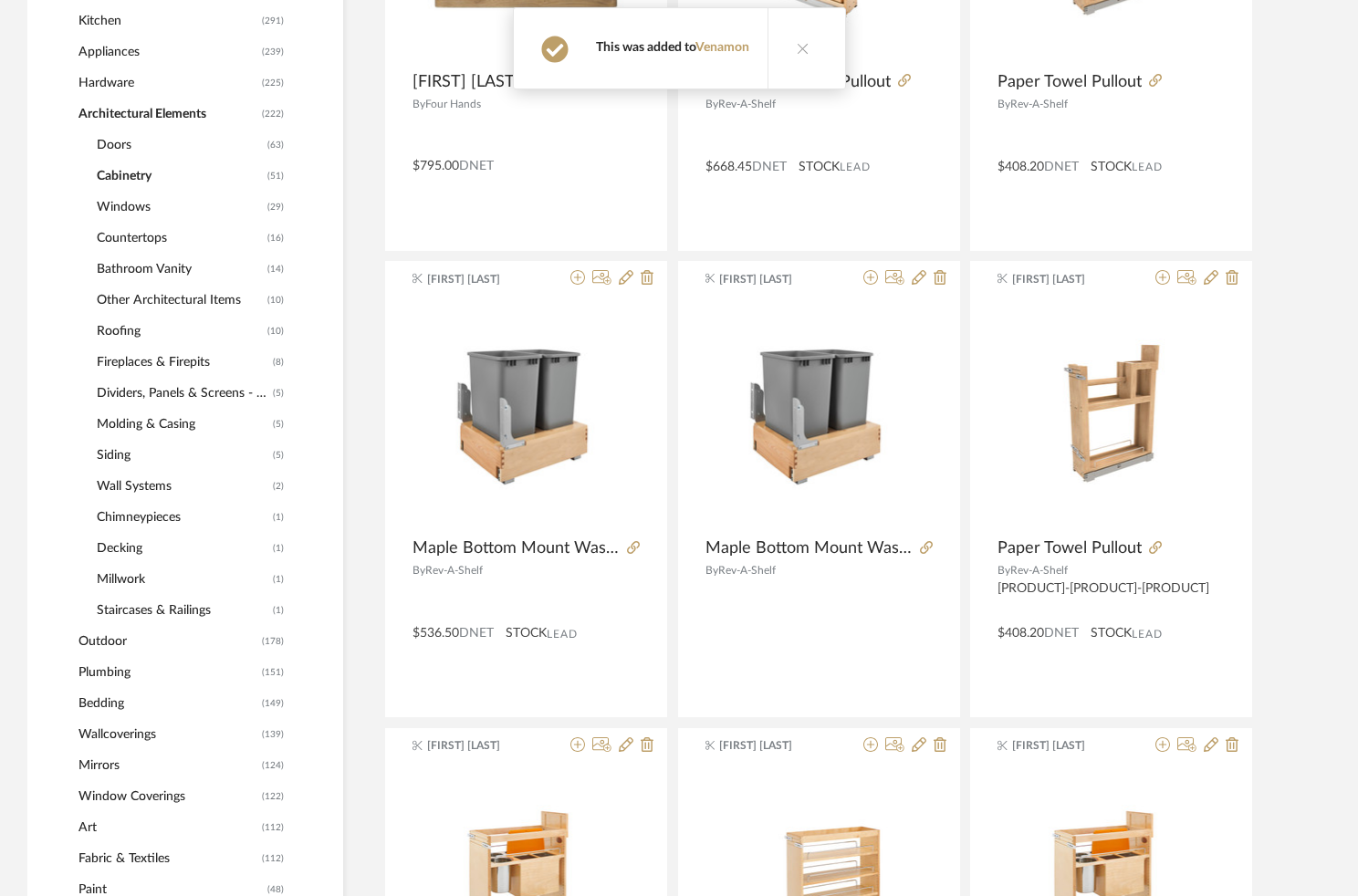 click on "Plumbing" 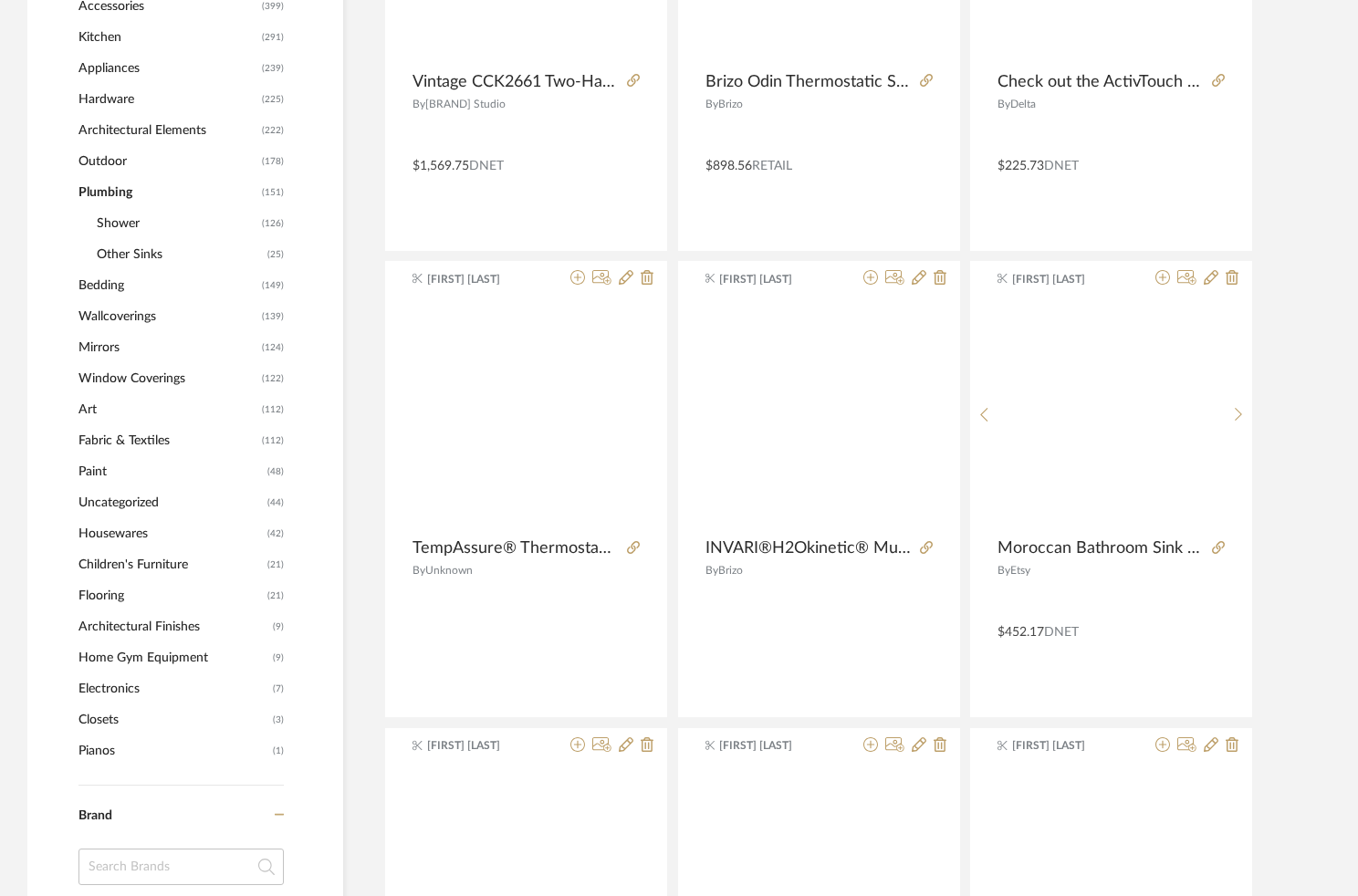 scroll, scrollTop: 1119, scrollLeft: 0, axis: vertical 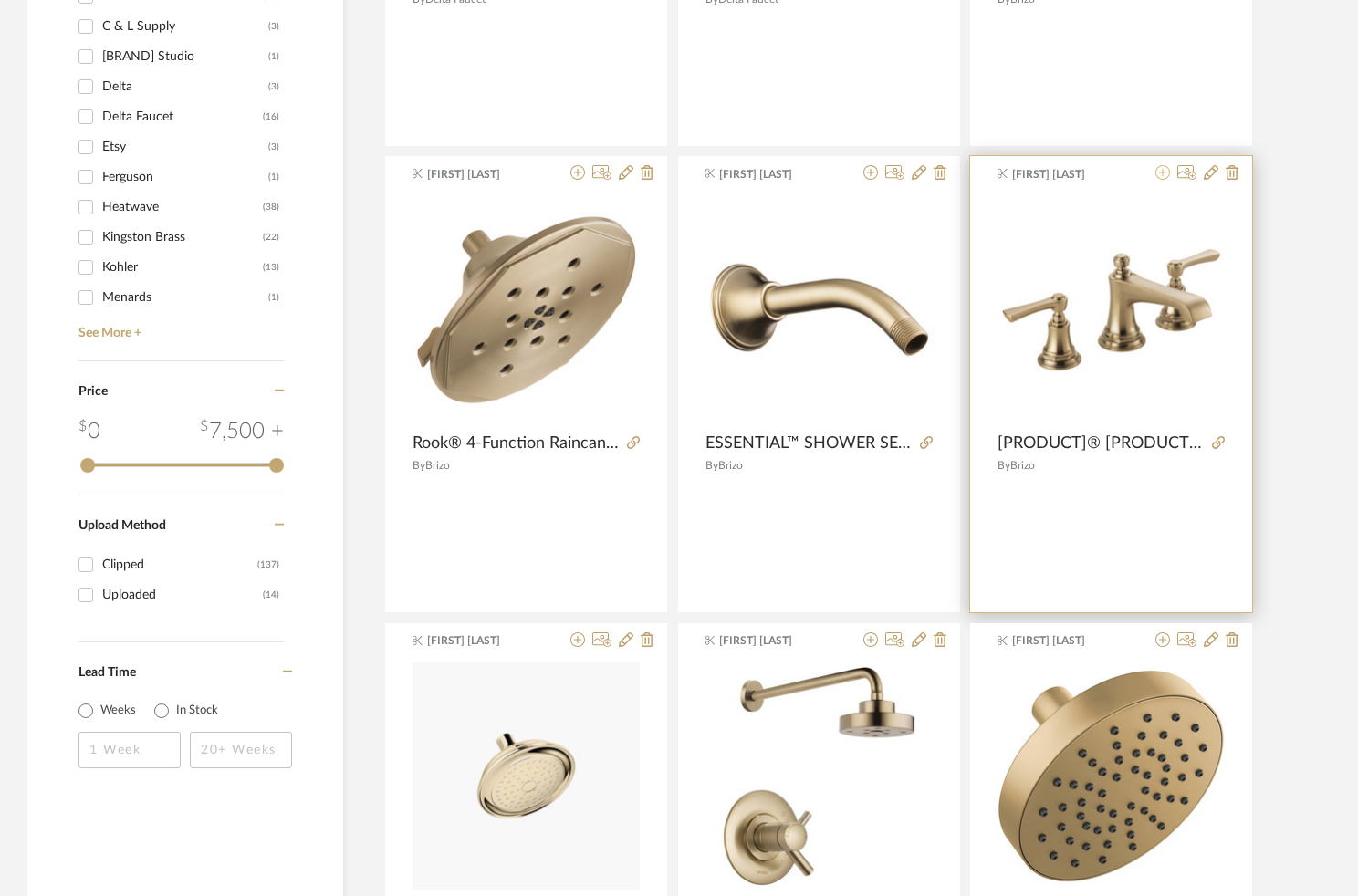 click 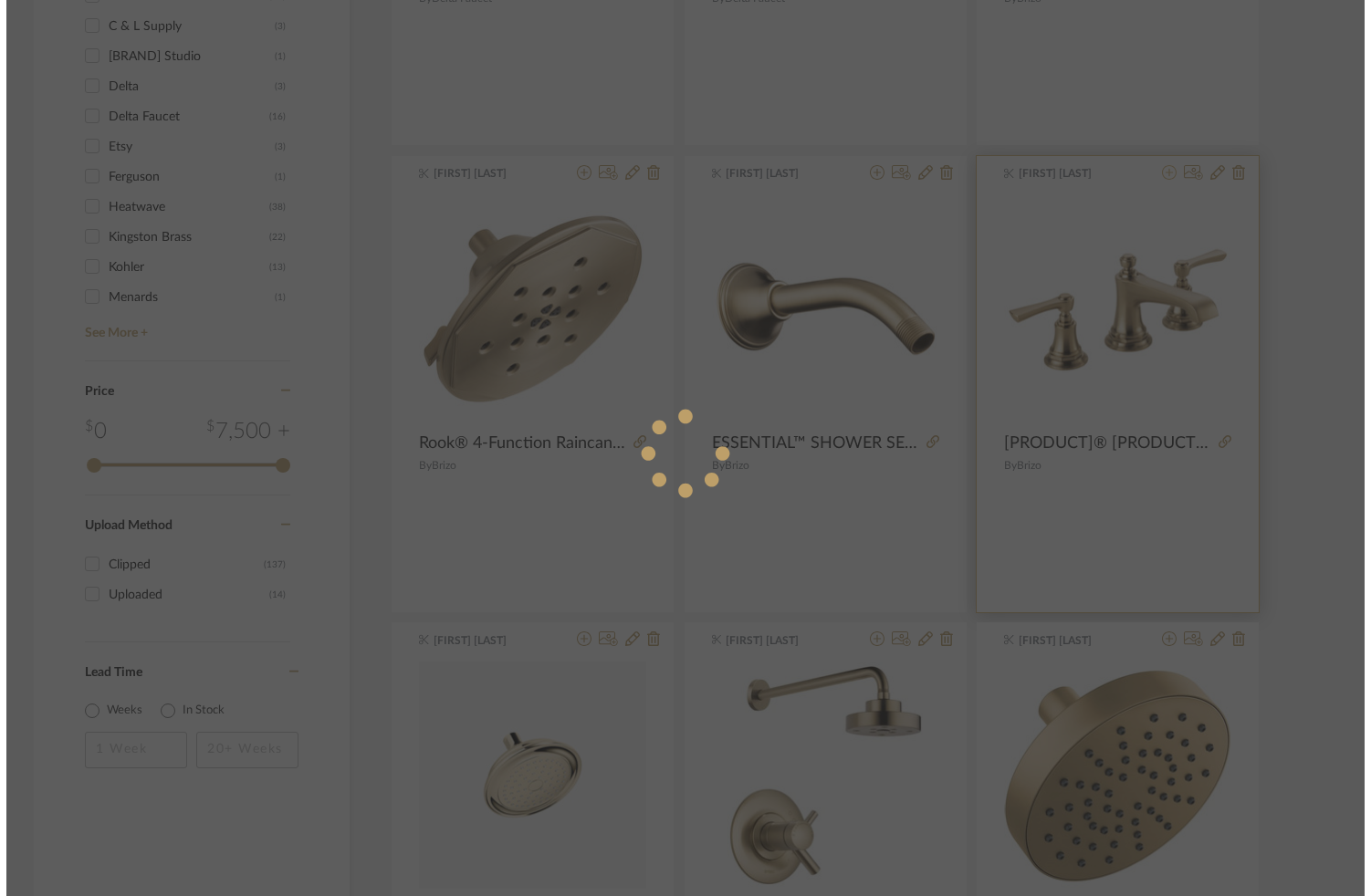 scroll, scrollTop: 0, scrollLeft: 0, axis: both 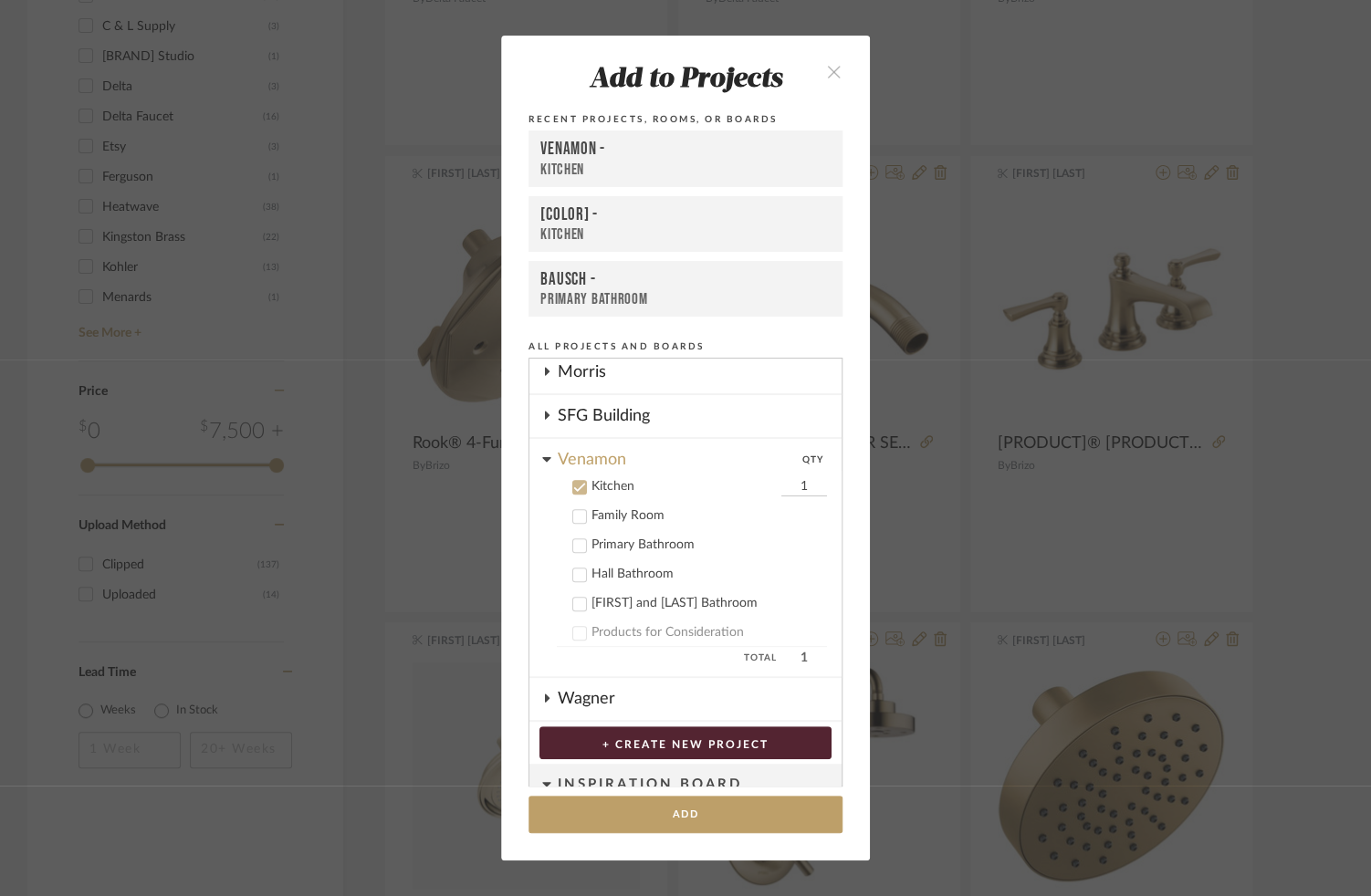 click 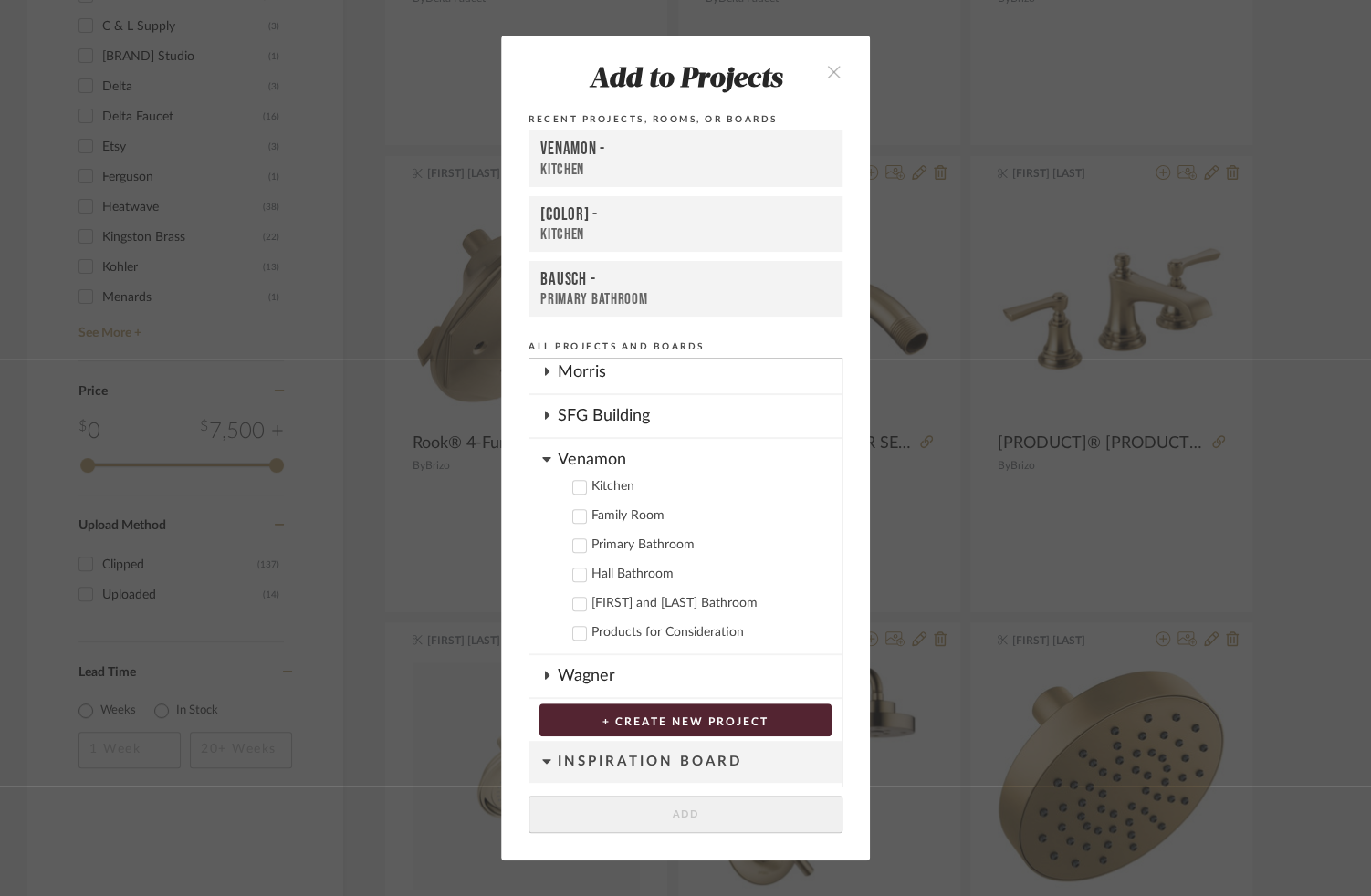 click 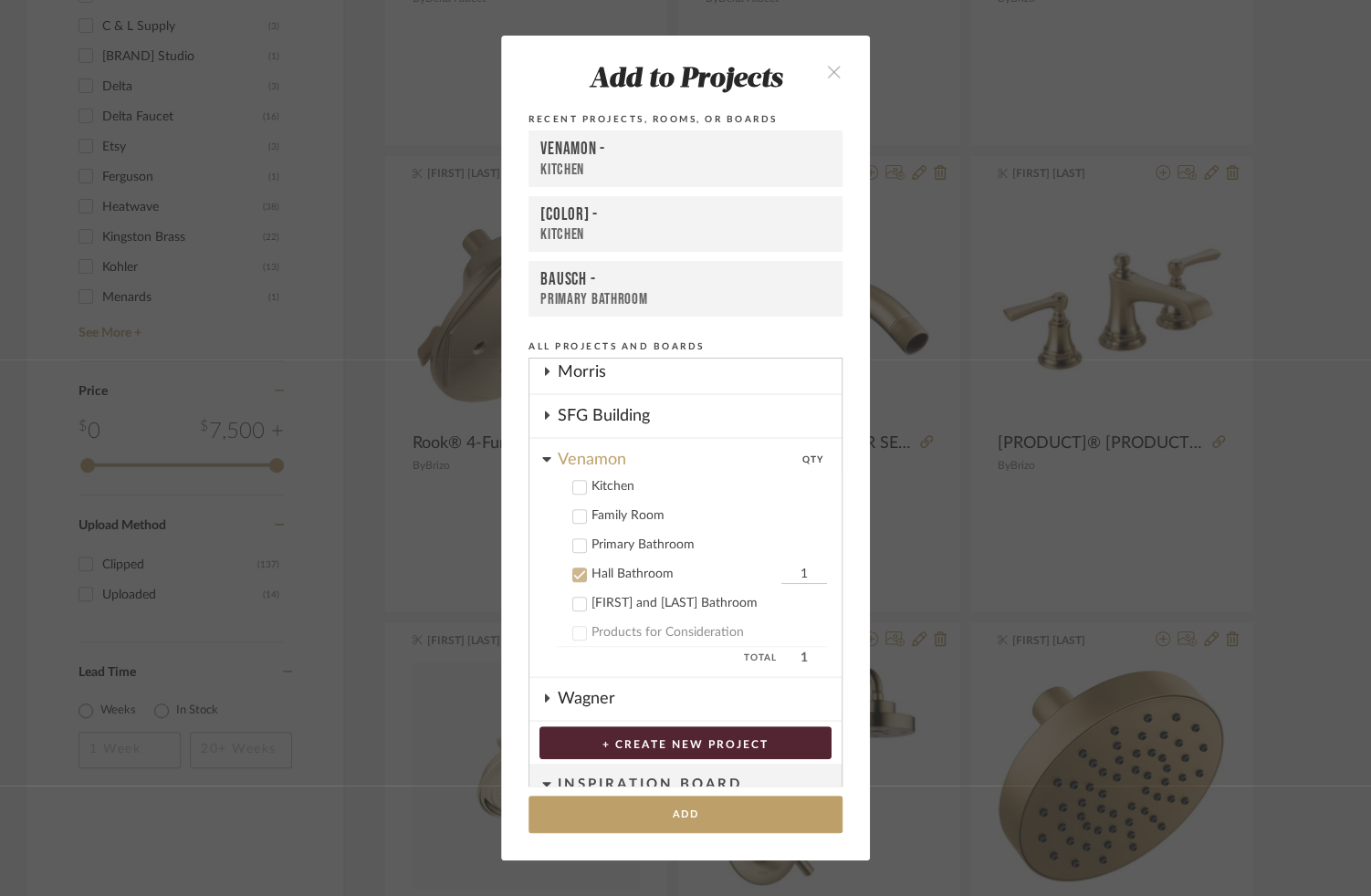 click 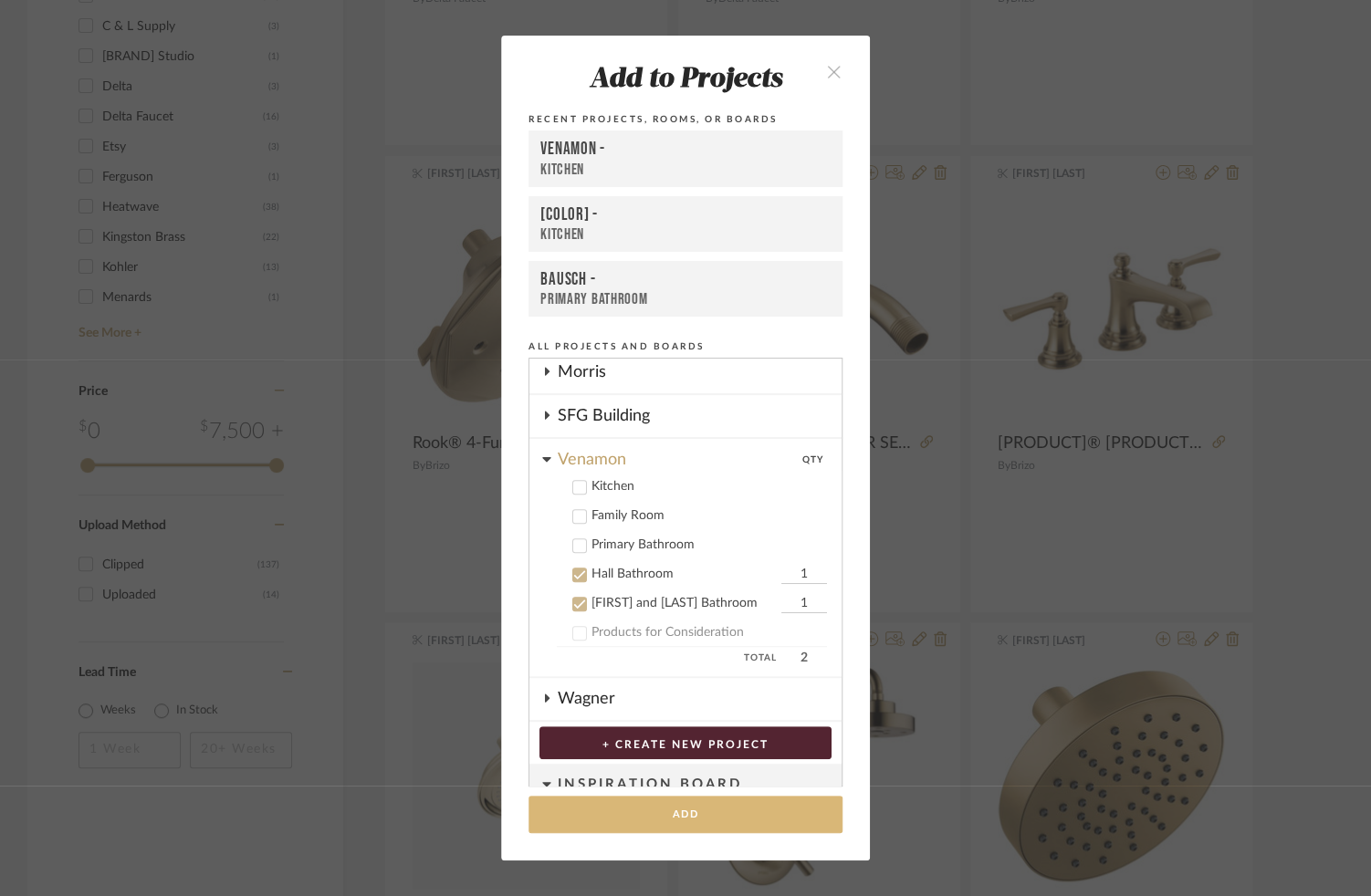 click on "Add" at bounding box center [686, 814] 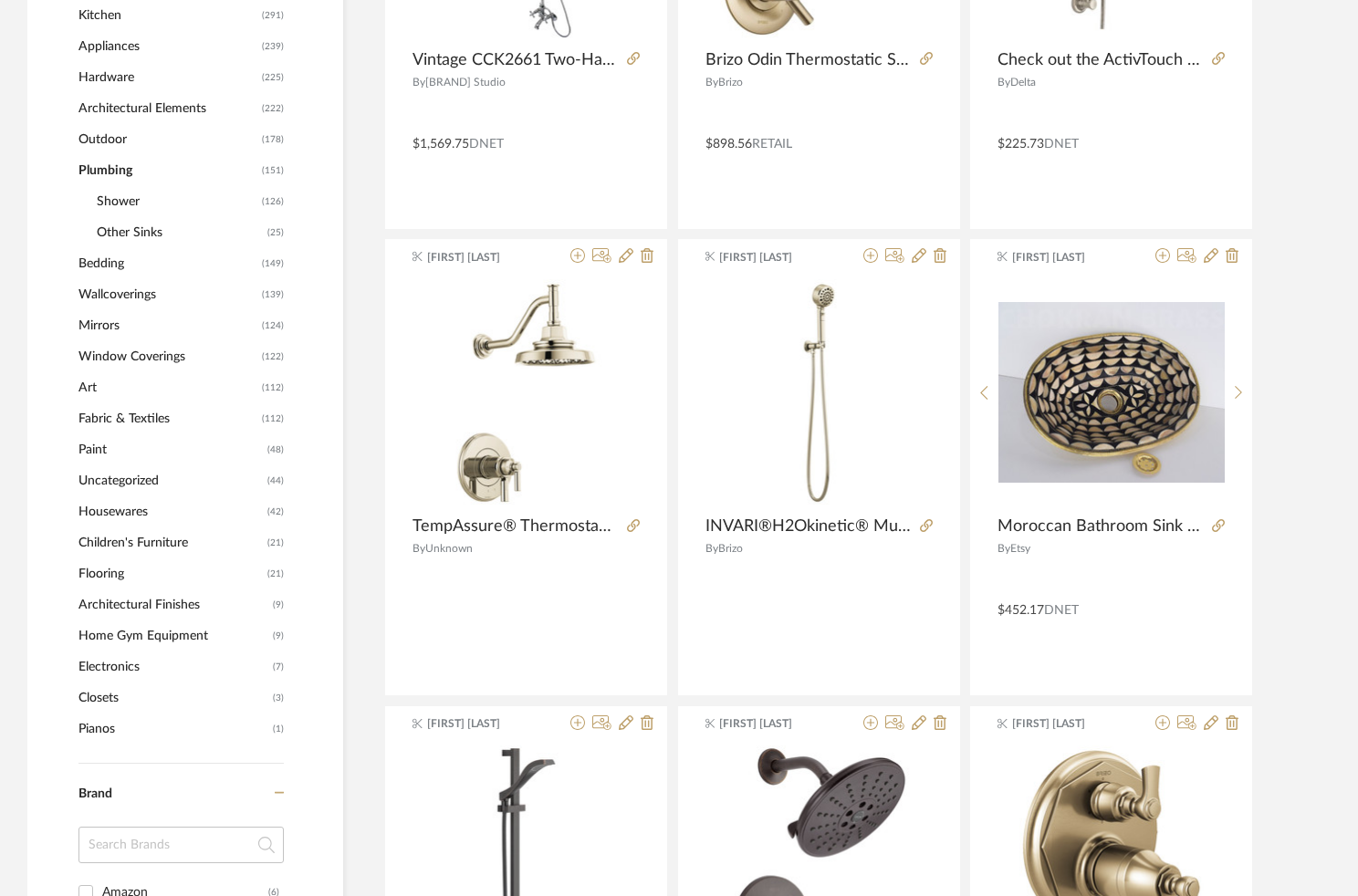 scroll, scrollTop: 1119, scrollLeft: 0, axis: vertical 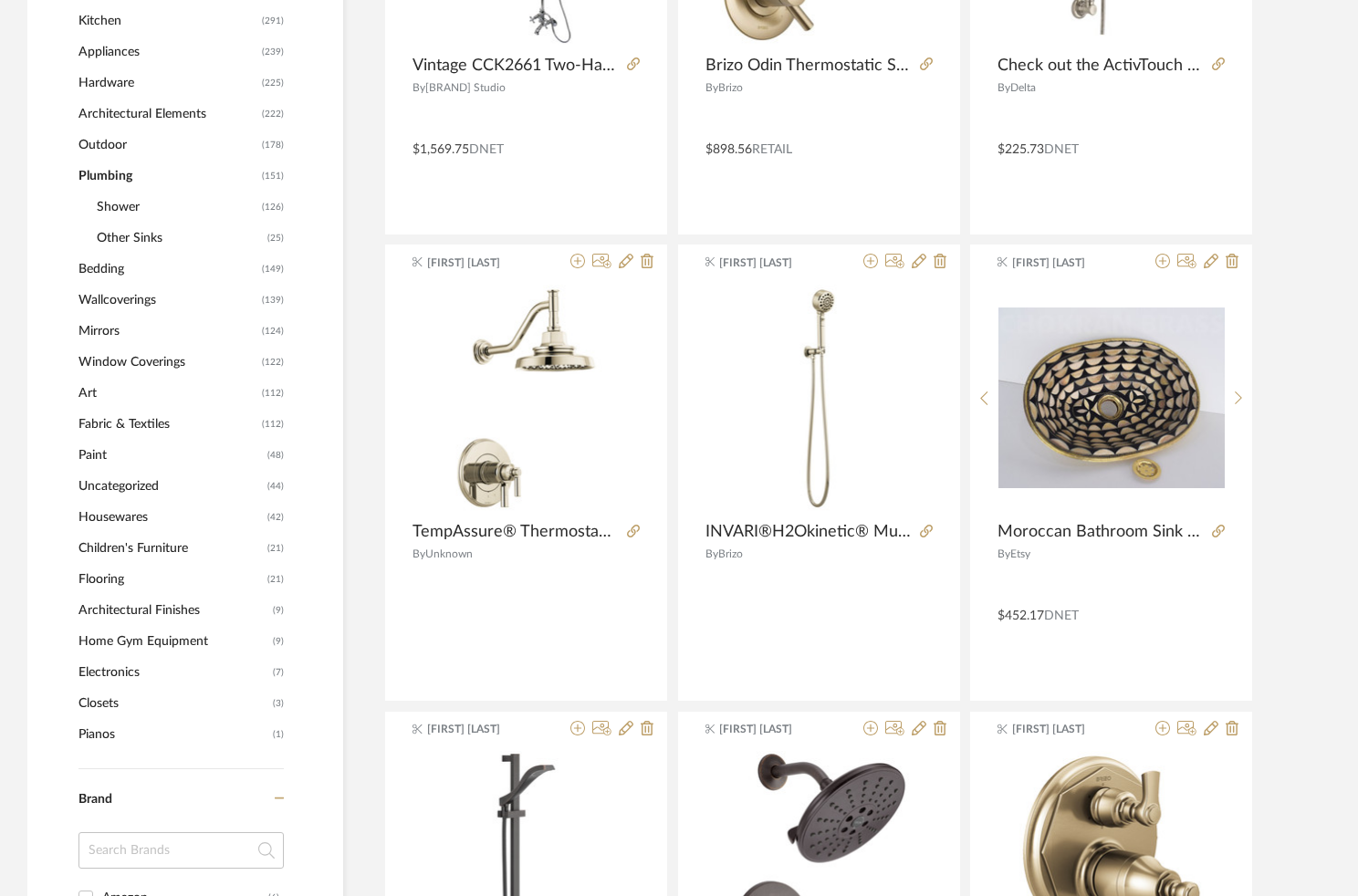 click on "Flooring" 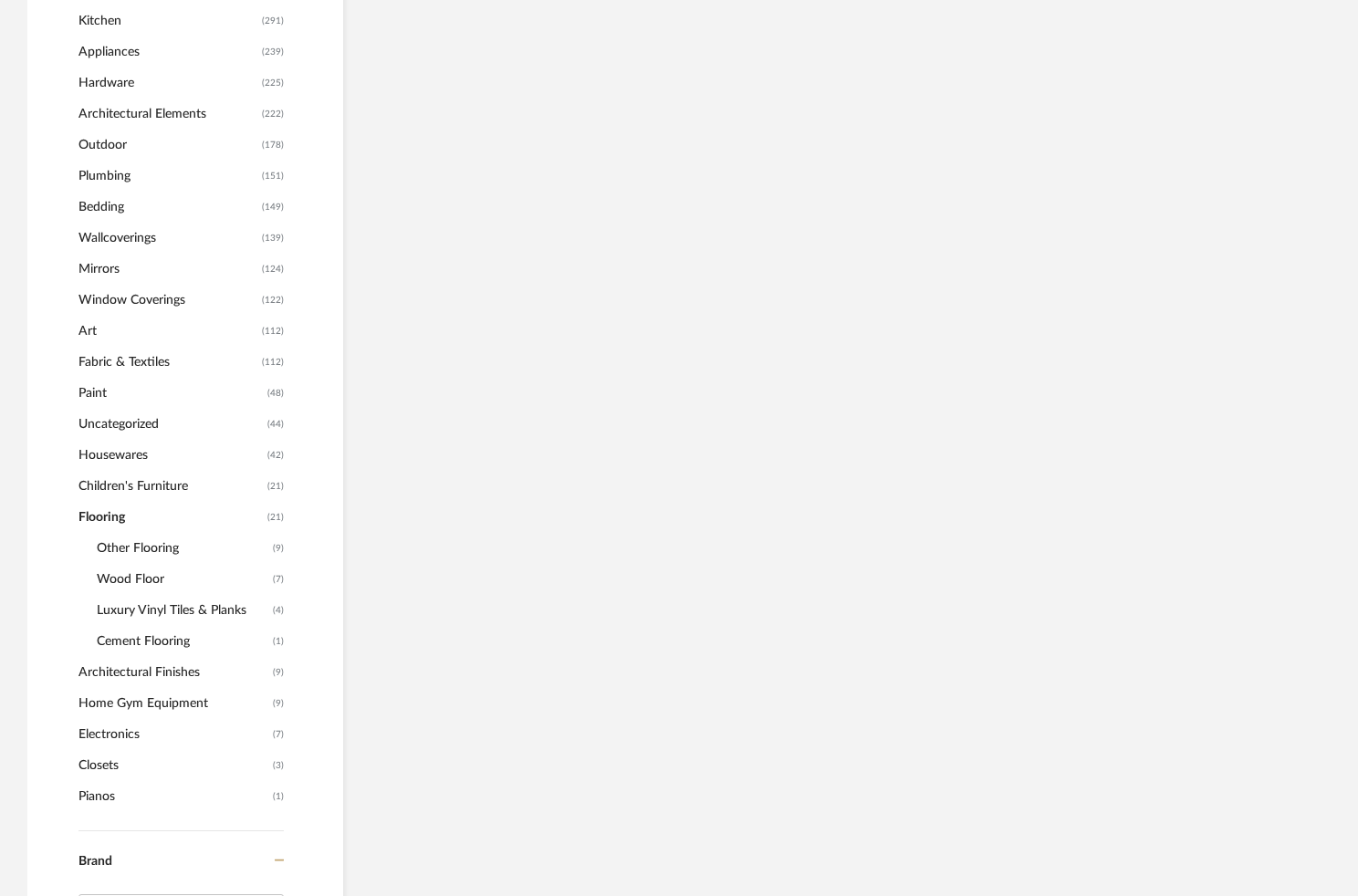 scroll, scrollTop: 1102, scrollLeft: 0, axis: vertical 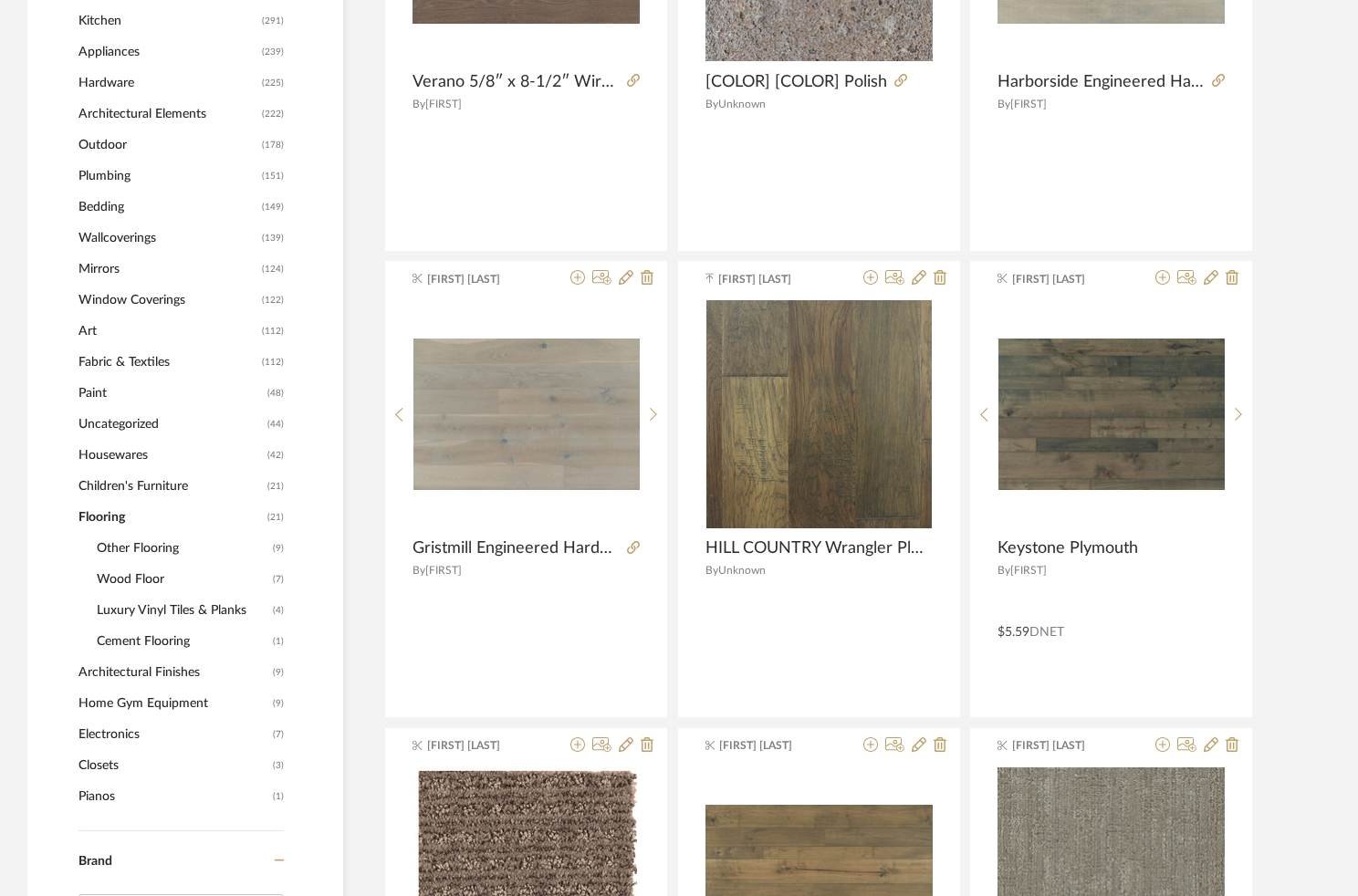 click on "Other Flooring" 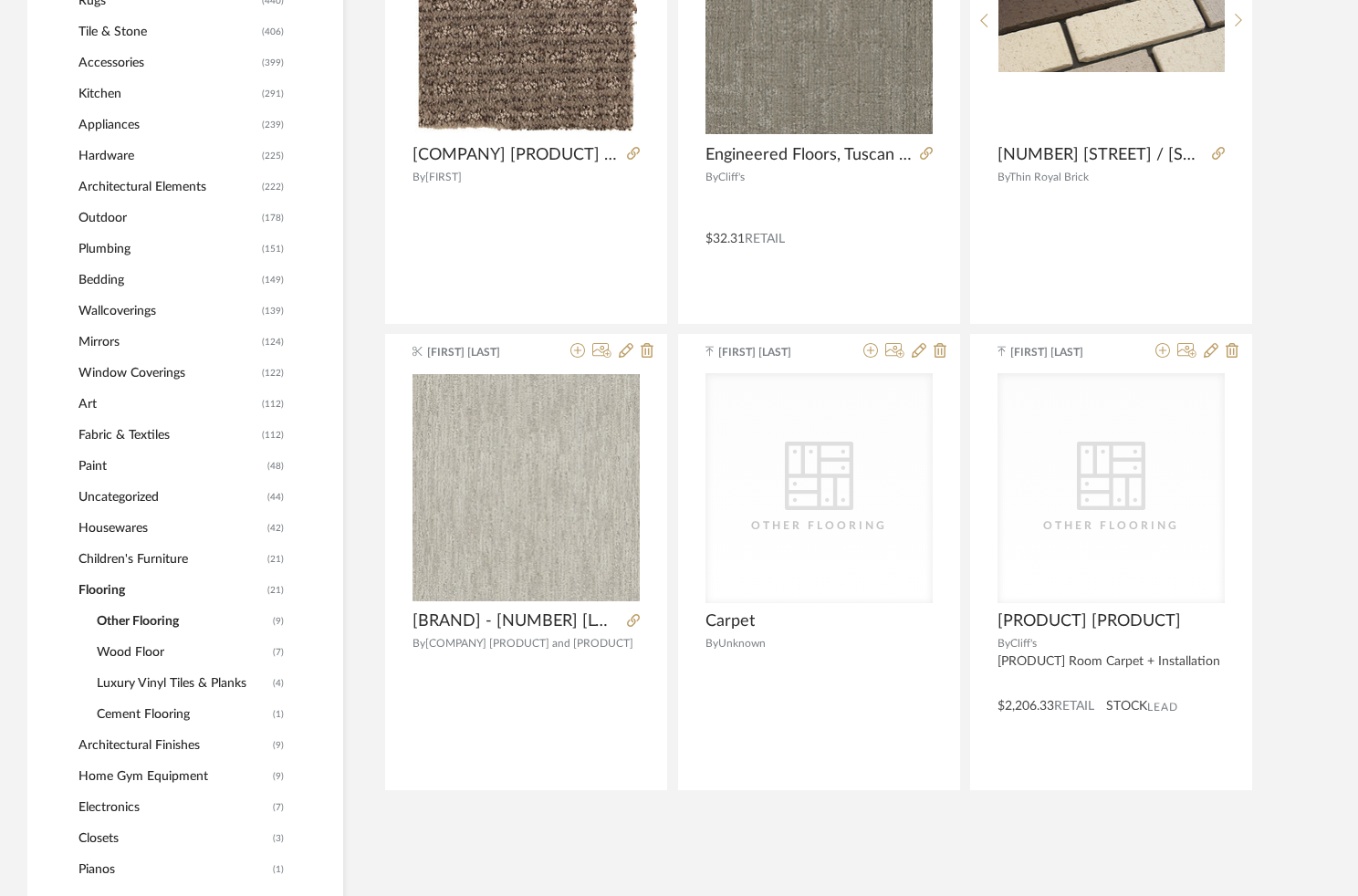 scroll, scrollTop: 956, scrollLeft: 0, axis: vertical 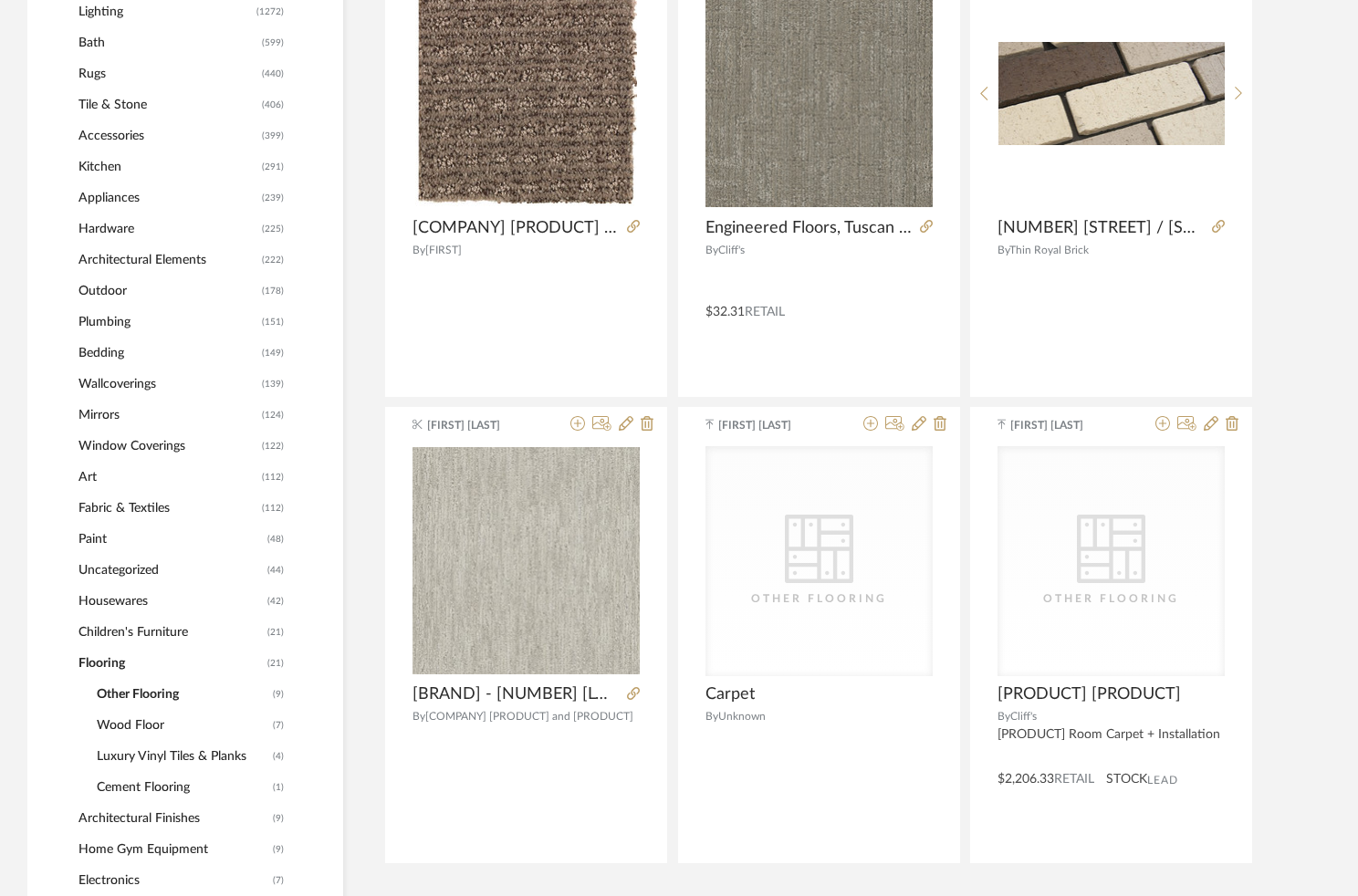 click on "Fabric & Textiles" 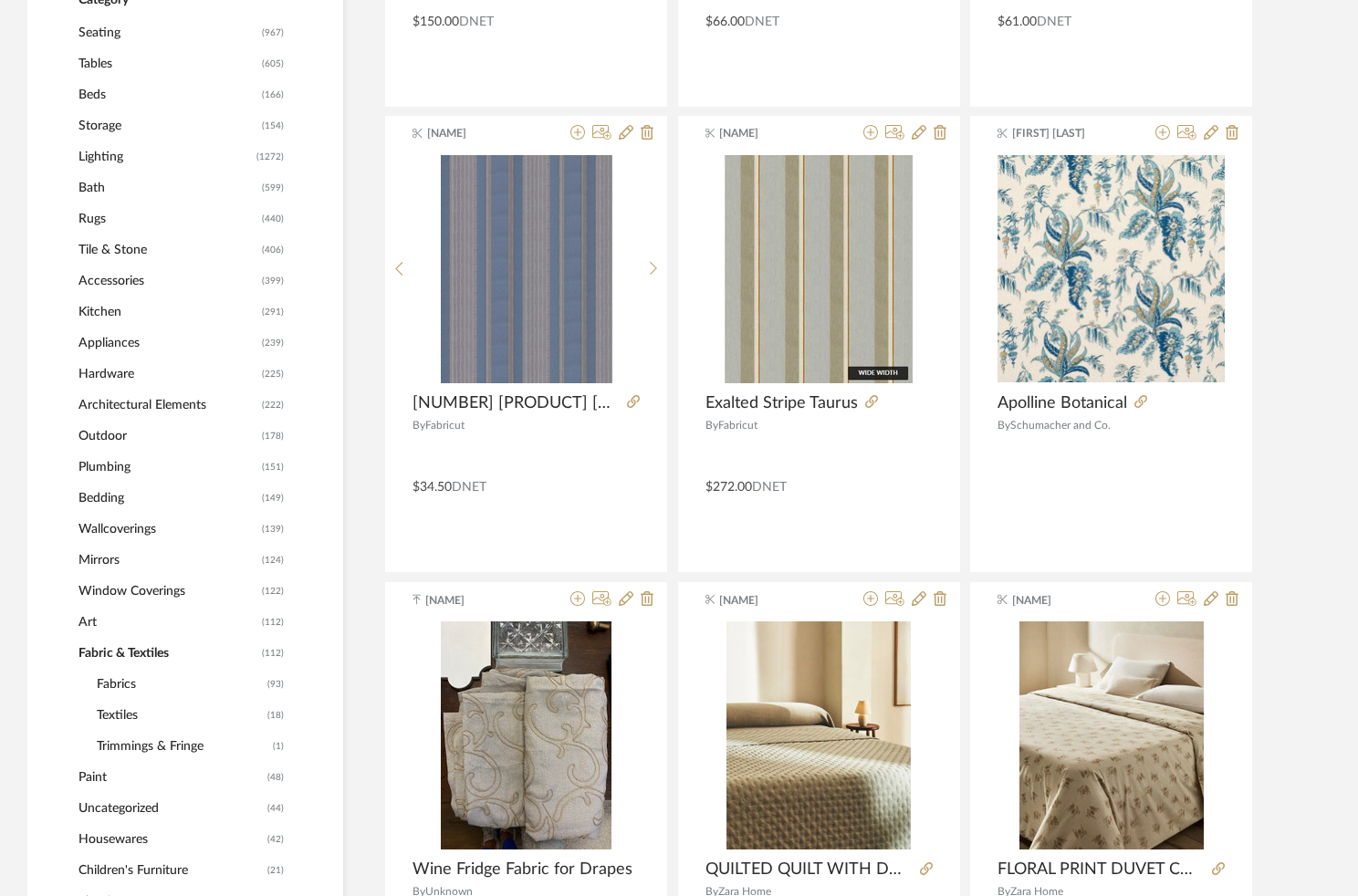 scroll, scrollTop: 780, scrollLeft: 0, axis: vertical 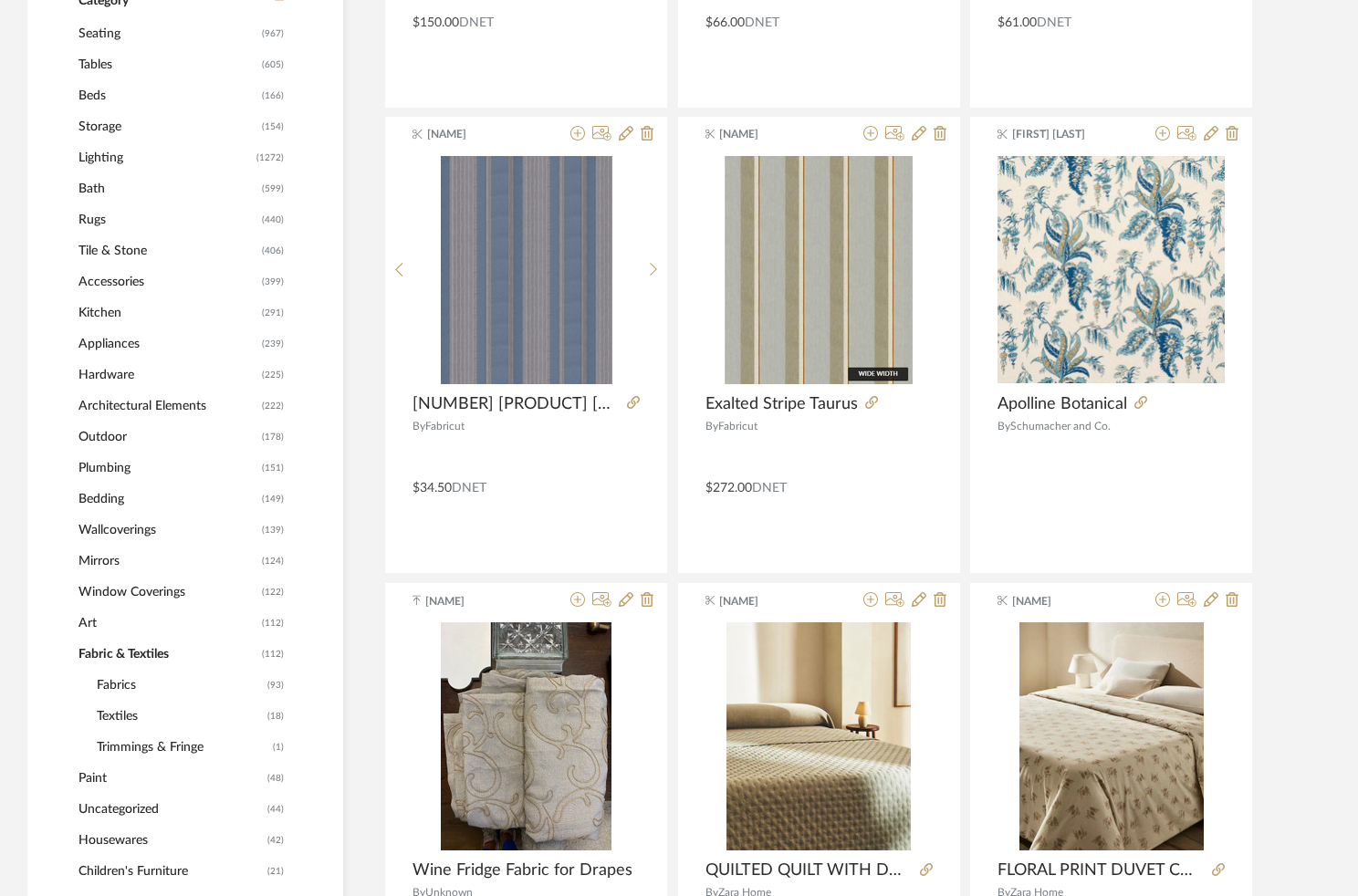 click on "Architectural Elements" 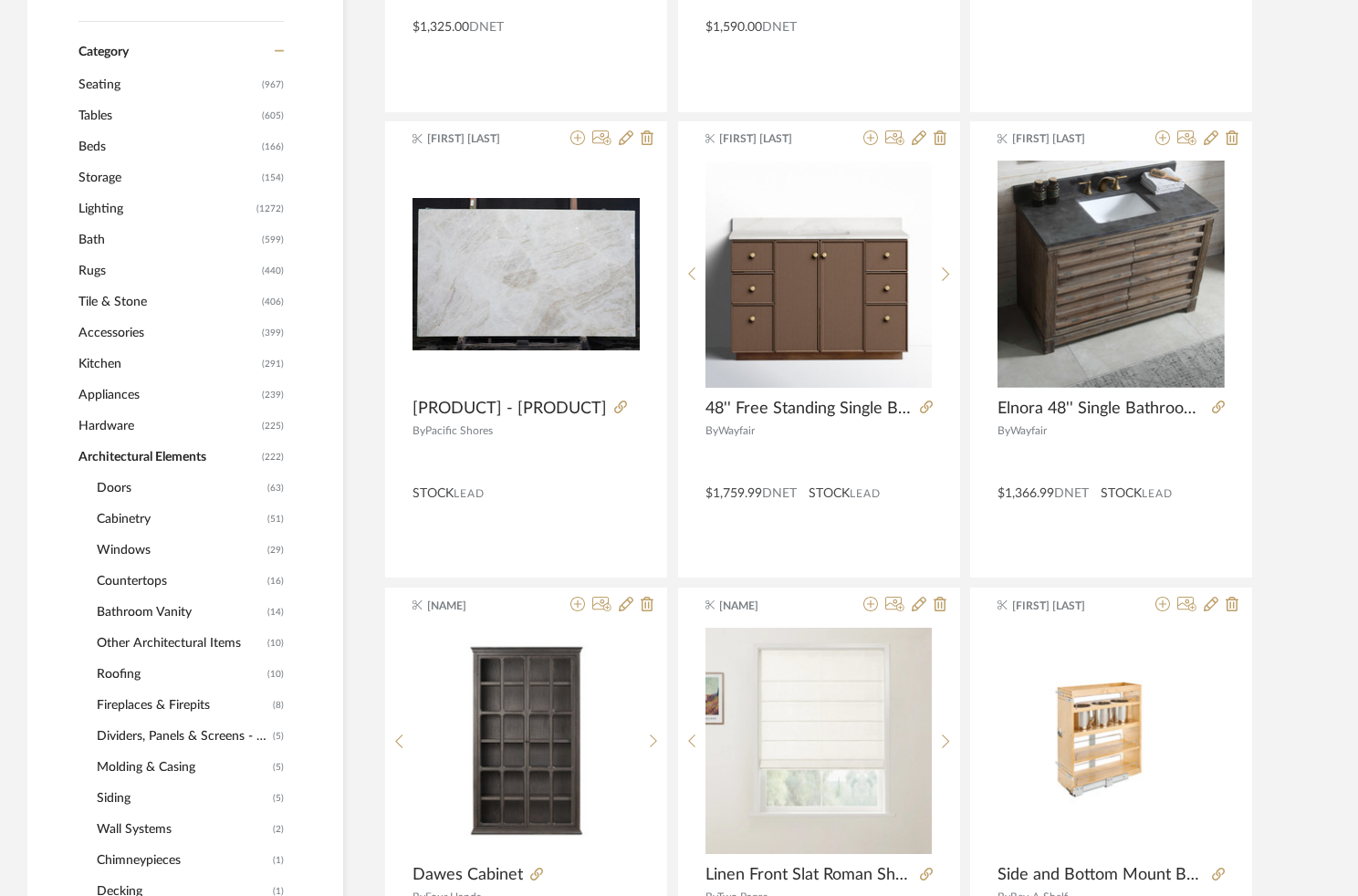 scroll, scrollTop: 781, scrollLeft: 0, axis: vertical 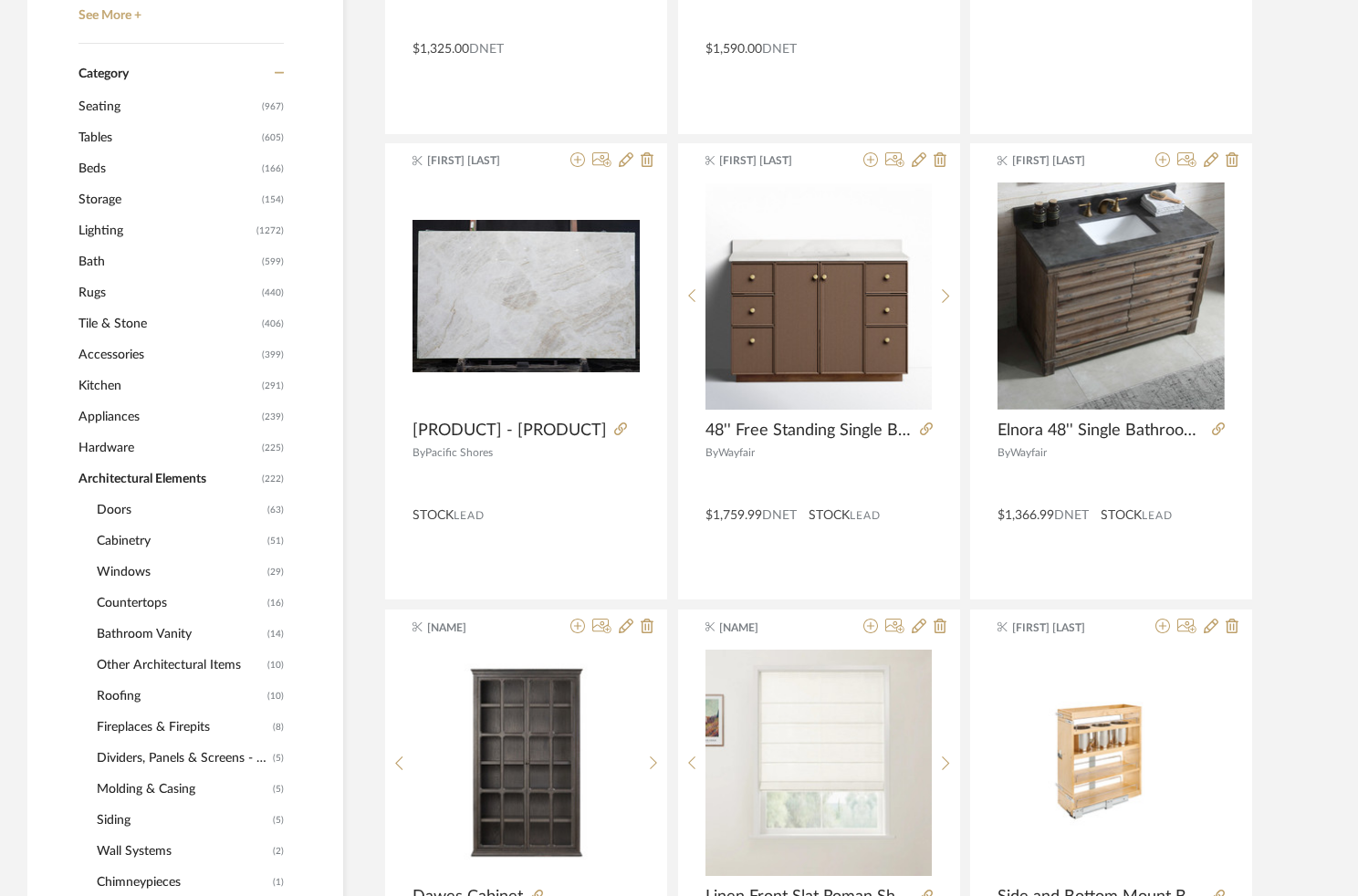 click on "Tile & Stone" 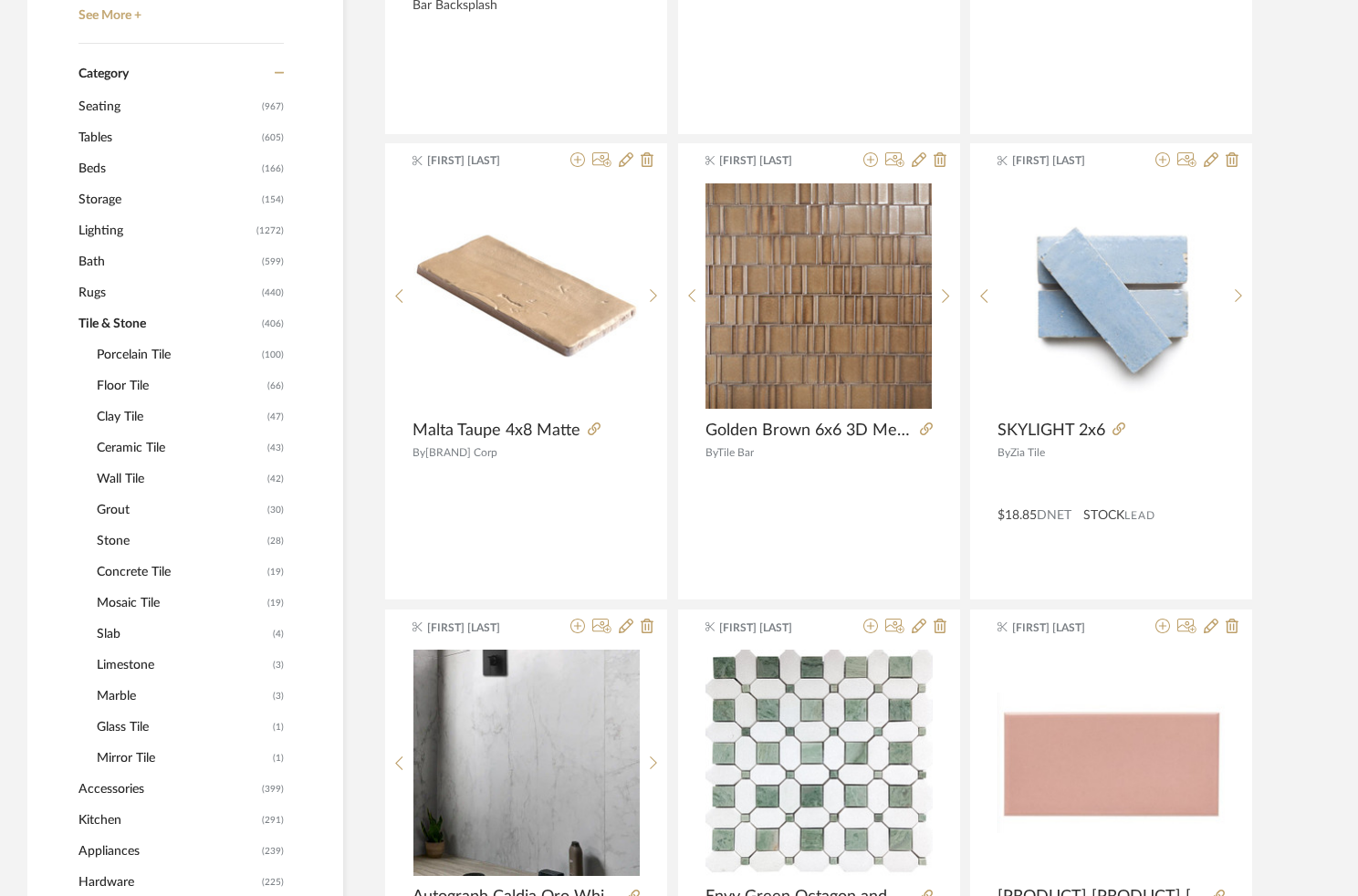 click on "Porcelain Tile" 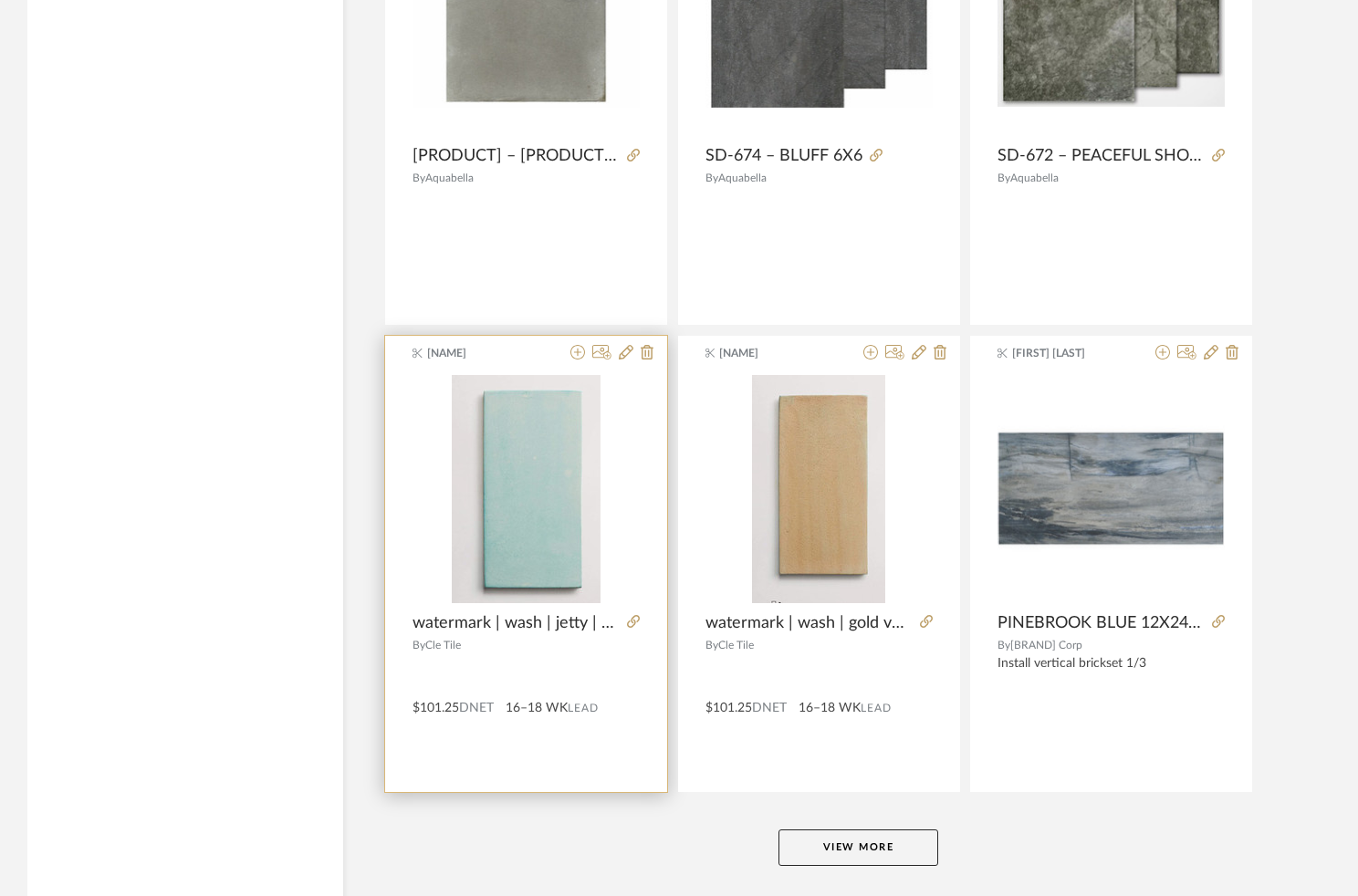 scroll, scrollTop: 5329, scrollLeft: 0, axis: vertical 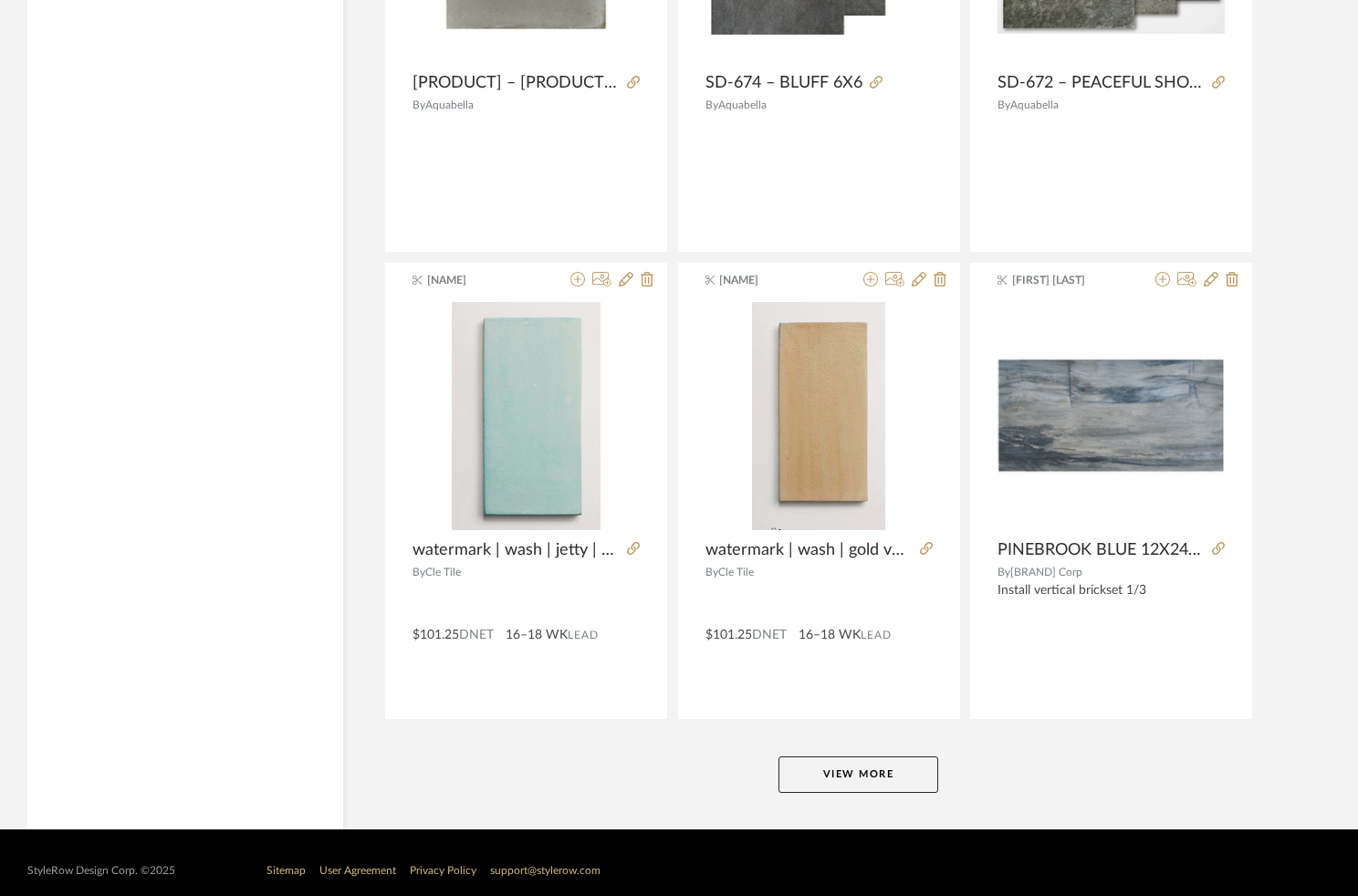click on "View More" 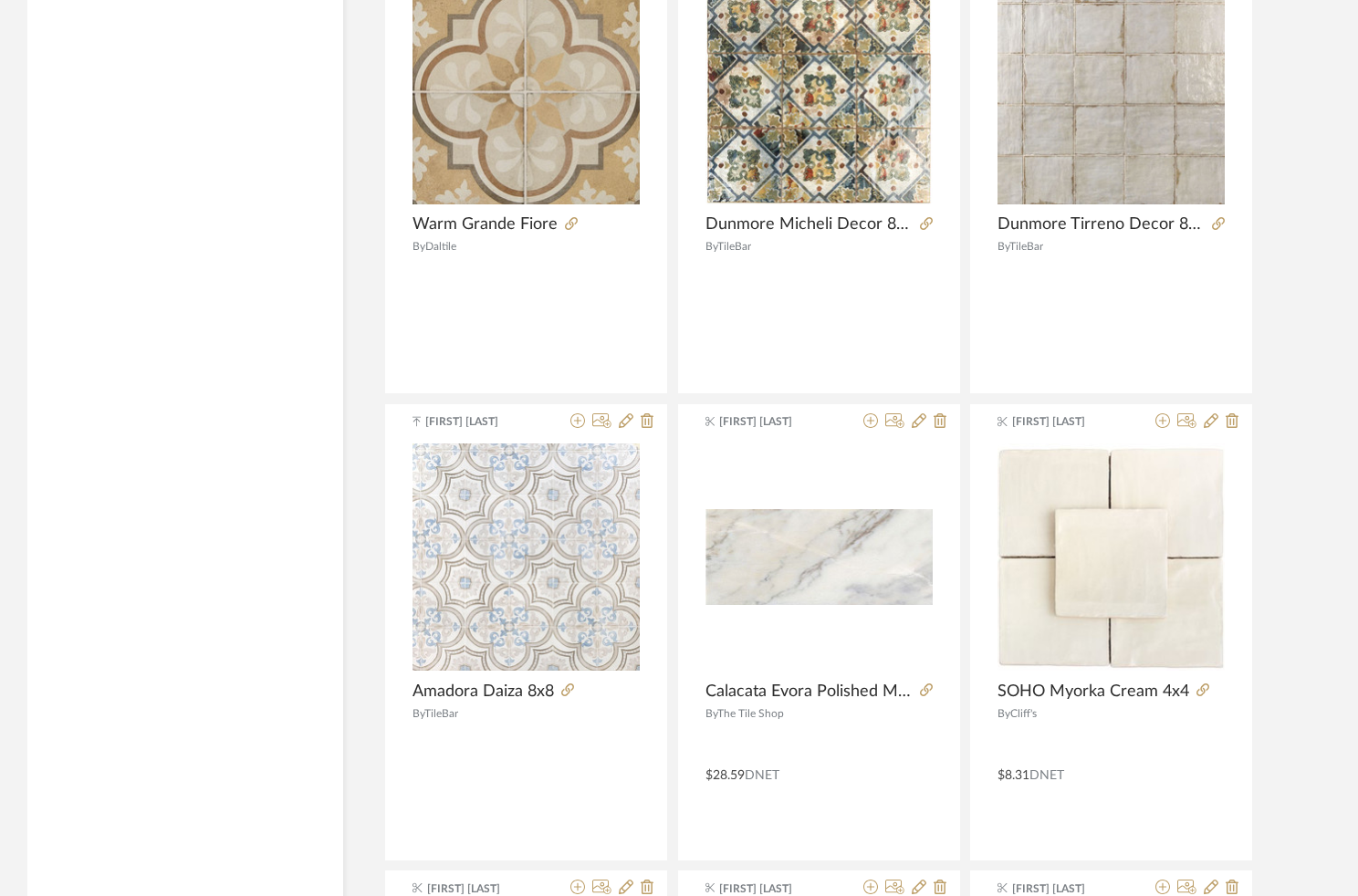 scroll, scrollTop: 9416, scrollLeft: 0, axis: vertical 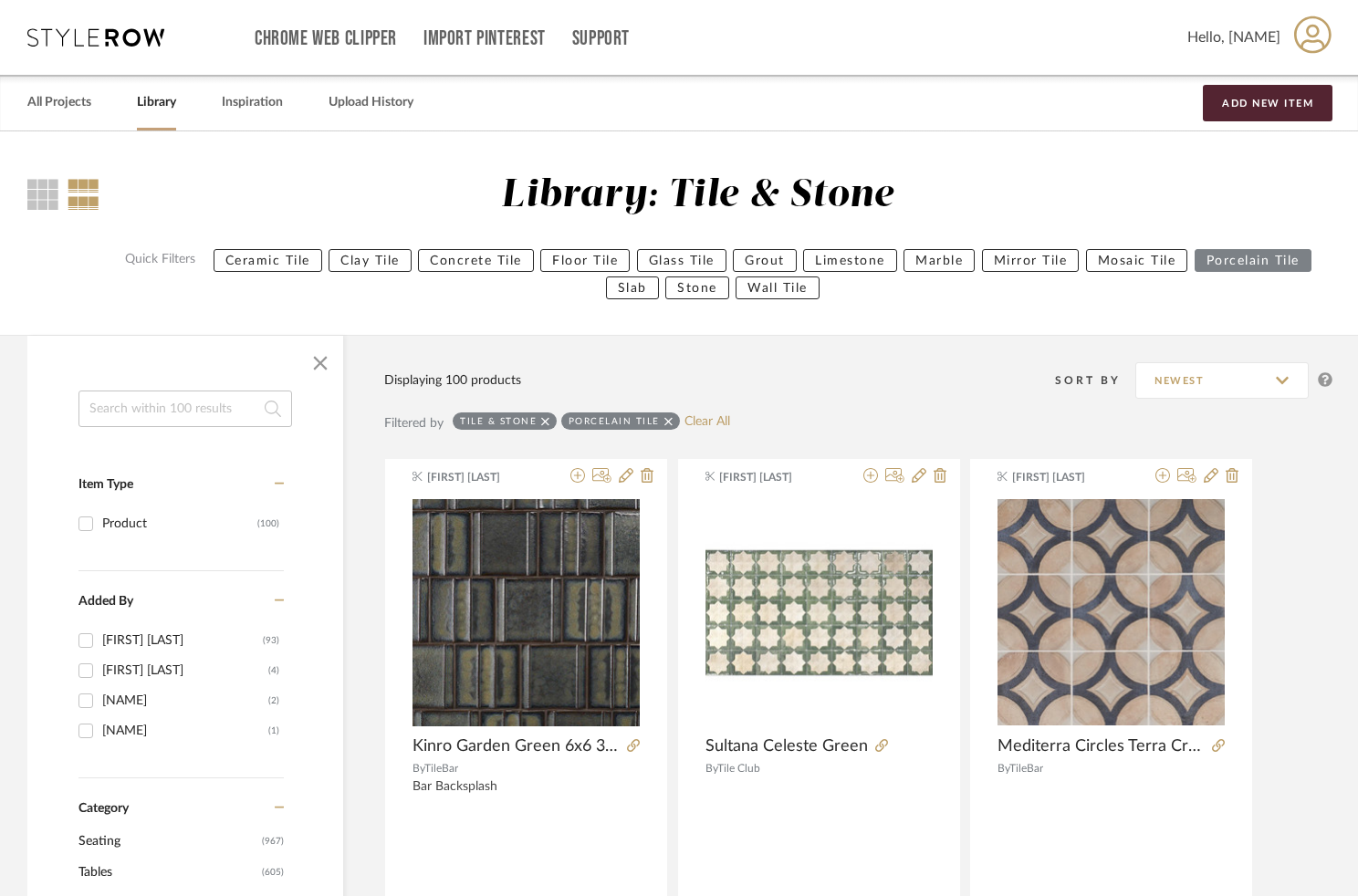 click on "Library" at bounding box center [156, 102] 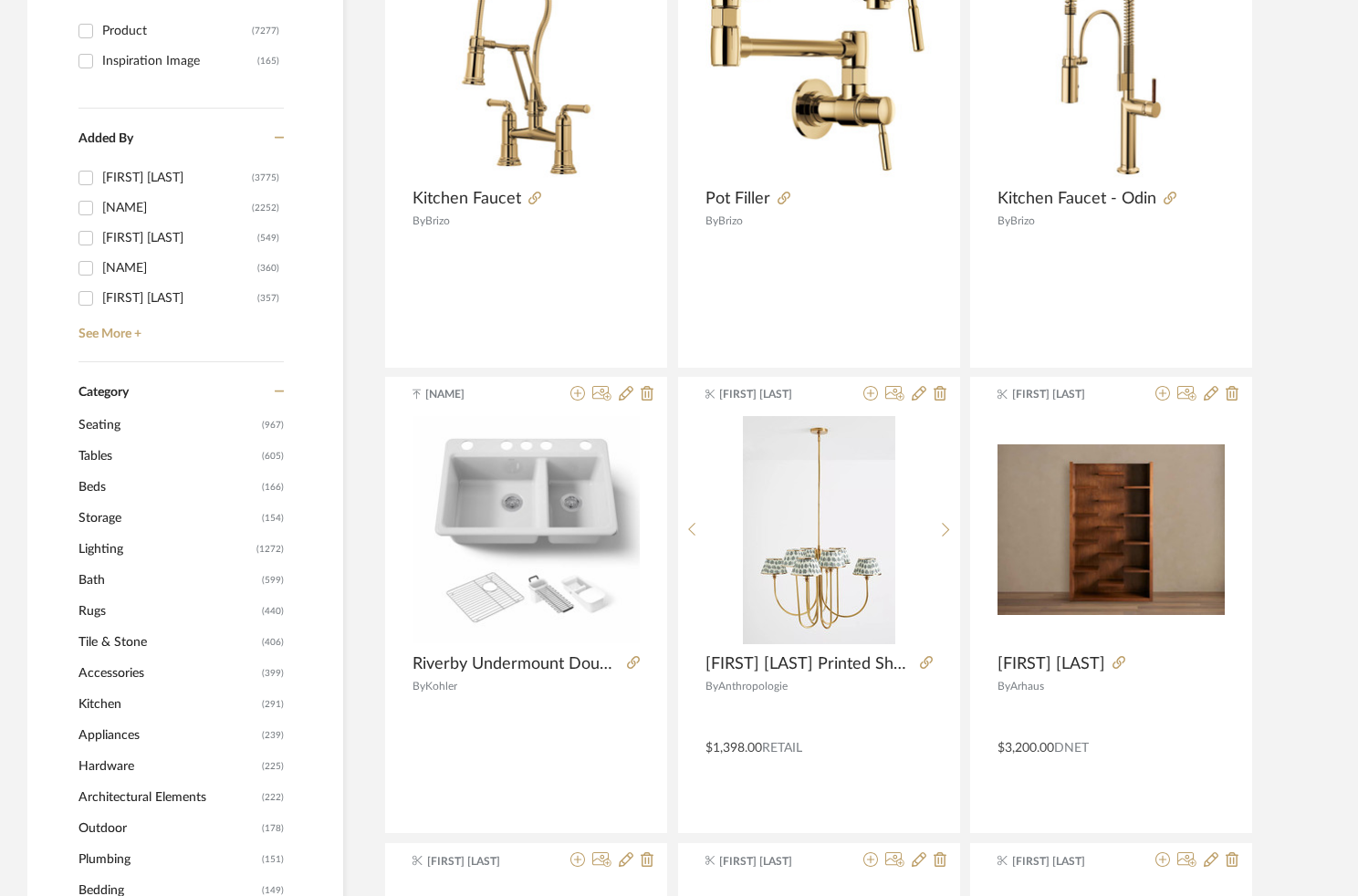 scroll, scrollTop: 73, scrollLeft: 0, axis: vertical 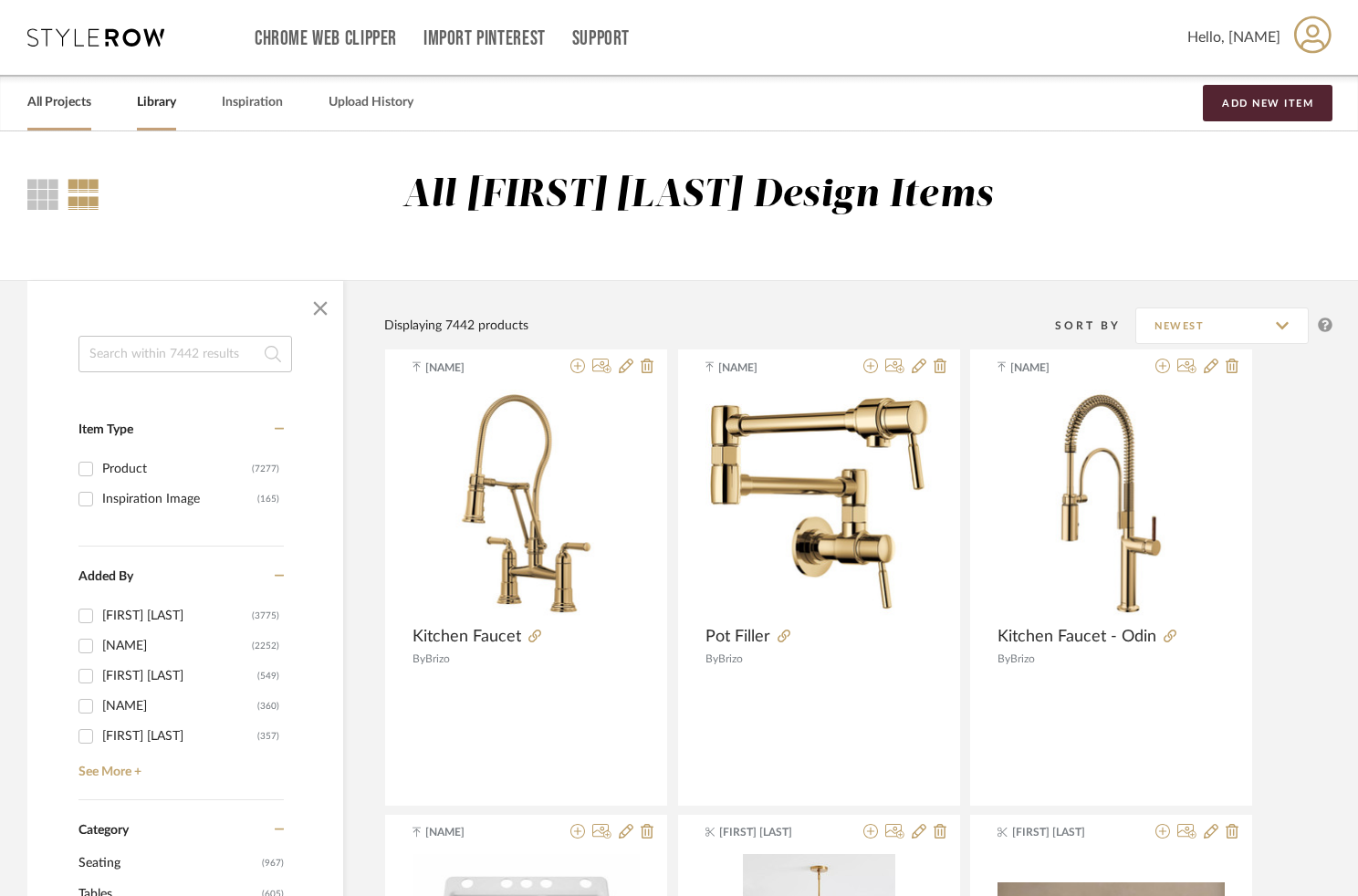 click on "All Projects" at bounding box center (59, 102) 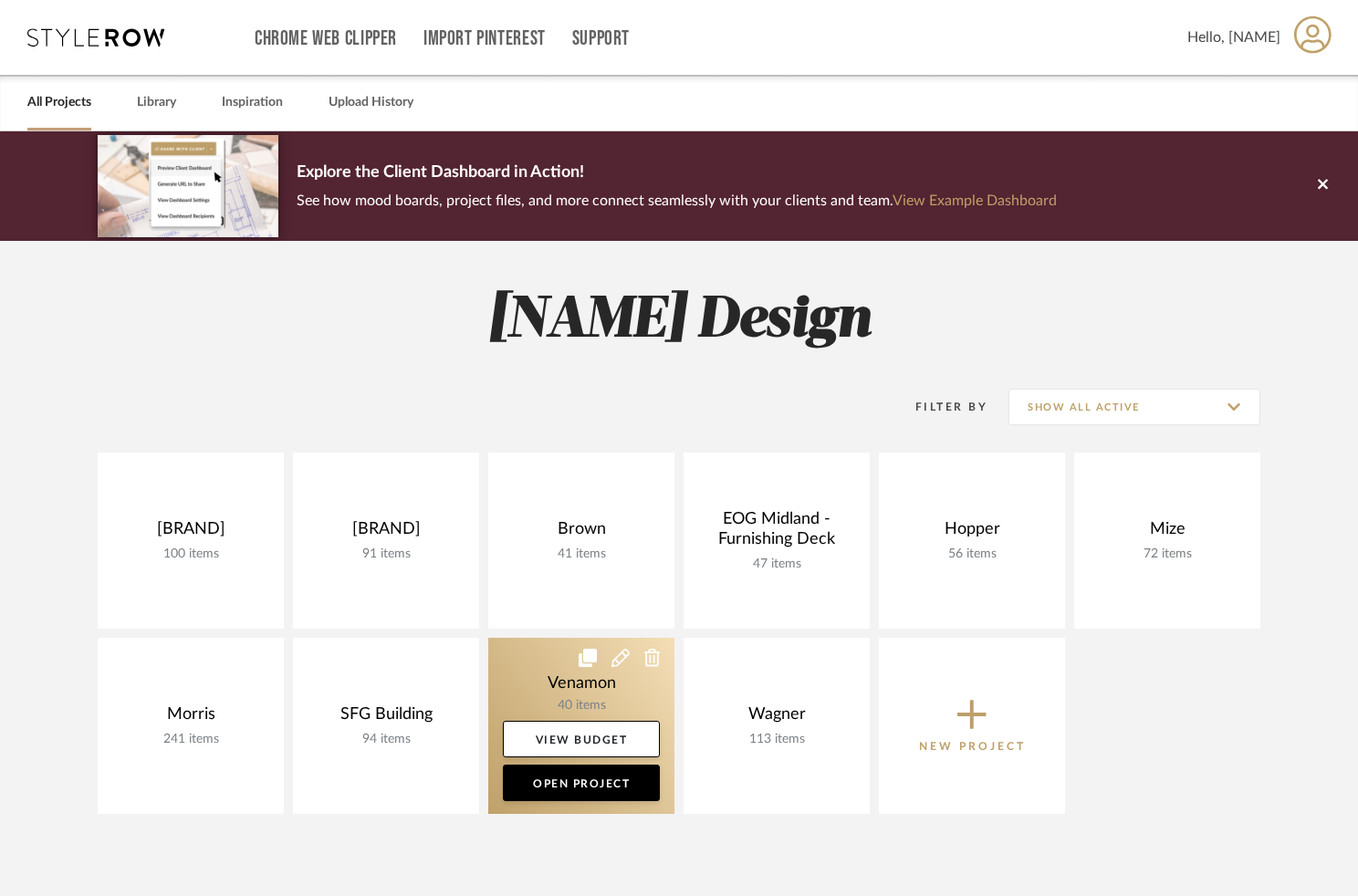 click 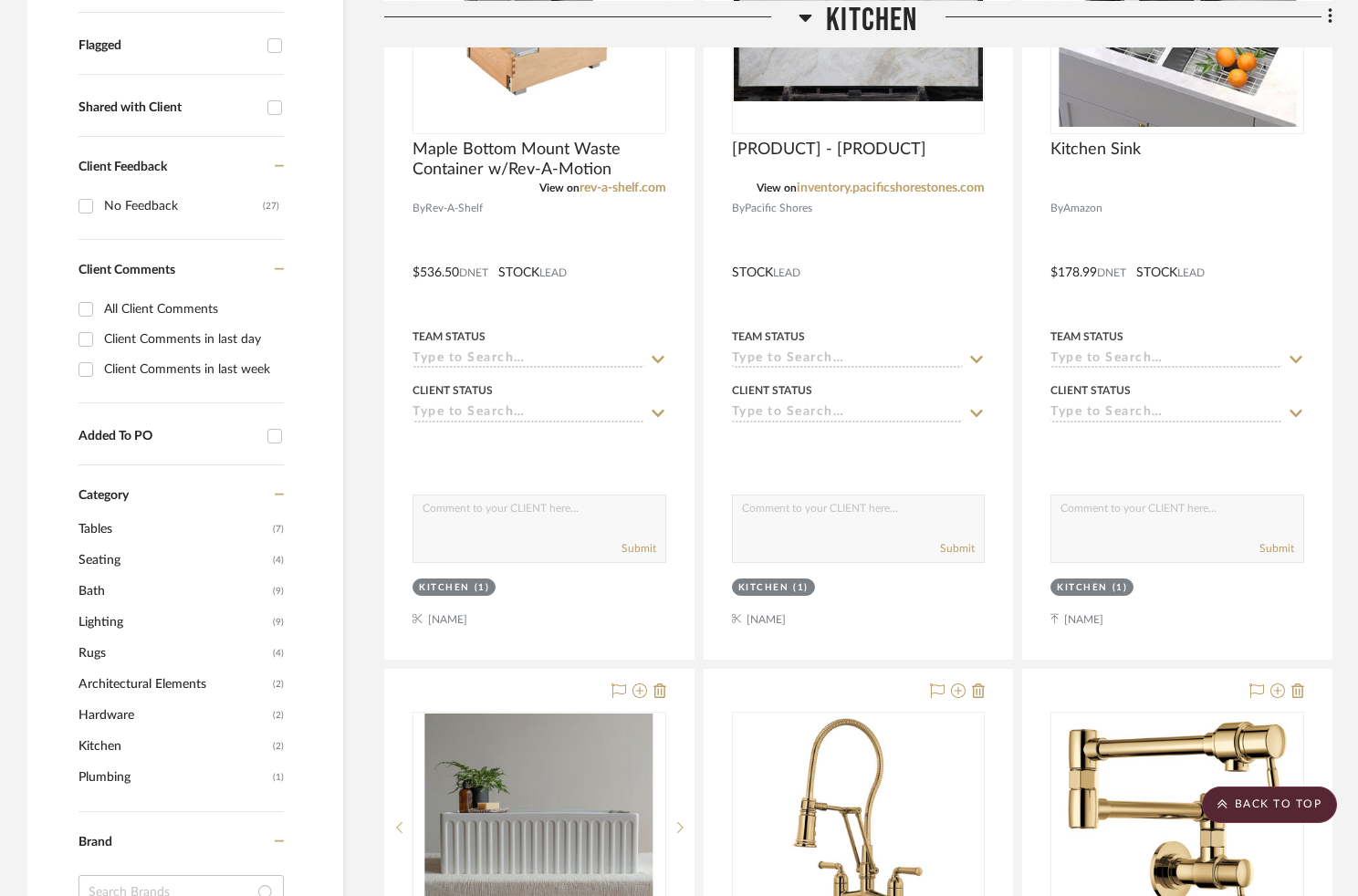 scroll, scrollTop: 730, scrollLeft: 0, axis: vertical 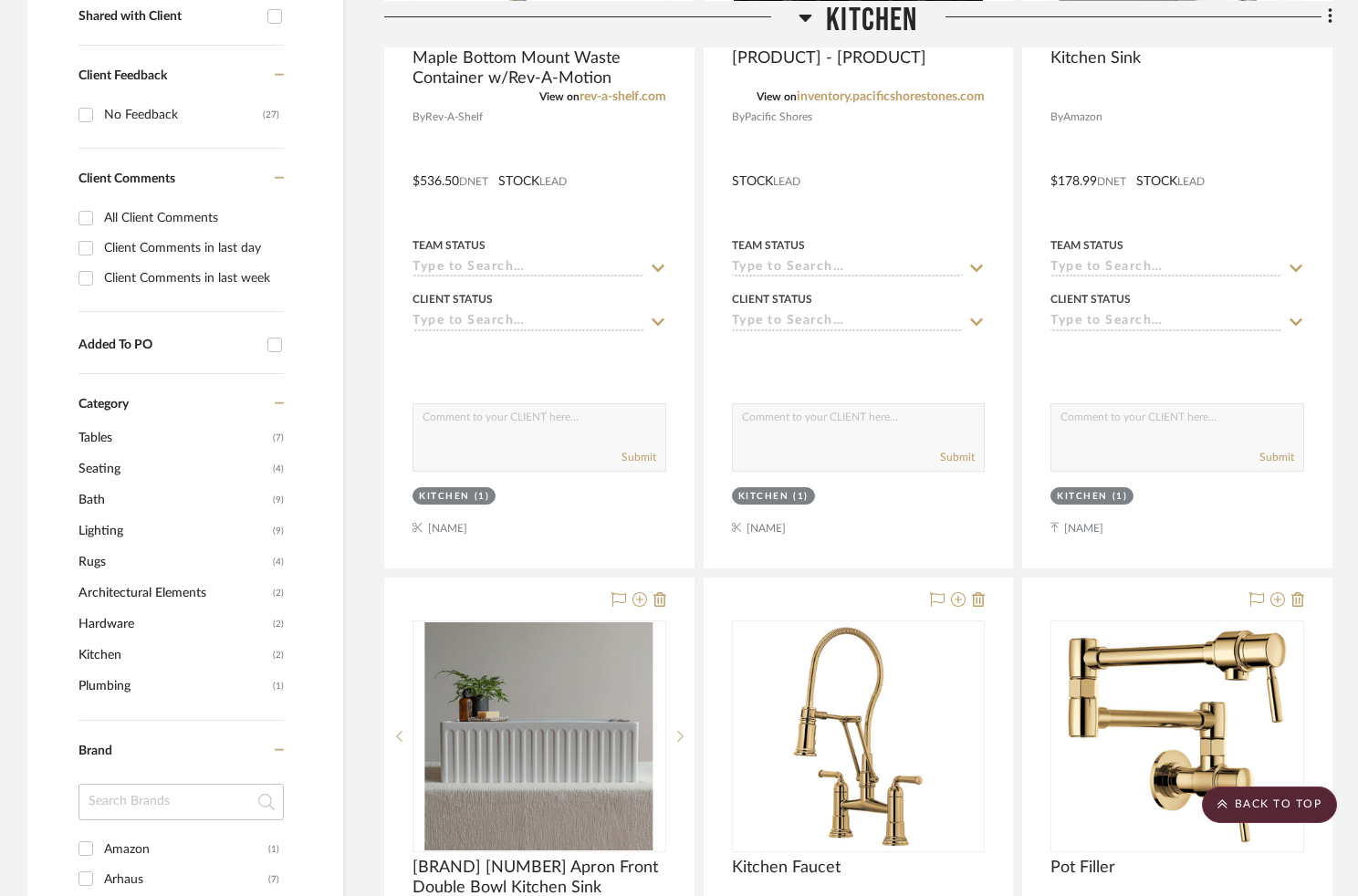 click on "Lighting" 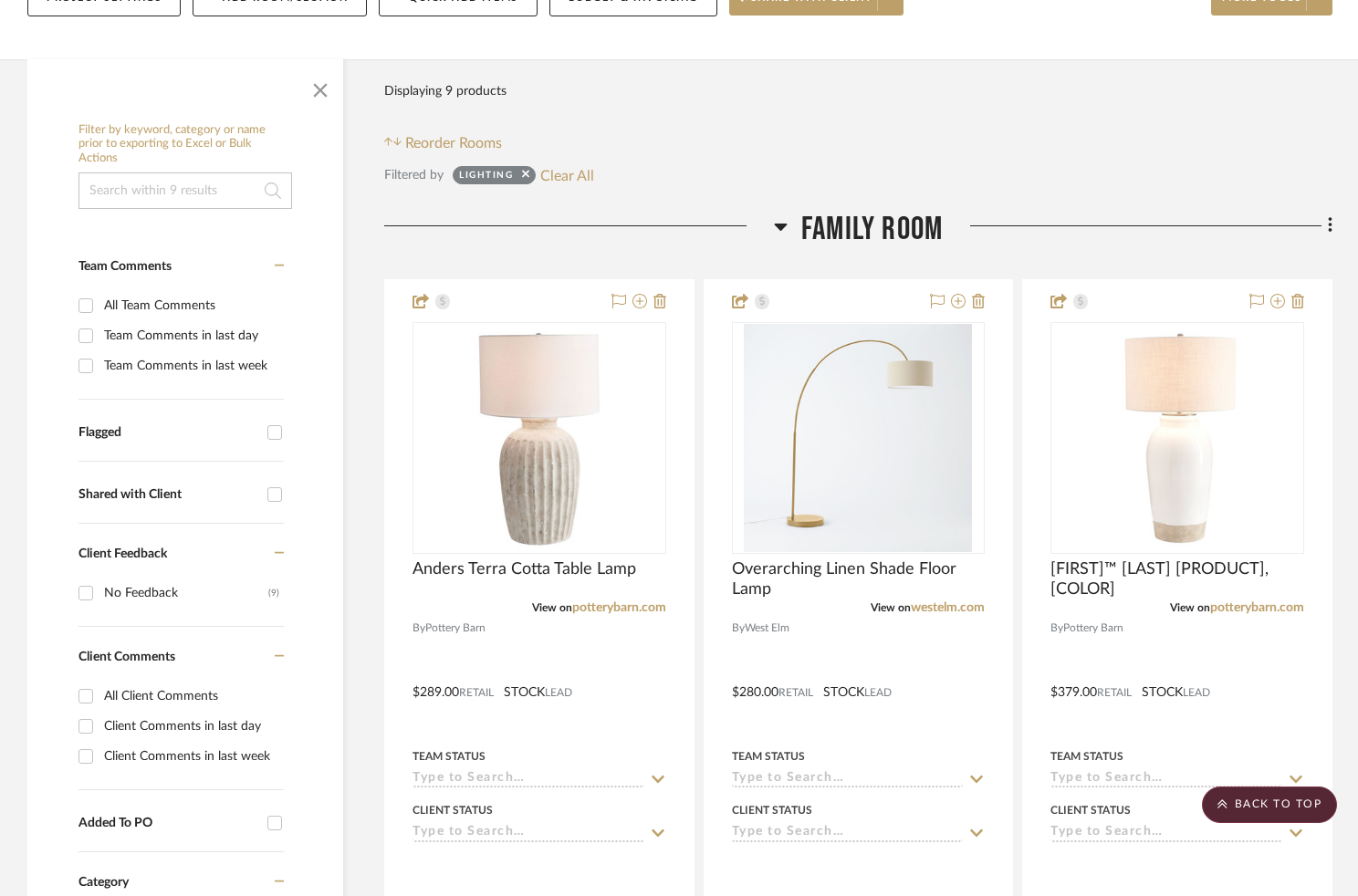 scroll, scrollTop: 0, scrollLeft: 0, axis: both 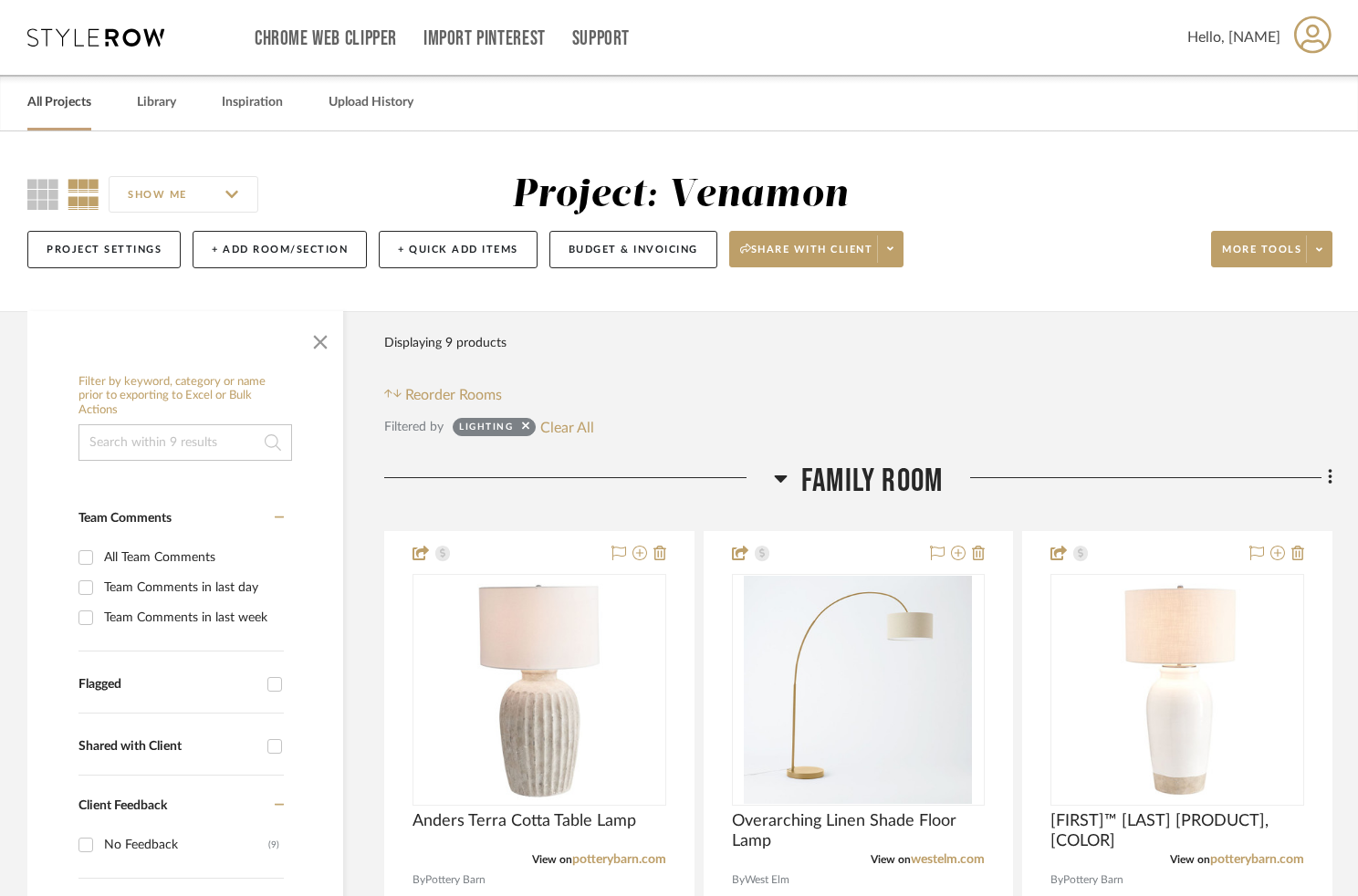 click on "All Projects" at bounding box center [59, 102] 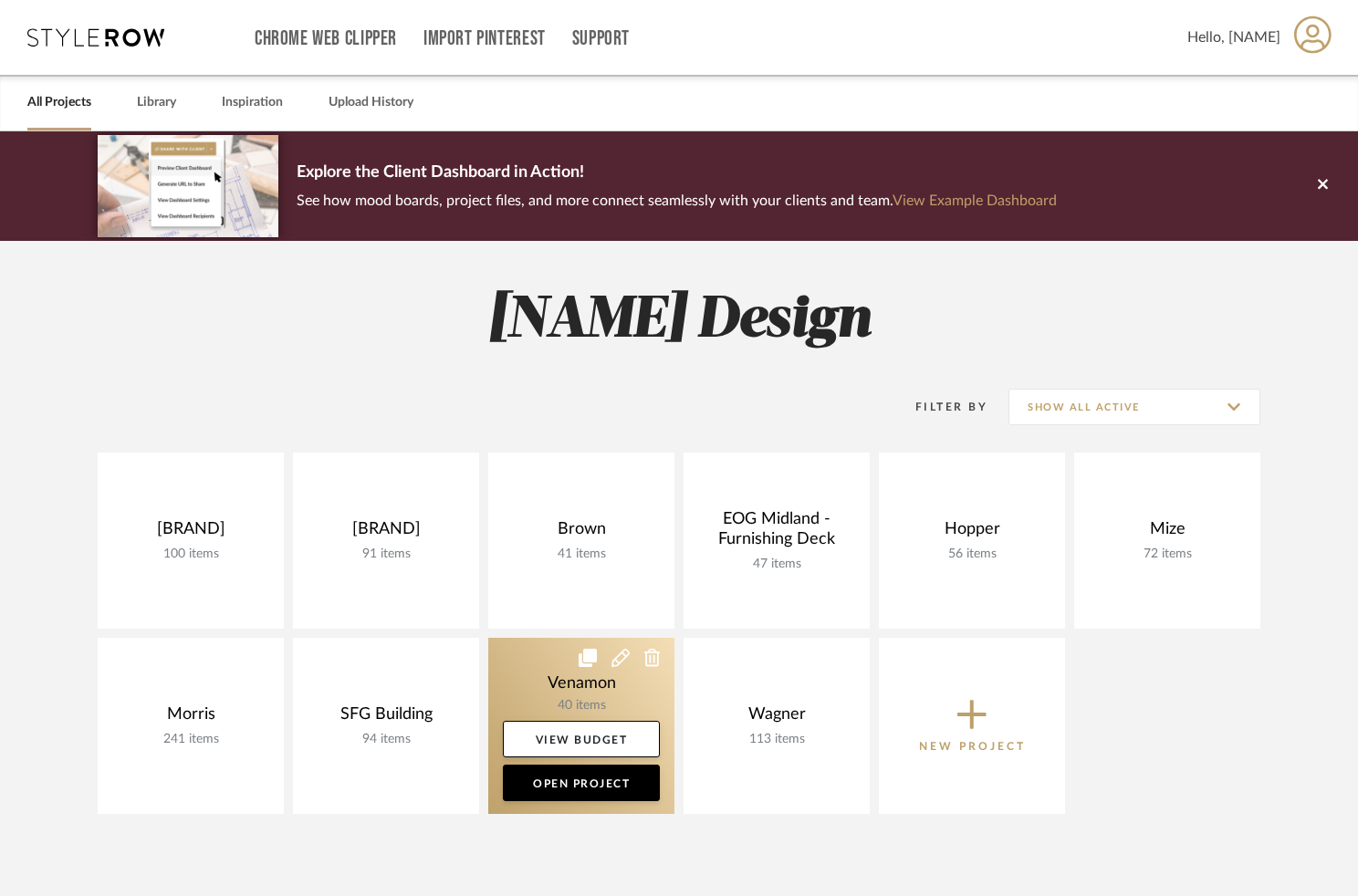 click 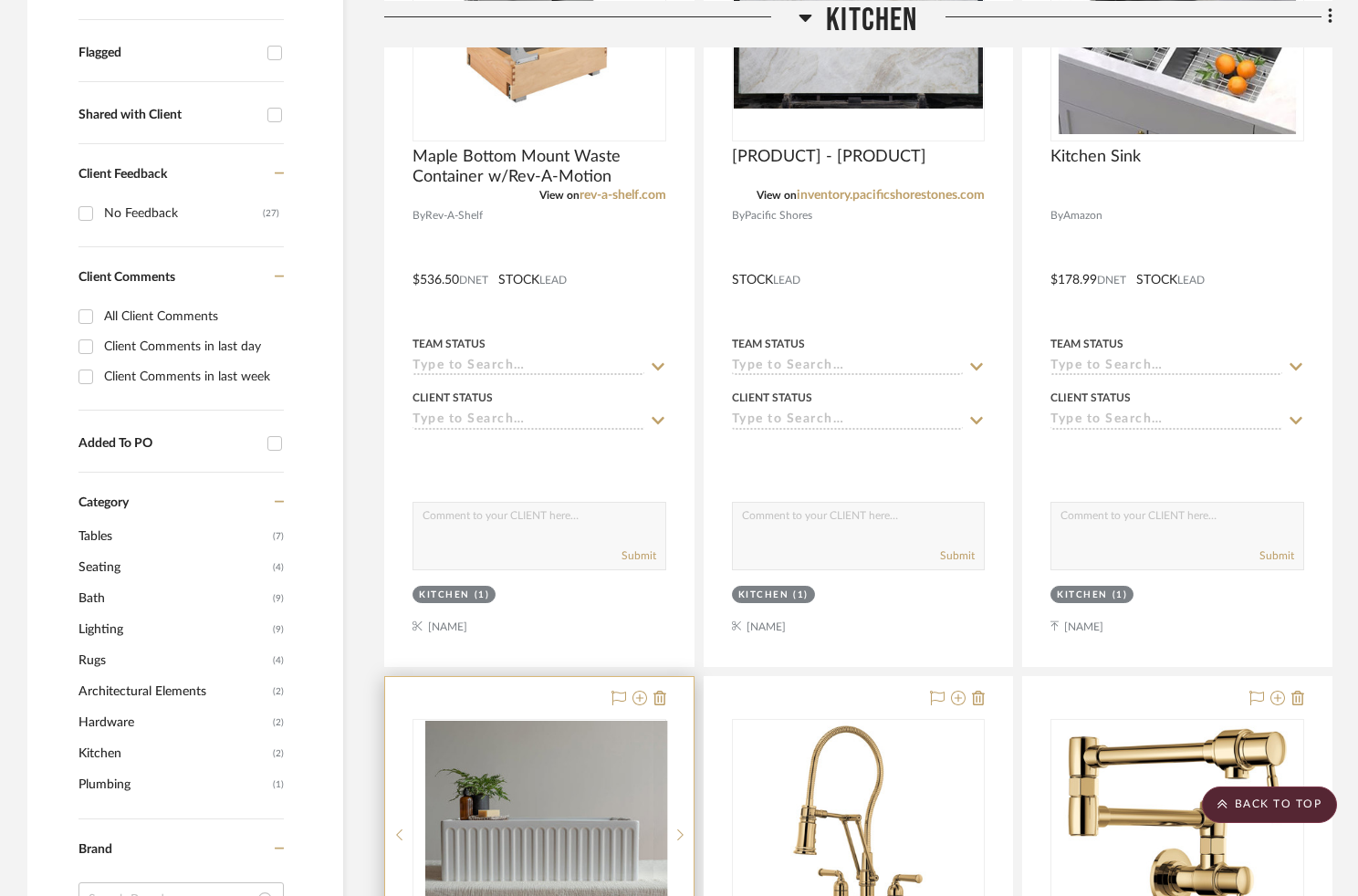 scroll, scrollTop: 803, scrollLeft: 0, axis: vertical 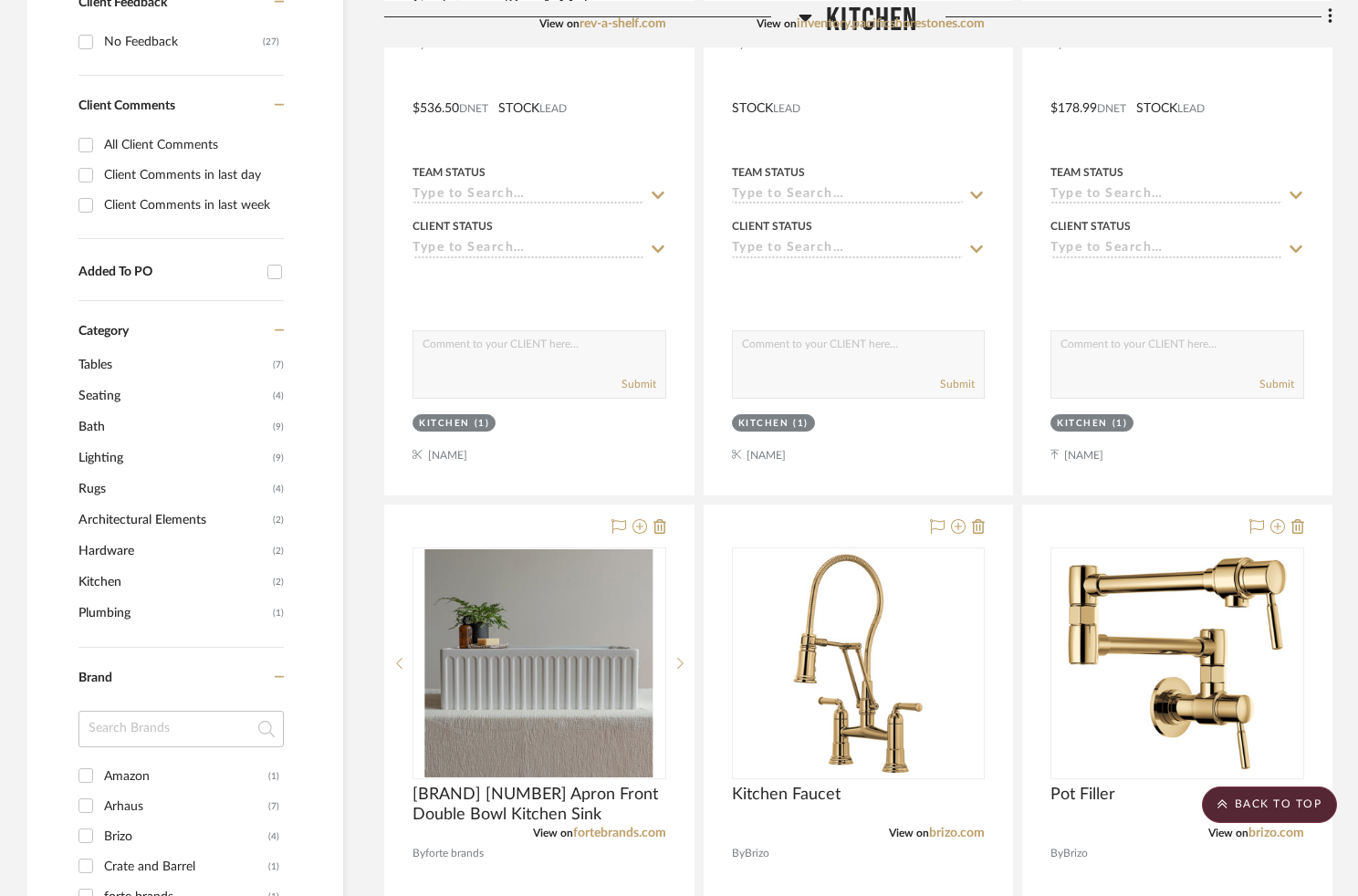 click on "Maple Bottom Mount Waste Container w/Rev-A-Motion  View on  rev-a-shelf.com  By  Rev-A-Shelf
$536.50  DNET  STOCK  LEAD Team Status Client Status client Comments:  Submit    Kitchen  (1)    [FIRST] [LAST]  Taj Mahal - Quartzite  View on  inventory.pacificshorestones.com  By  Pacific Shores
STOCK  LEAD Team Status Client Status client Comments:  Submit    Kitchen  (1)    [FIRST] [LAST]  Kitchen Sink  By  Amazon
$178.99  DNET  STOCK  LEAD Team Status Client Status client Comments:  Submit    Kitchen  (1)    [FIRST] [LAST]  MENTON 33" Apron Front Double Bowl Kitchen Sink  View on  fortebrands.com  By  forte brands
Team Status Client Status client Comments:  Submit    Kitchen  (1)    [FIRST] [LAST]  Kitchen Faucet  View on  brizo.com  By  Brizo
Team Status Client Status client Comments:  Submit    Kitchen  (1)    [FIRST] [LAST]  Pot Filler  View on" 